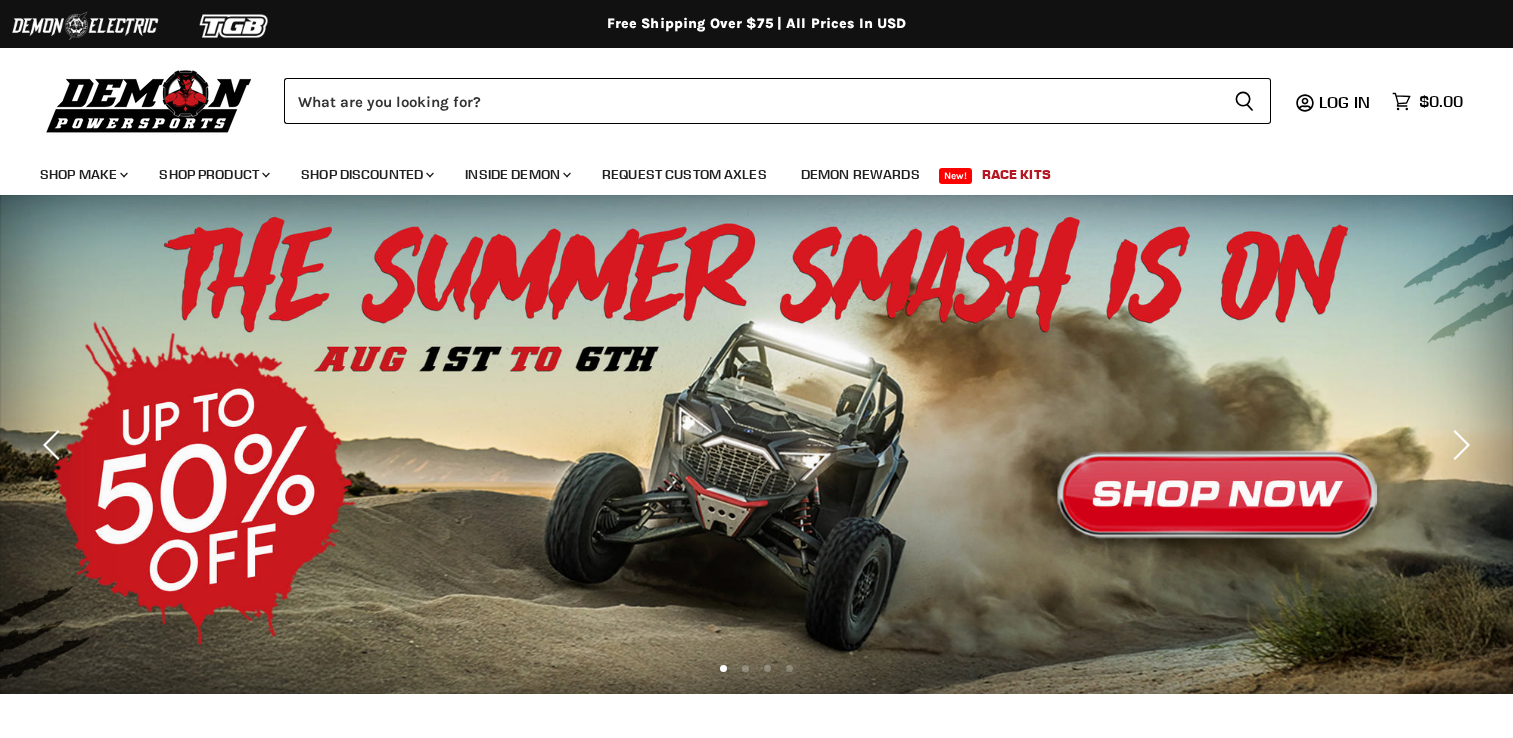 scroll, scrollTop: 0, scrollLeft: 0, axis: both 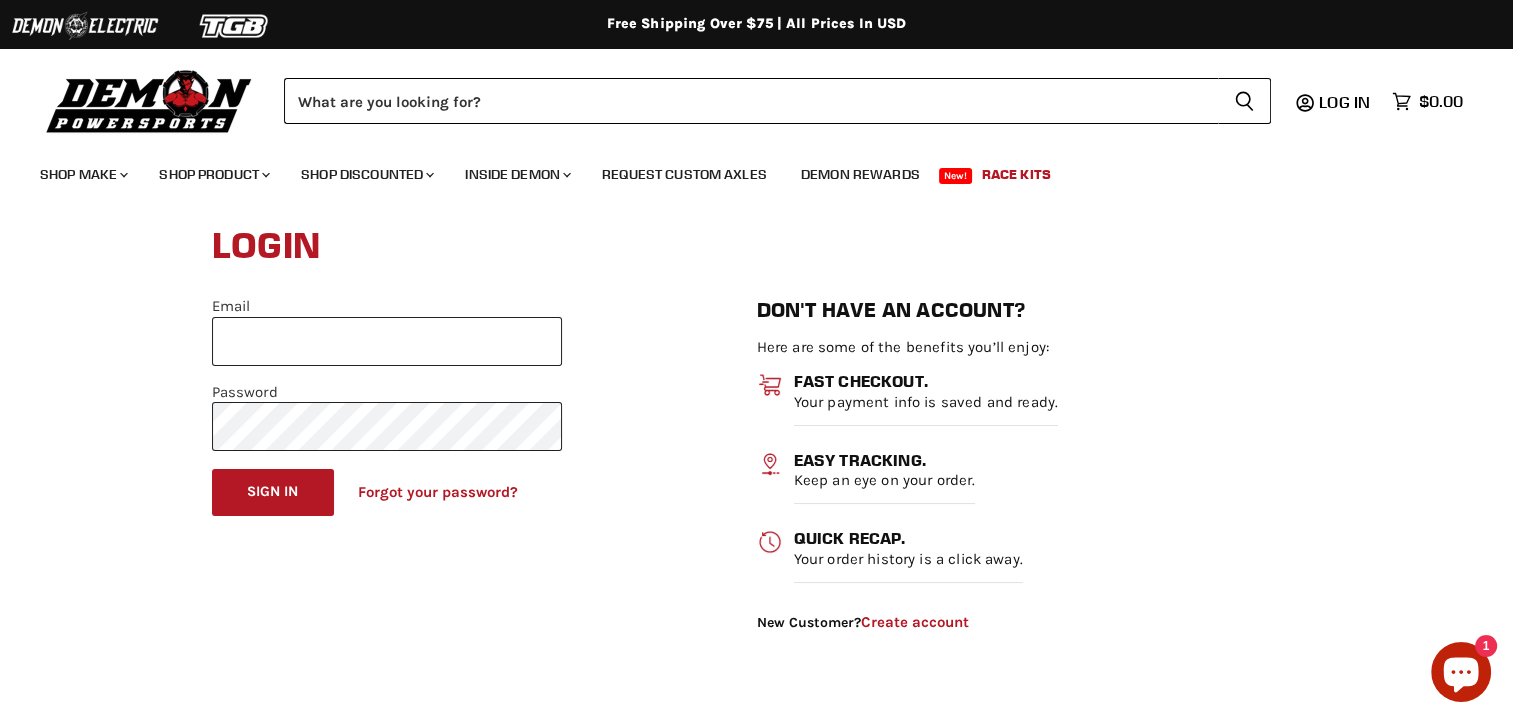 click on "Email" at bounding box center [387, 341] 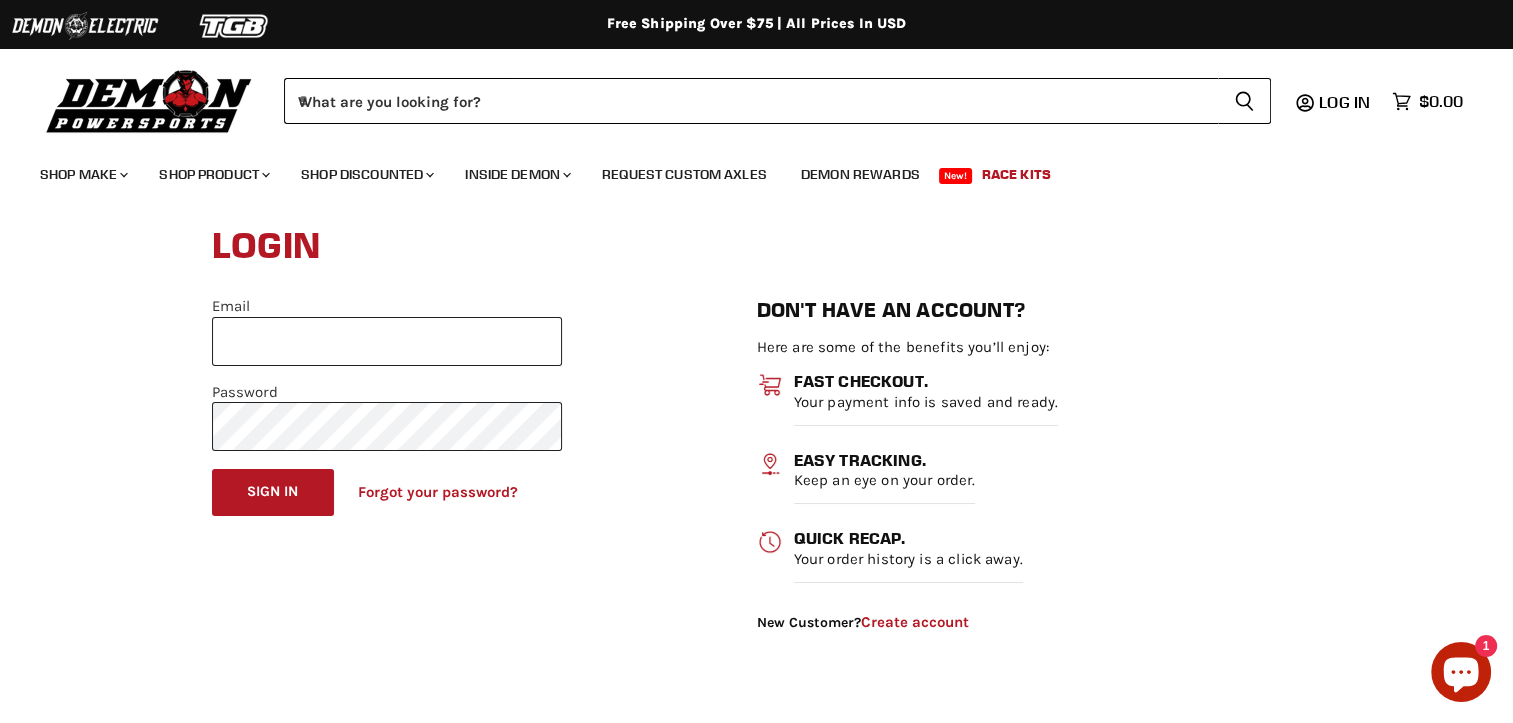 click on "Email" at bounding box center (387, 341) 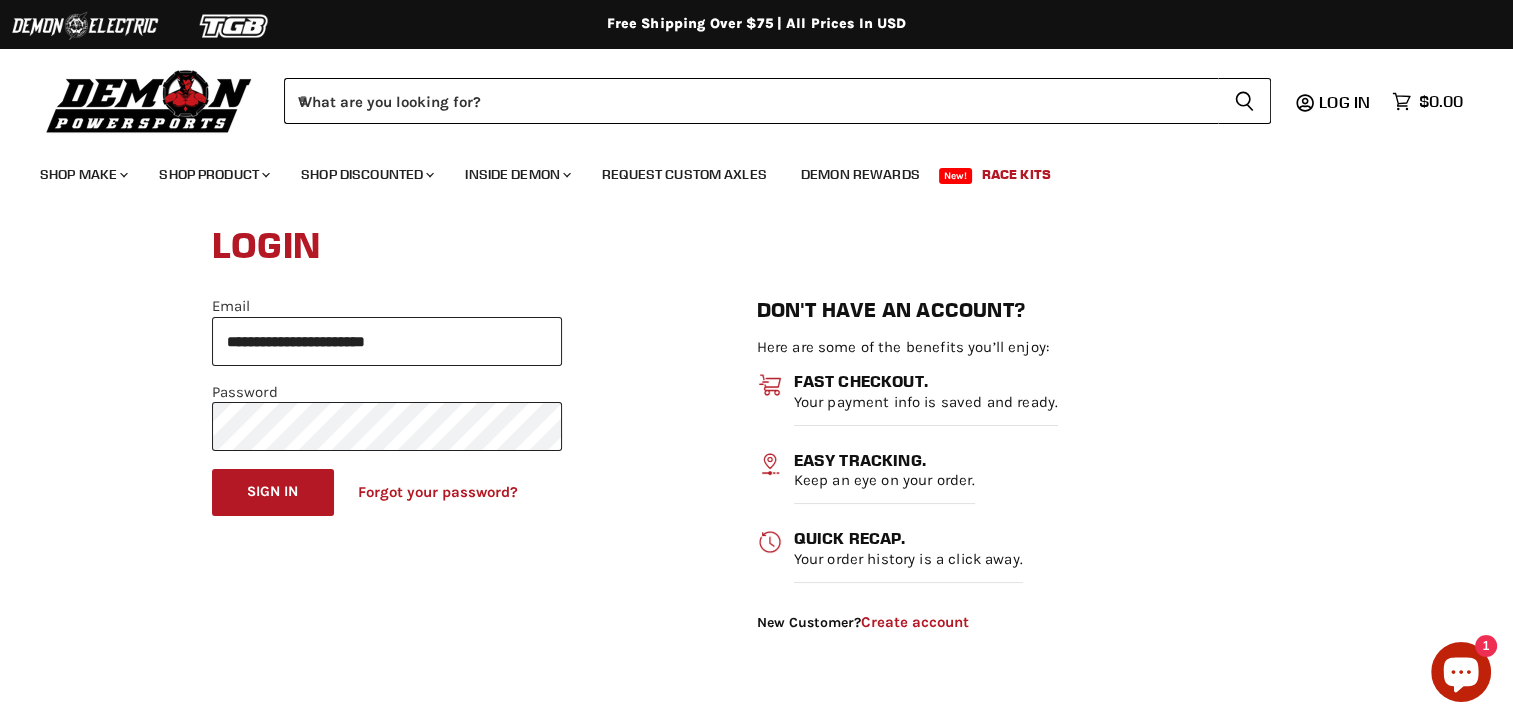scroll, scrollTop: 0, scrollLeft: 0, axis: both 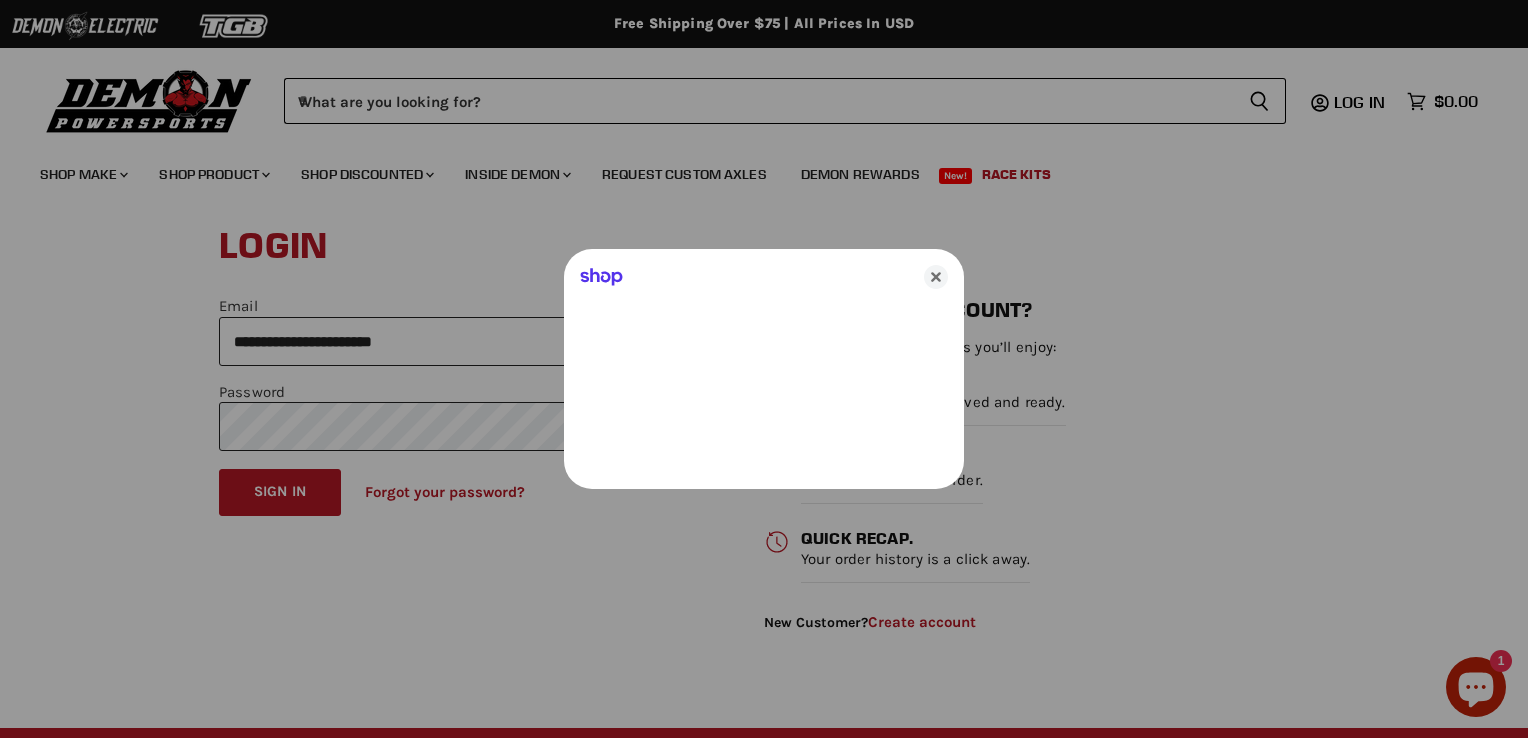 drag, startPoint x: 352, startPoint y: 418, endPoint x: 328, endPoint y: 402, distance: 28.84441 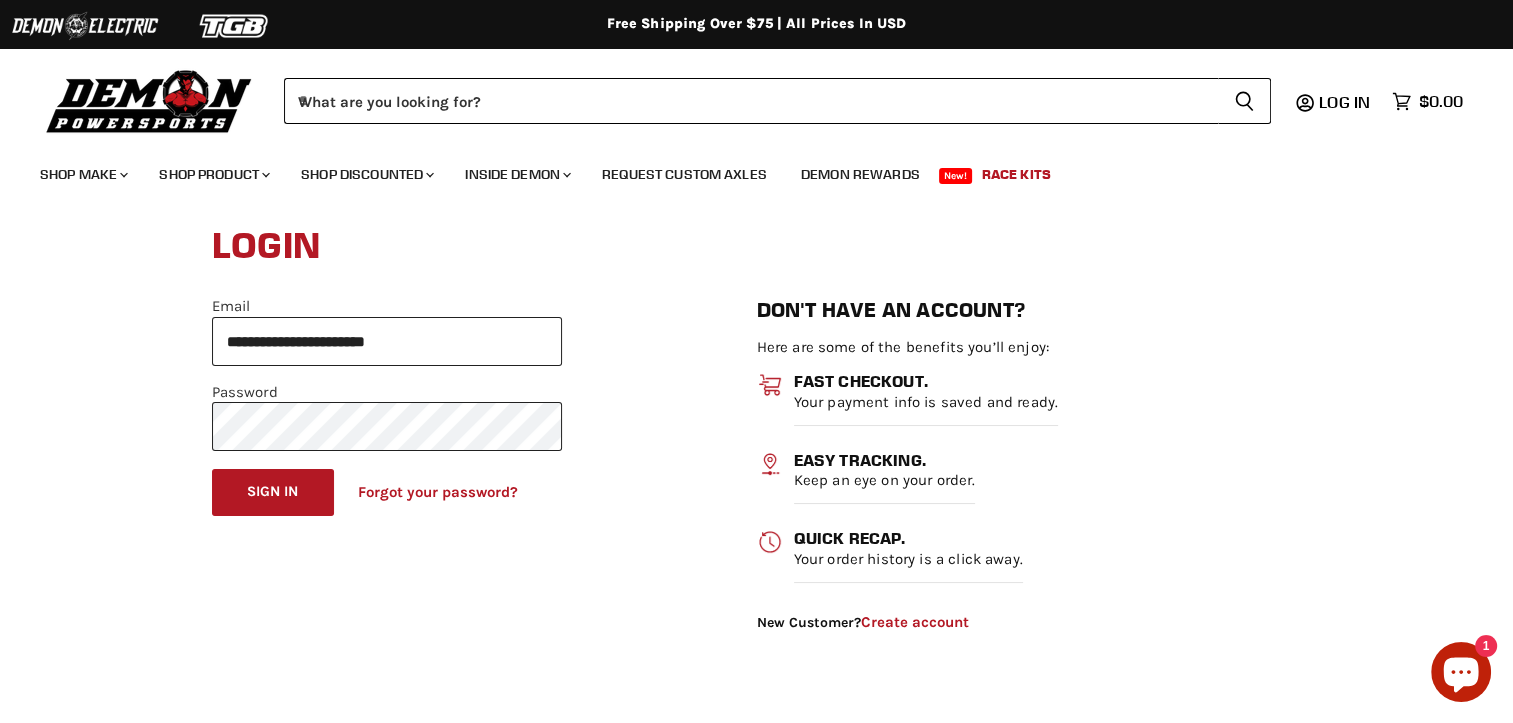 click on "Sign in" at bounding box center (273, 492) 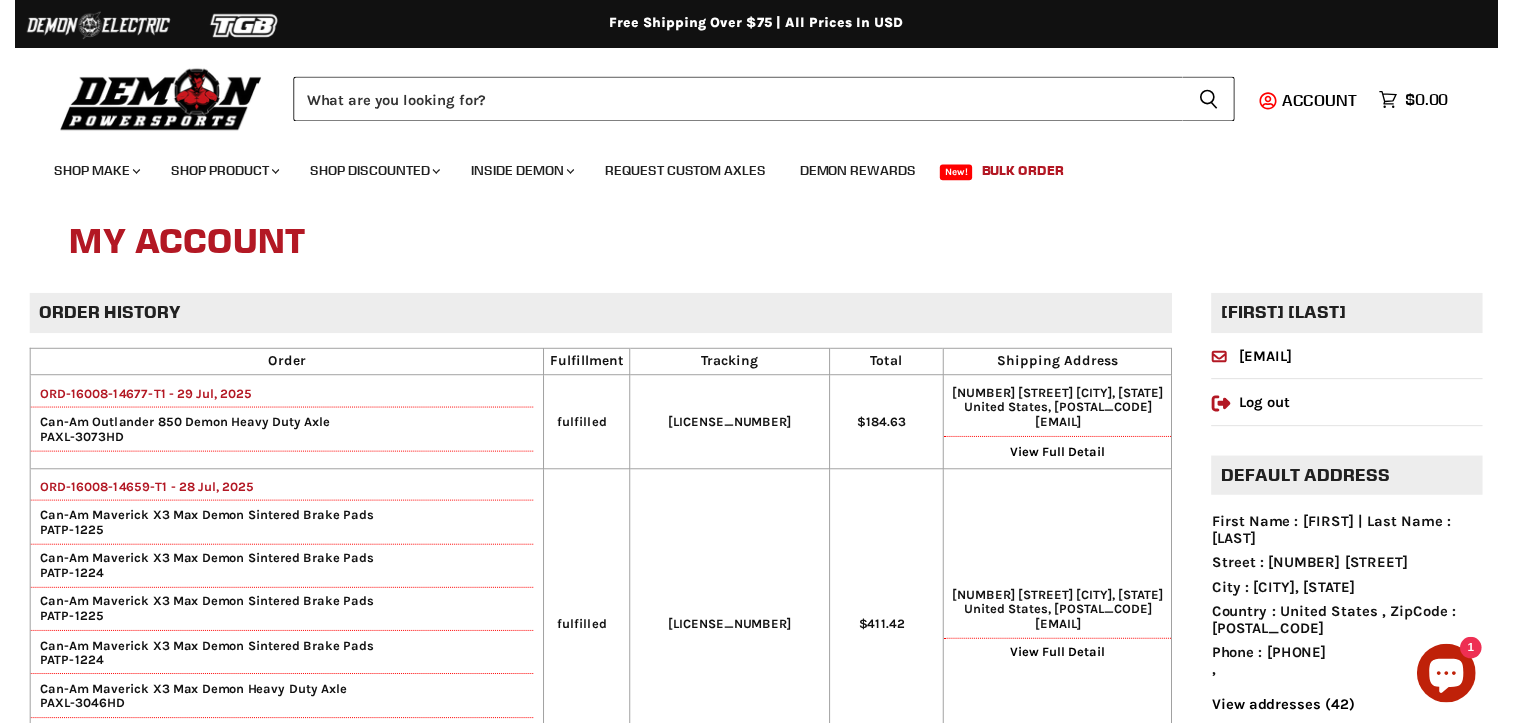 scroll, scrollTop: 0, scrollLeft: 0, axis: both 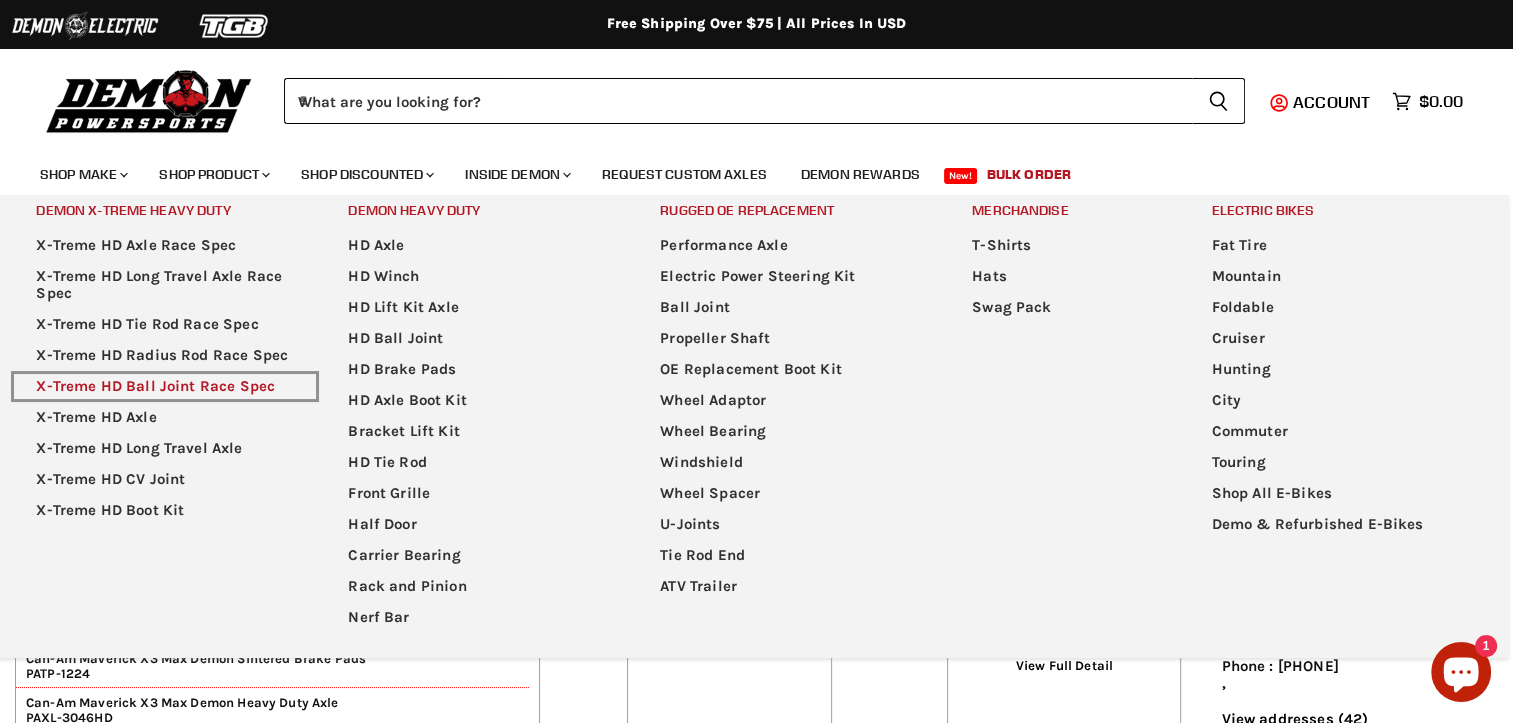 click on "X-Treme HD Ball Joint Race Spec" at bounding box center [165, 386] 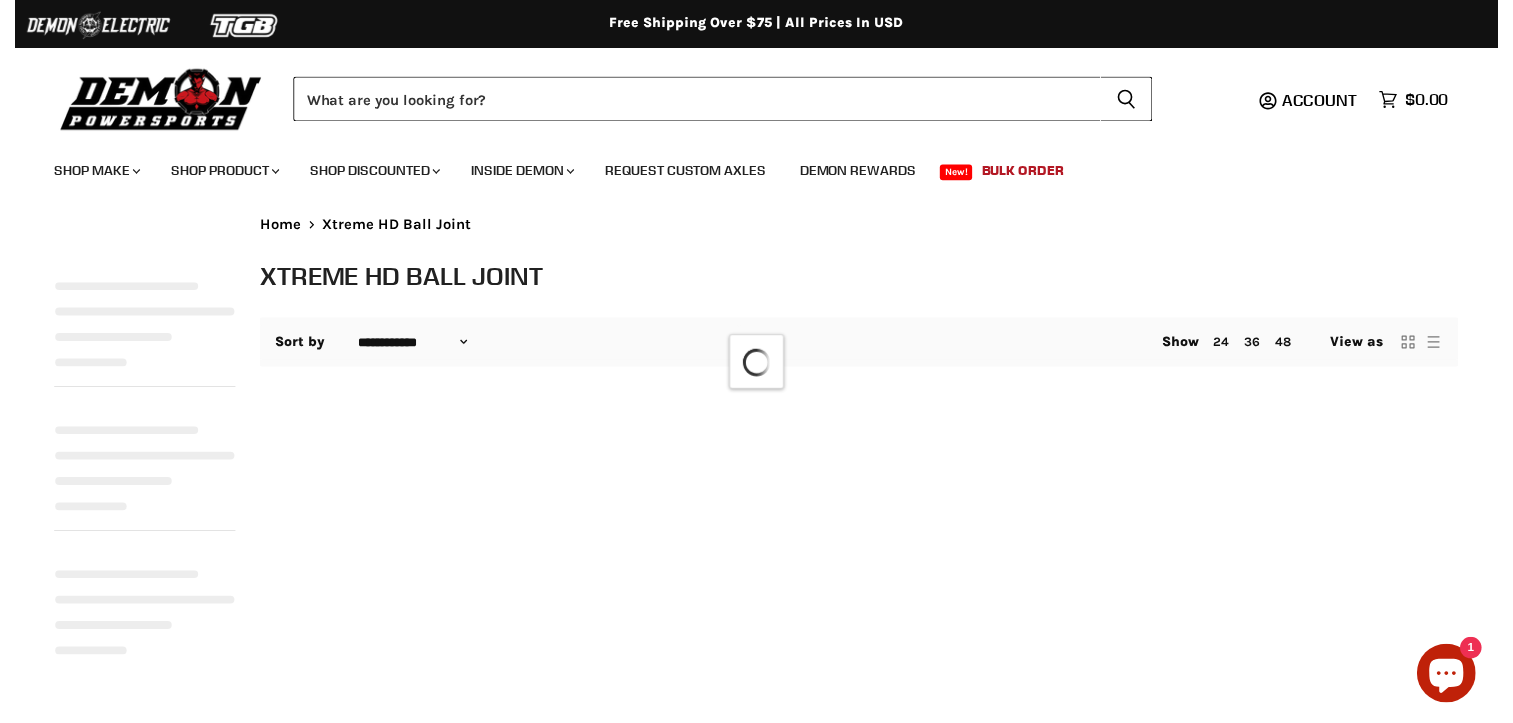 scroll, scrollTop: 0, scrollLeft: 0, axis: both 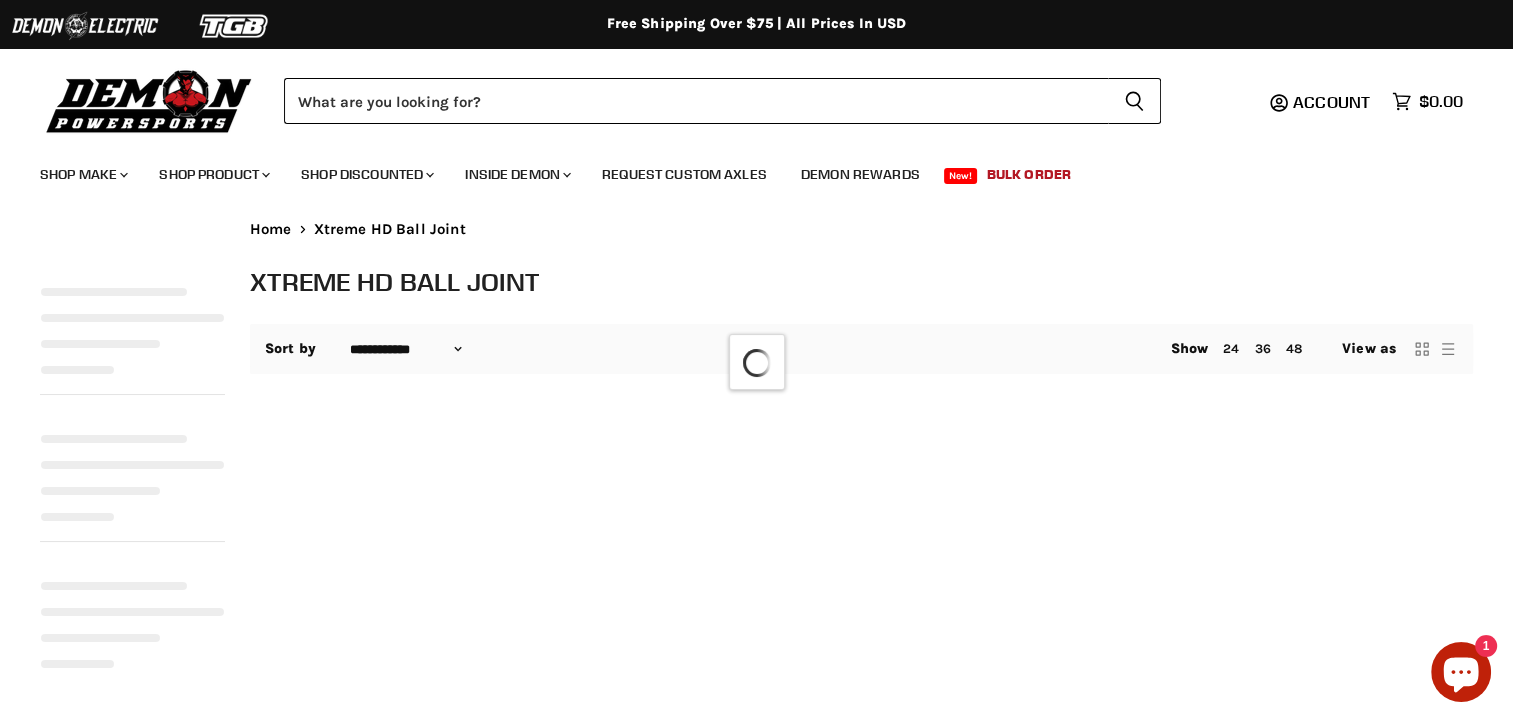 select on "**********" 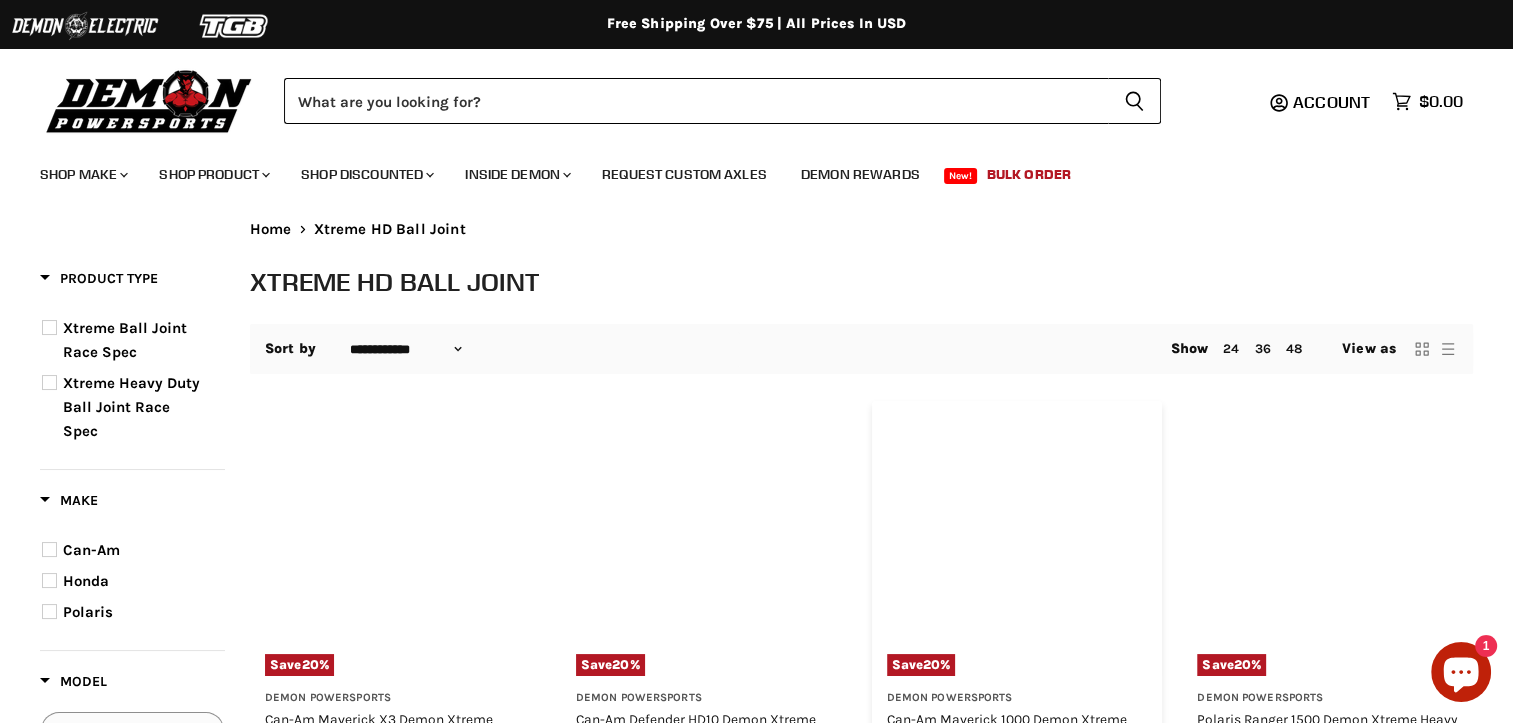 scroll, scrollTop: 100, scrollLeft: 0, axis: vertical 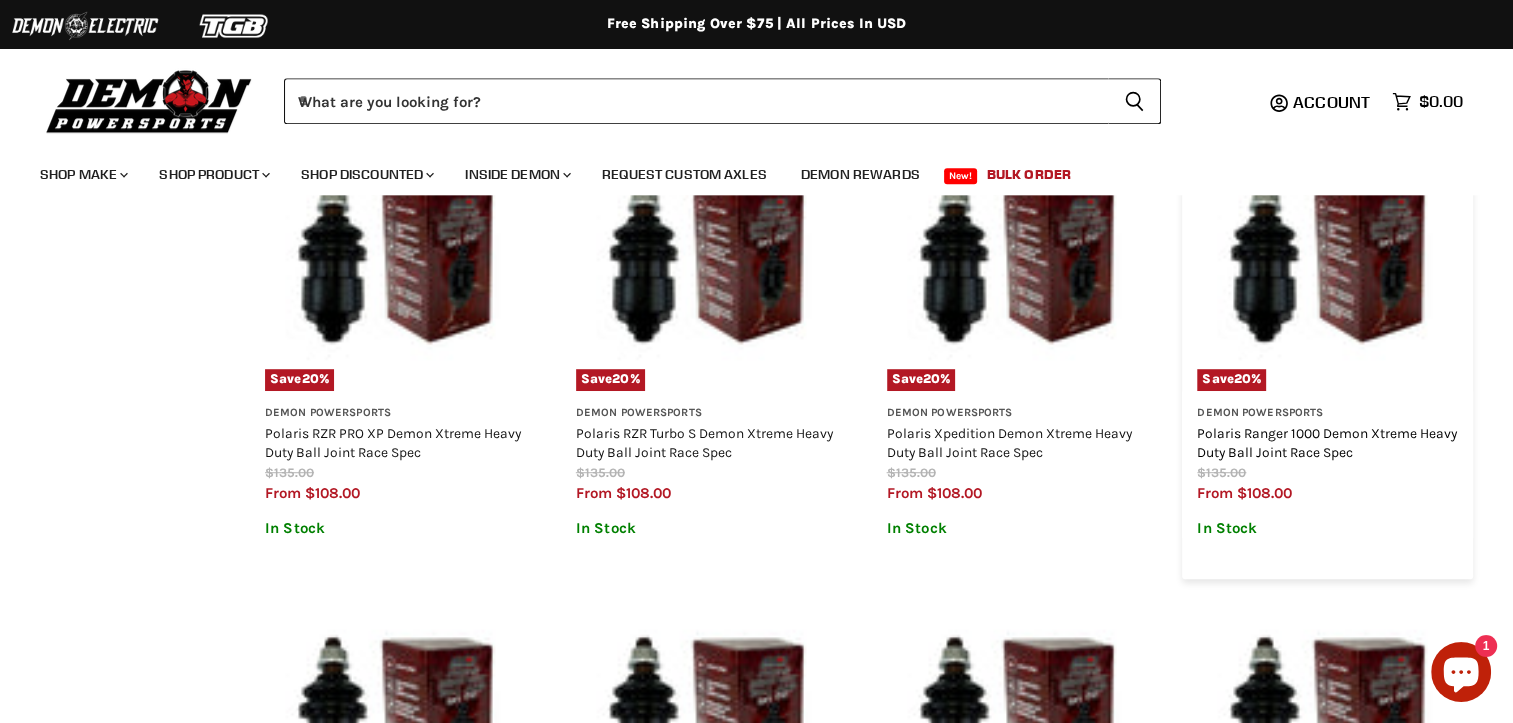 click on "Polaris Ranger 1000 Demon Xtreme Heavy Duty Ball Joint Race Spec" at bounding box center (1327, 442) 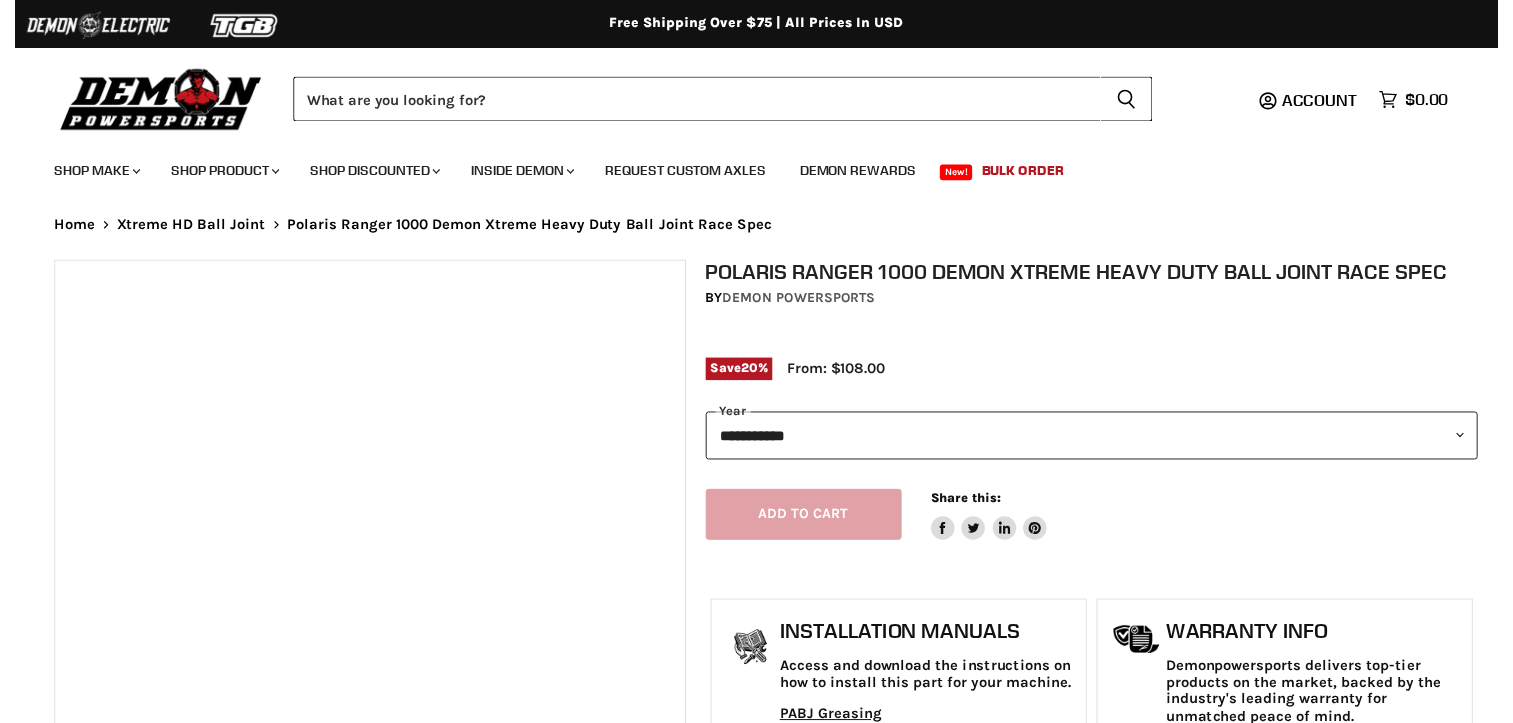 scroll, scrollTop: 0, scrollLeft: 0, axis: both 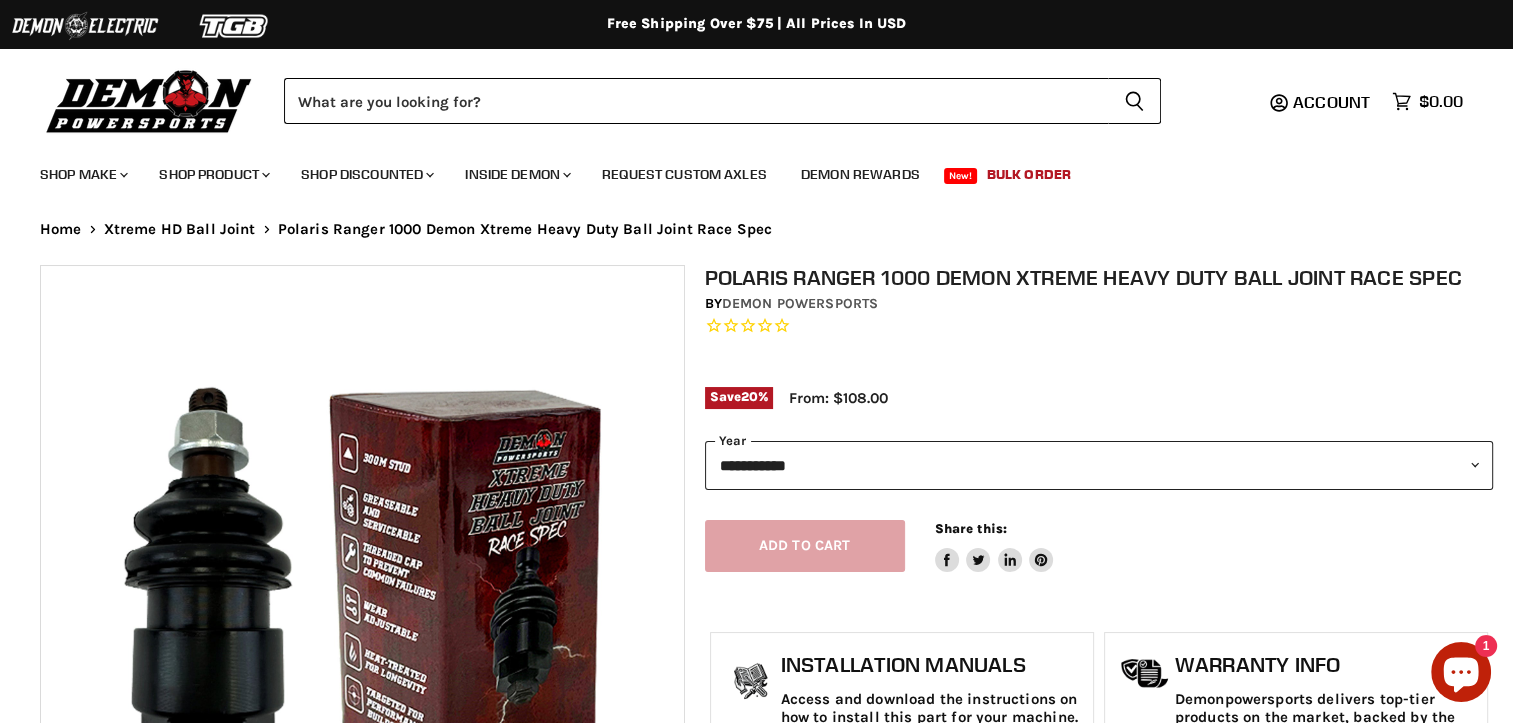 click on "**********" at bounding box center (1099, 465) 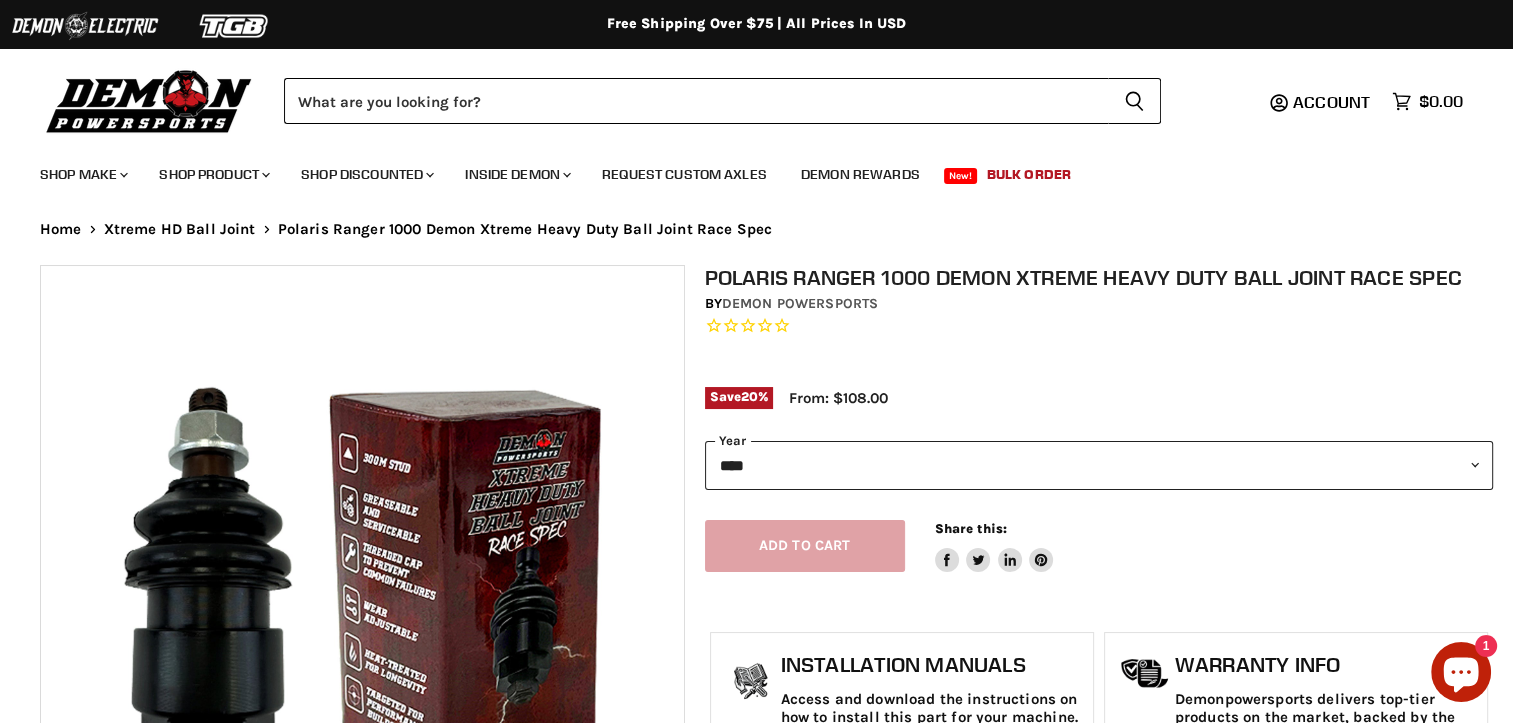 click on "**********" at bounding box center (1099, 465) 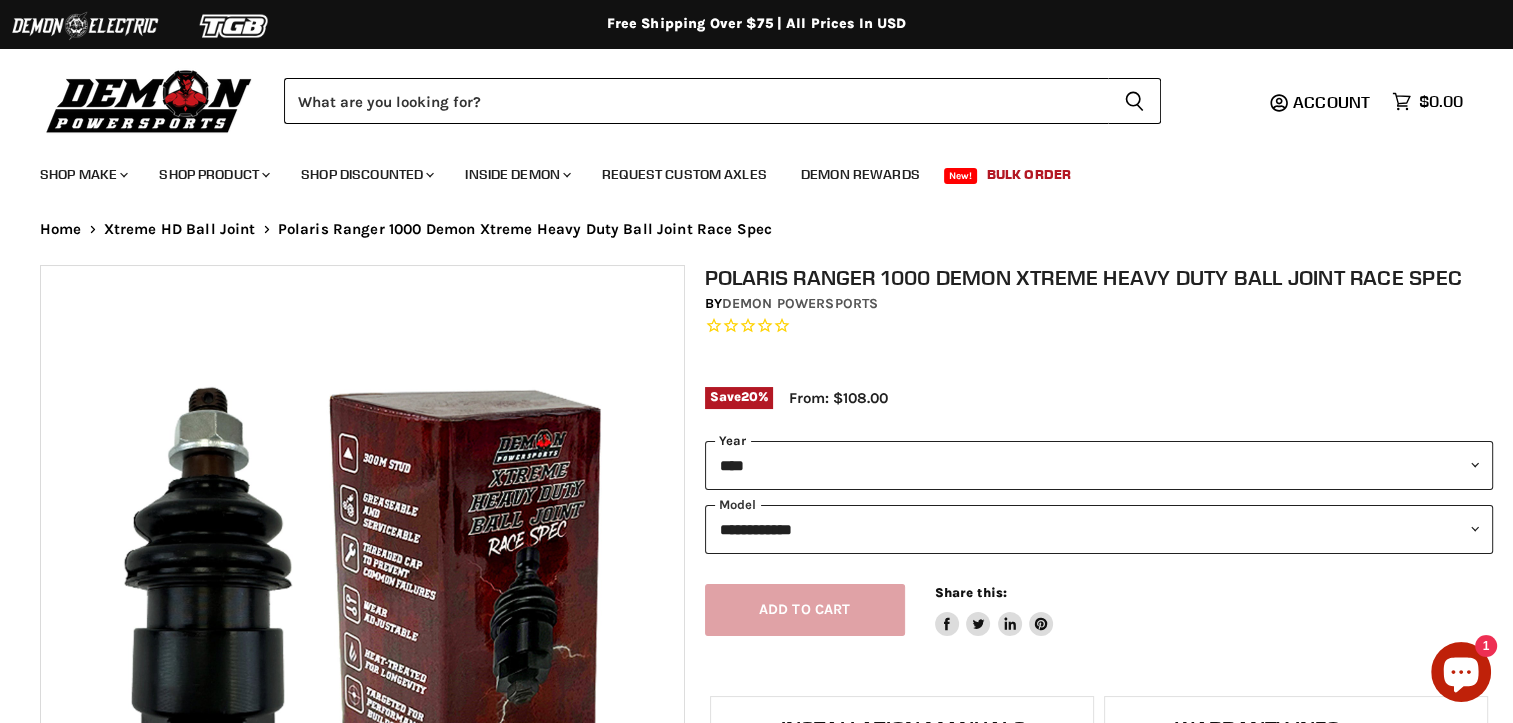 scroll, scrollTop: 0, scrollLeft: 0, axis: both 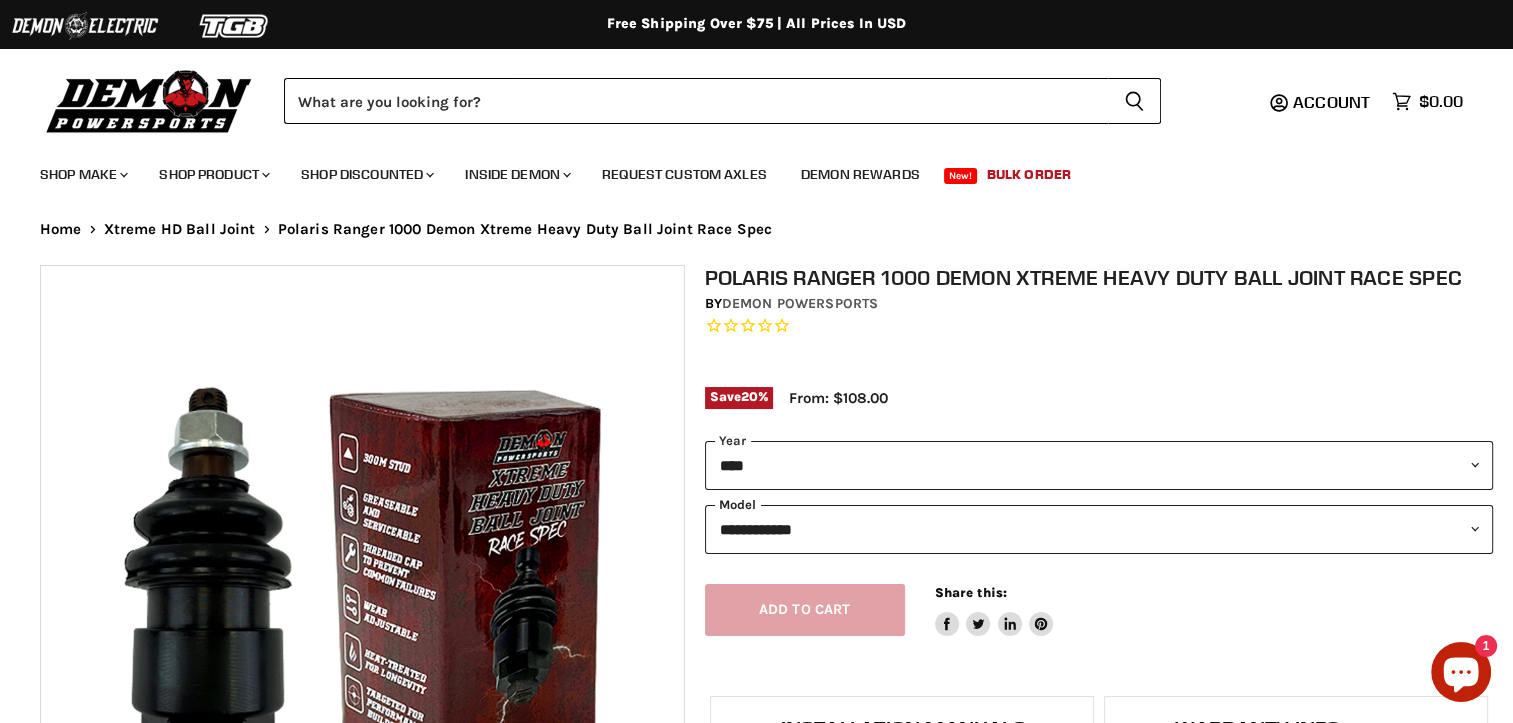 click on "**********" at bounding box center (1099, 529) 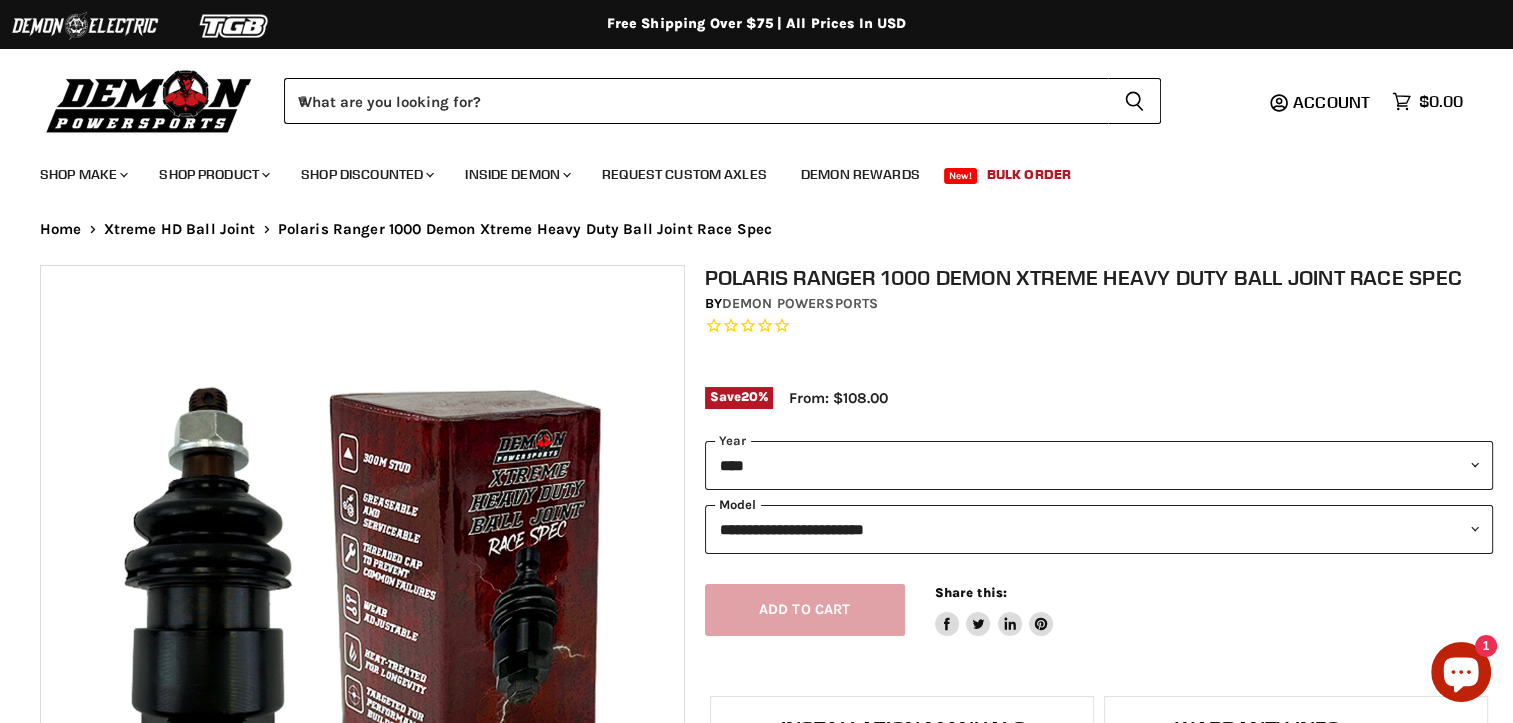 click on "**********" at bounding box center (1099, 529) 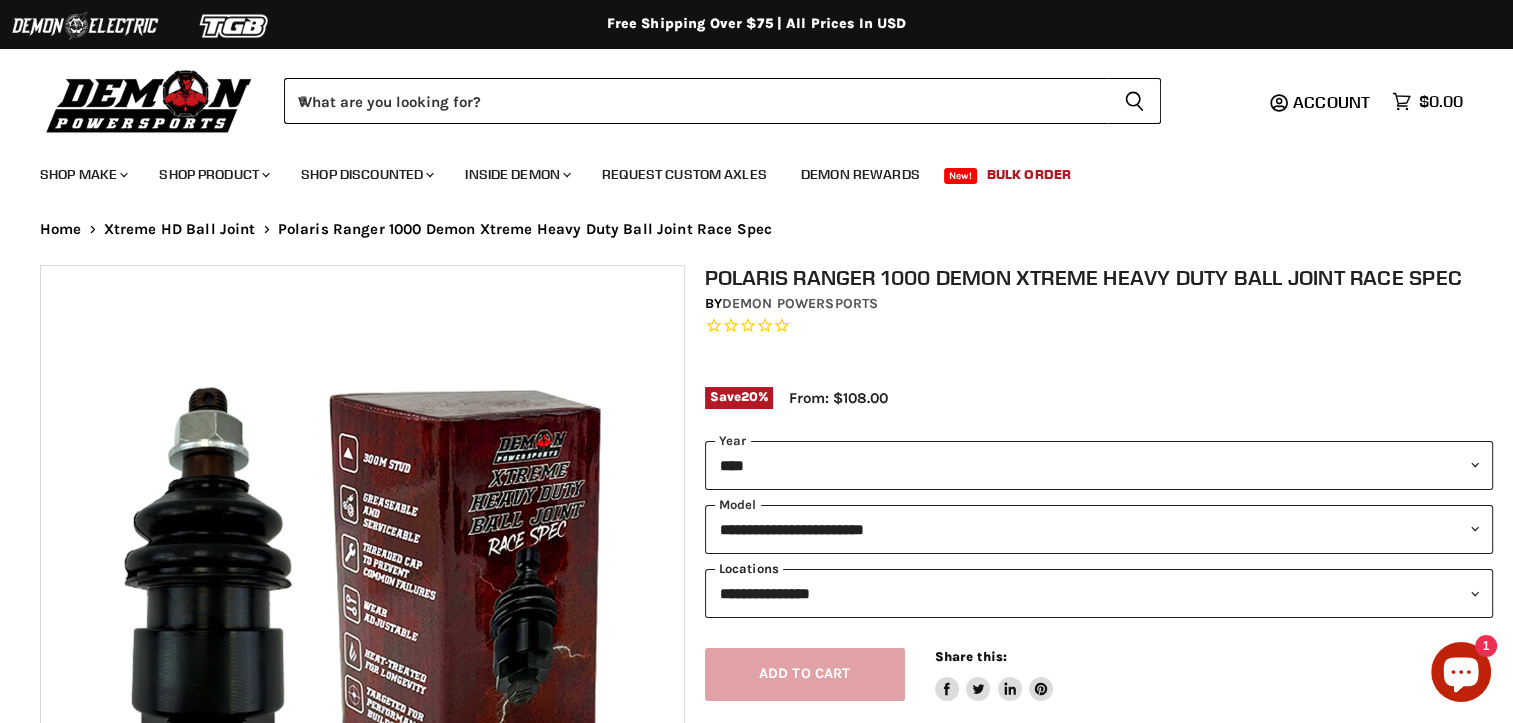 click on "**********" at bounding box center [1099, 593] 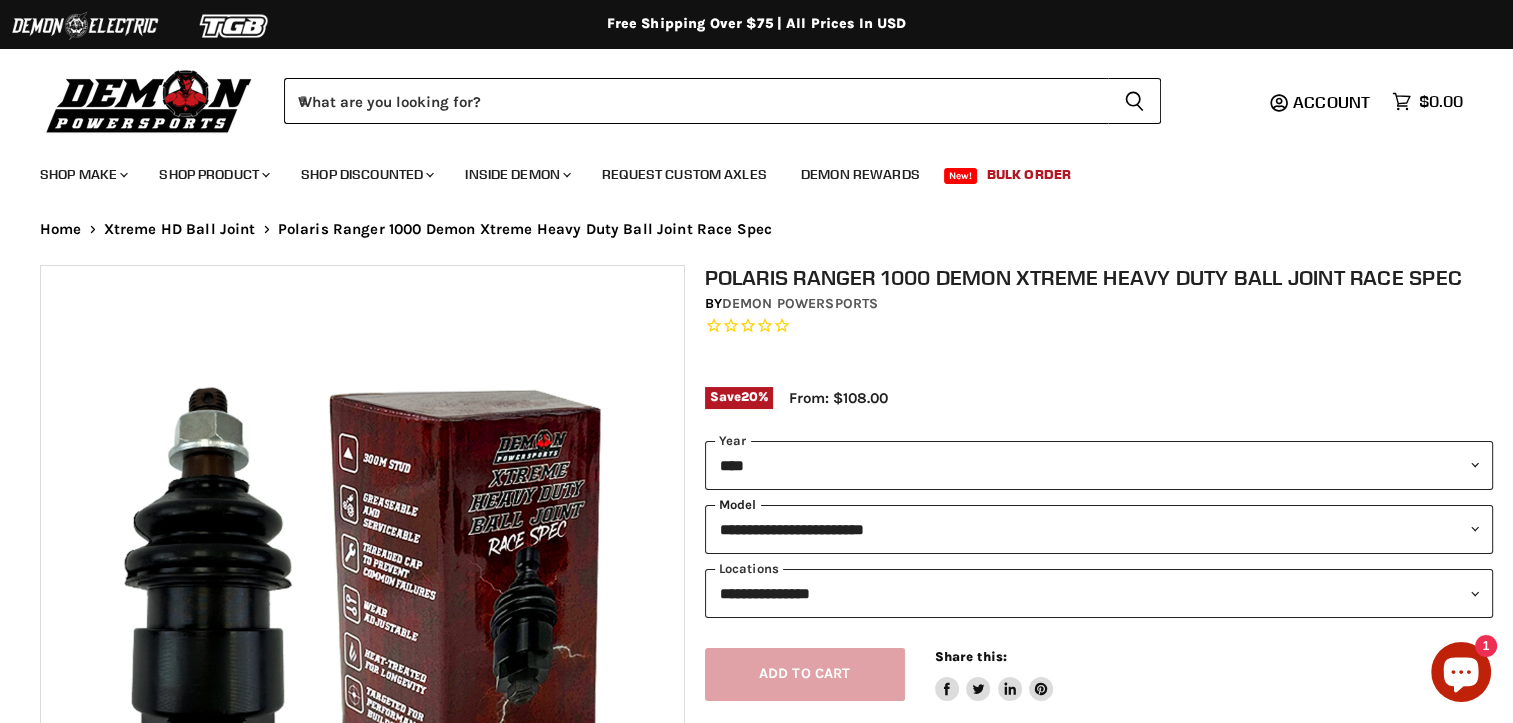 click on "**********" at bounding box center [1099, 529] 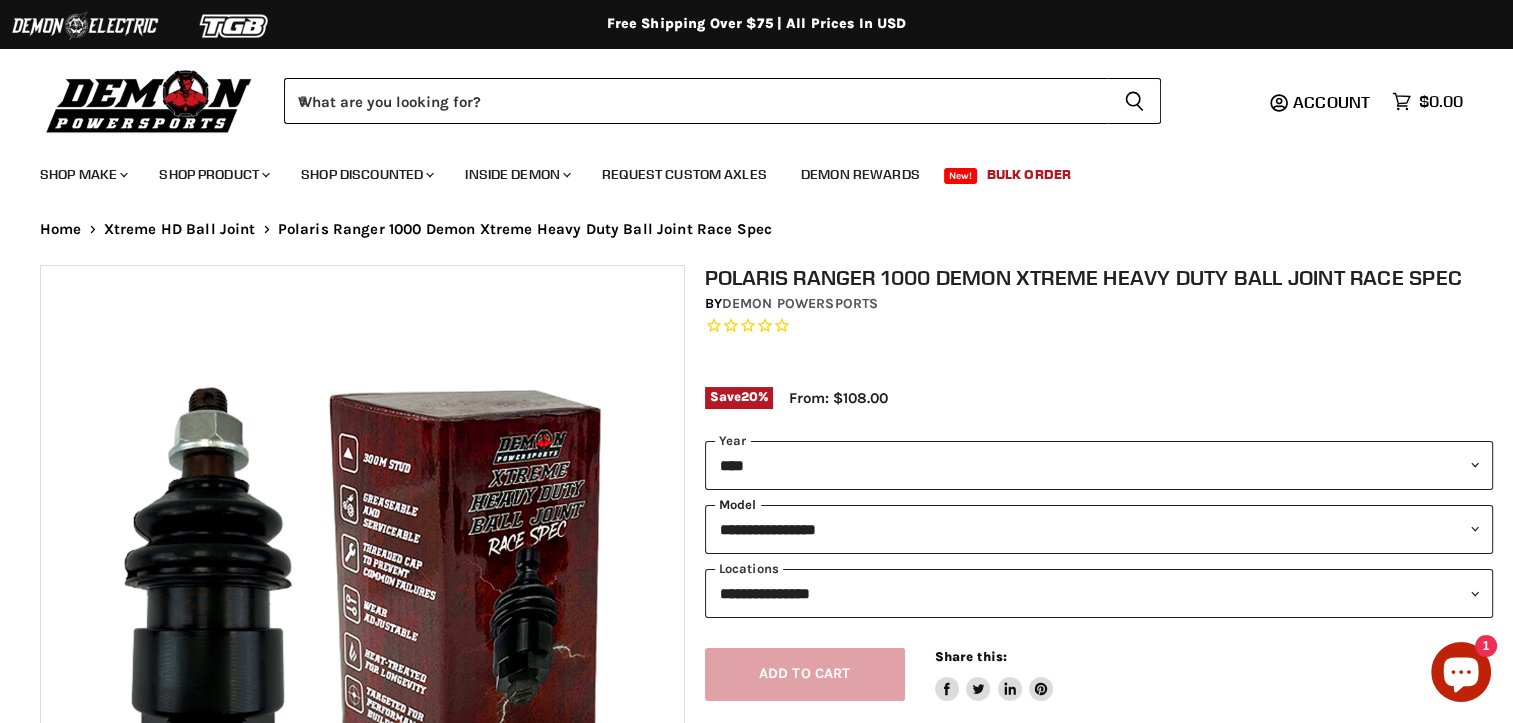 click on "**********" at bounding box center (1099, 529) 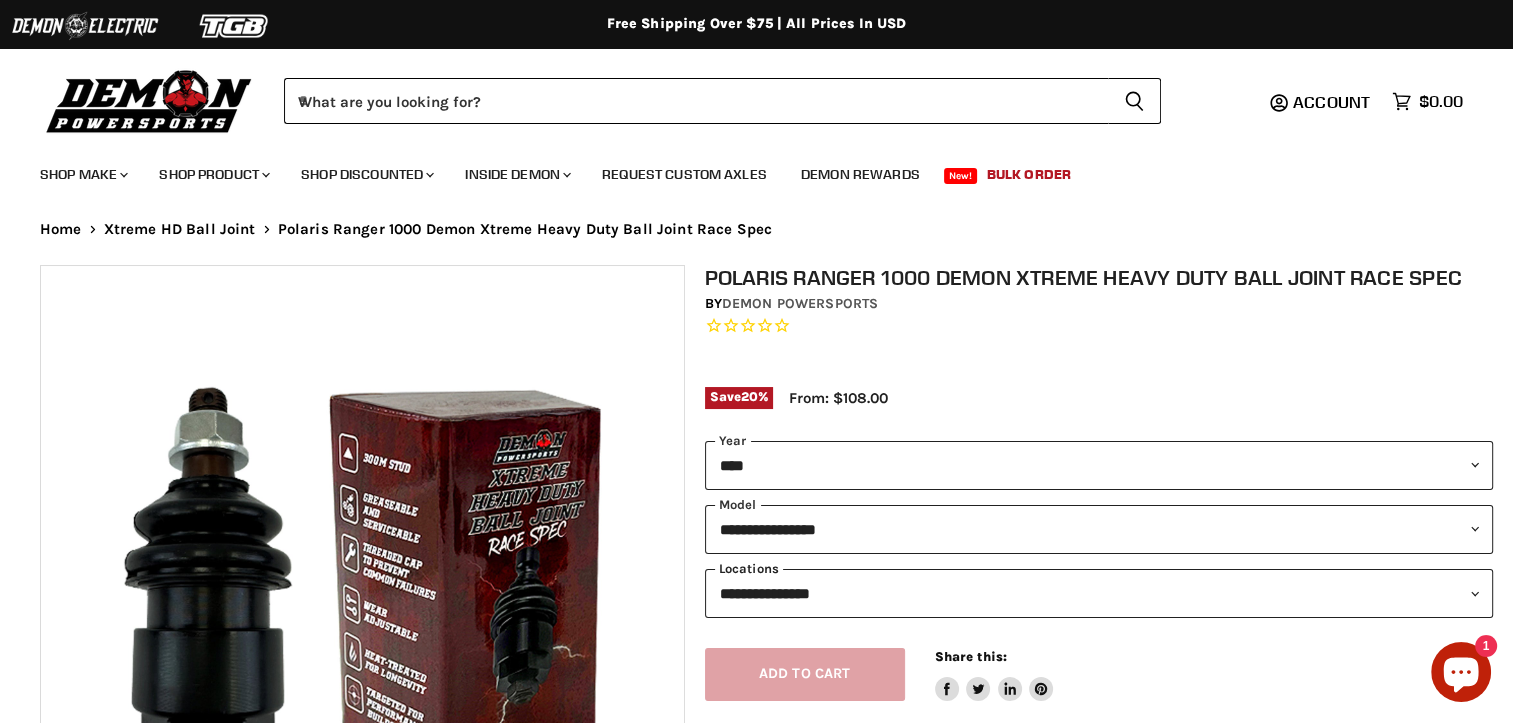 click on "**********" at bounding box center (1099, 593) 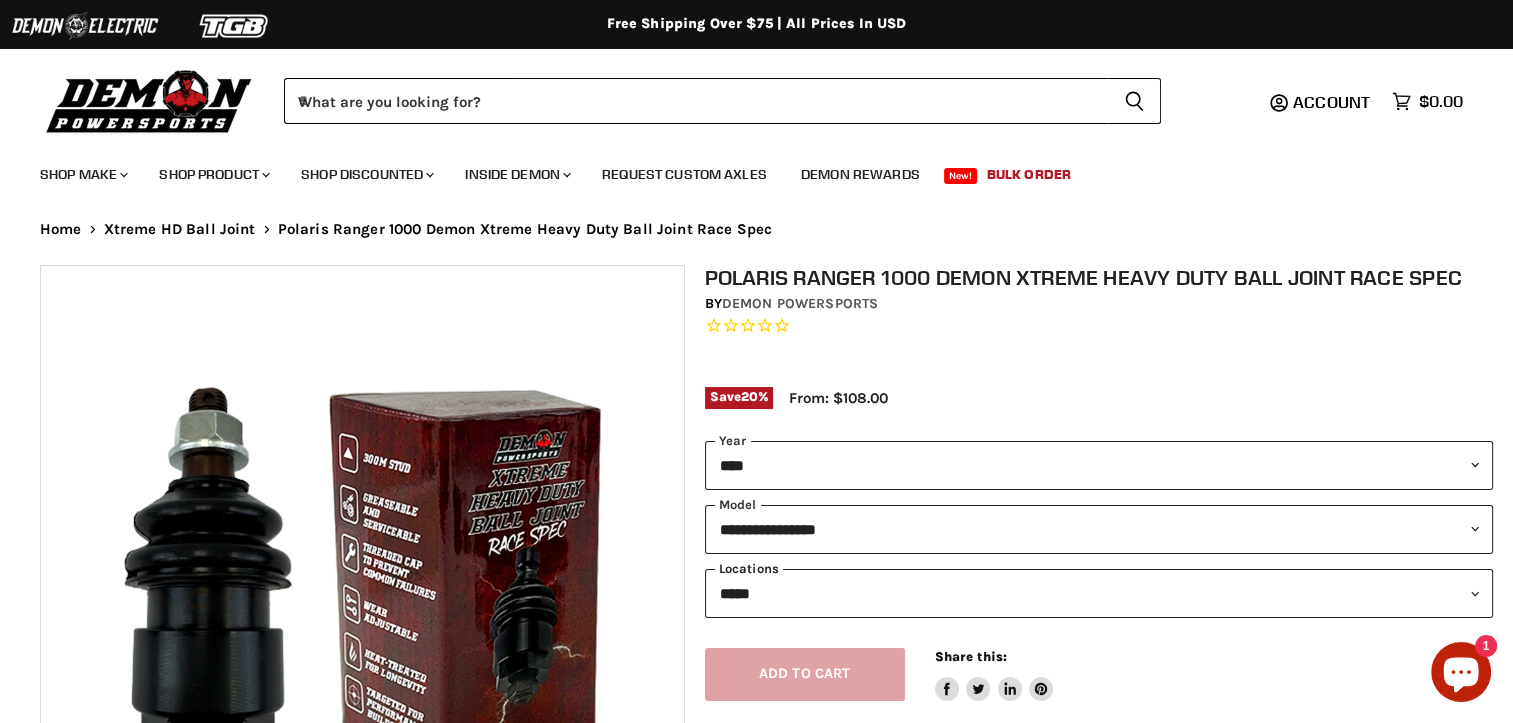 click on "**********" at bounding box center [1099, 593] 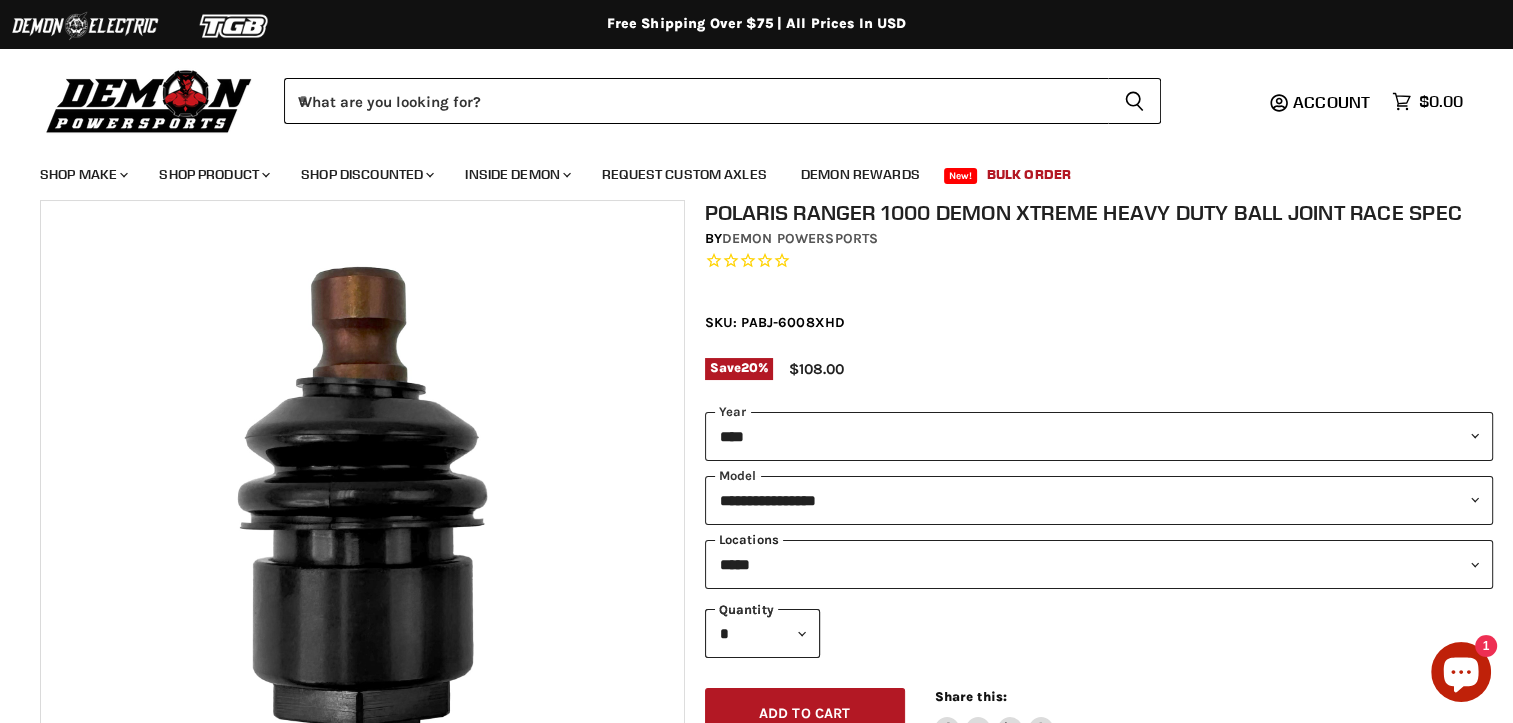 scroll, scrollTop: 100, scrollLeft: 0, axis: vertical 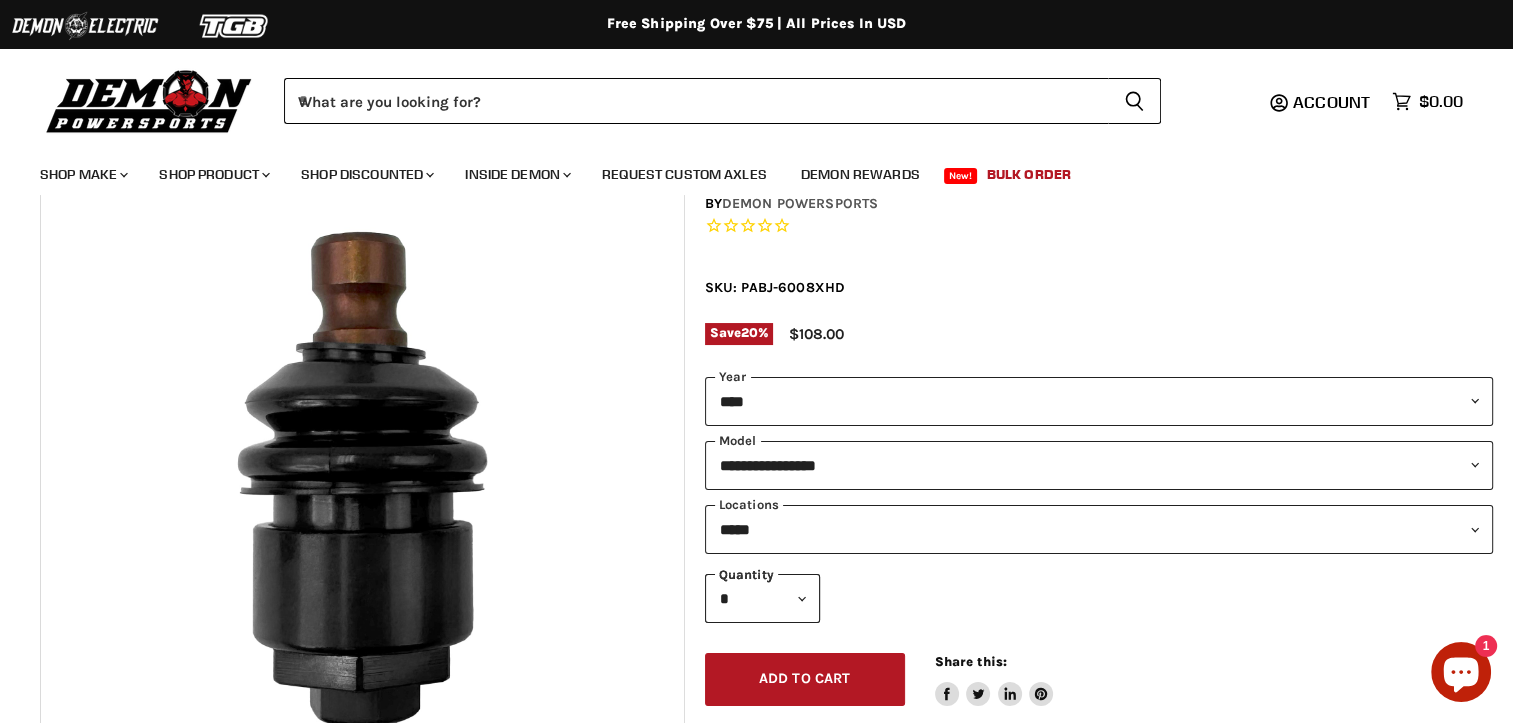 click on "*
*
*
*
*
*
*
*
*
***" at bounding box center [762, 598] 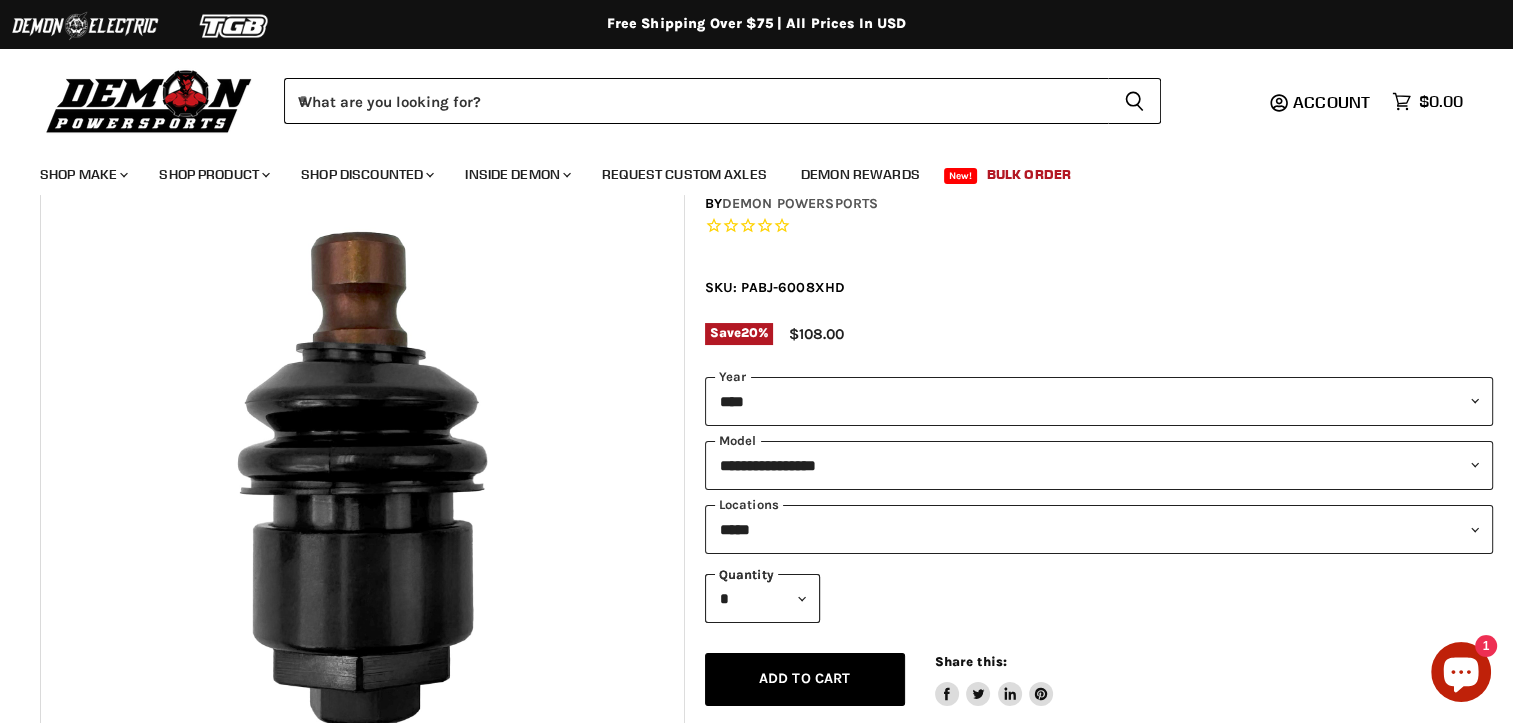 click on "Add to cart
Spinner icon" at bounding box center [805, 679] 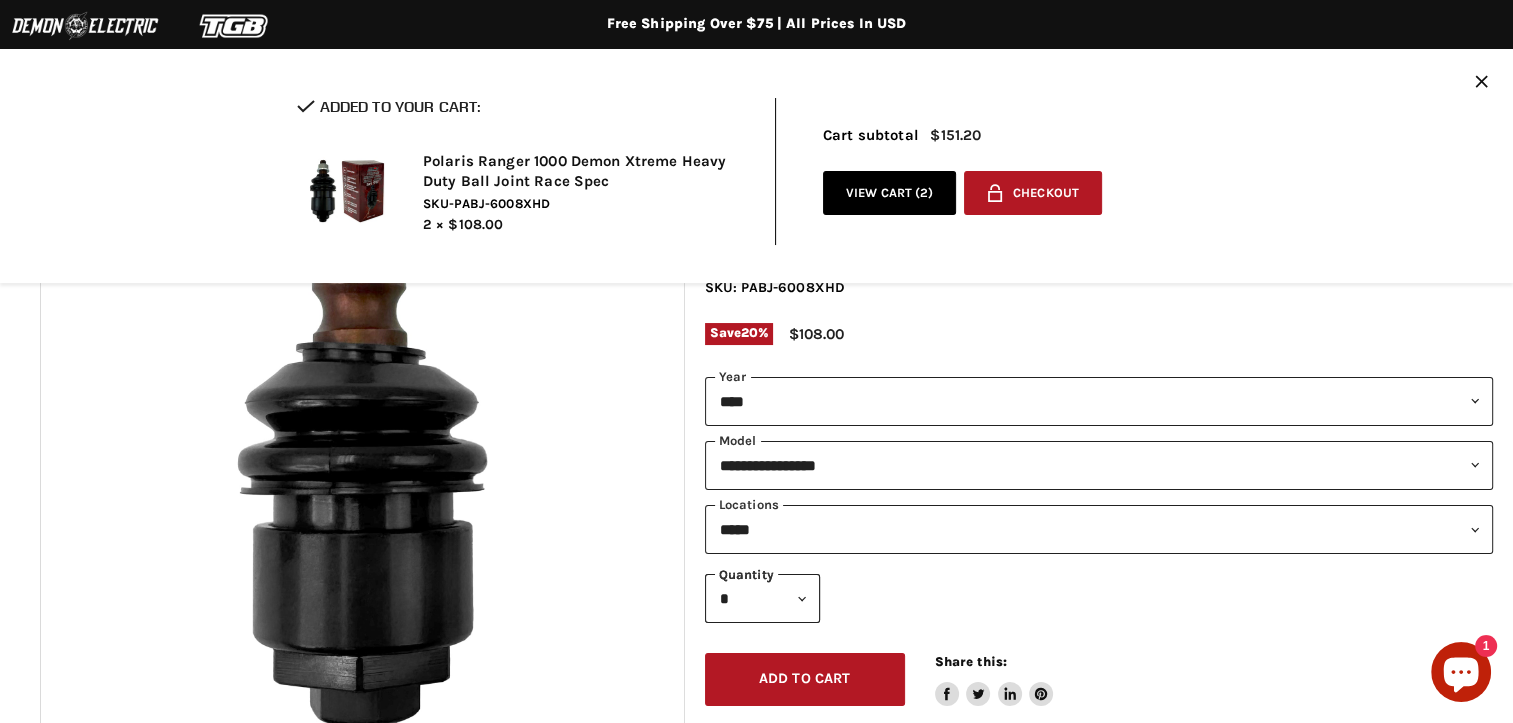 click on "Checkmark icon
Added to your cart:
Polaris Ranger 1000 Demon Xtreme Heavy Duty Ball Joint Race Spec
SKU-PABJ-6008XHD
2 ×
$108.00
Cart subtotal
$151.20
View cart ( 2 )
Lock icon
Checkout
Close icon" at bounding box center [756, 171] 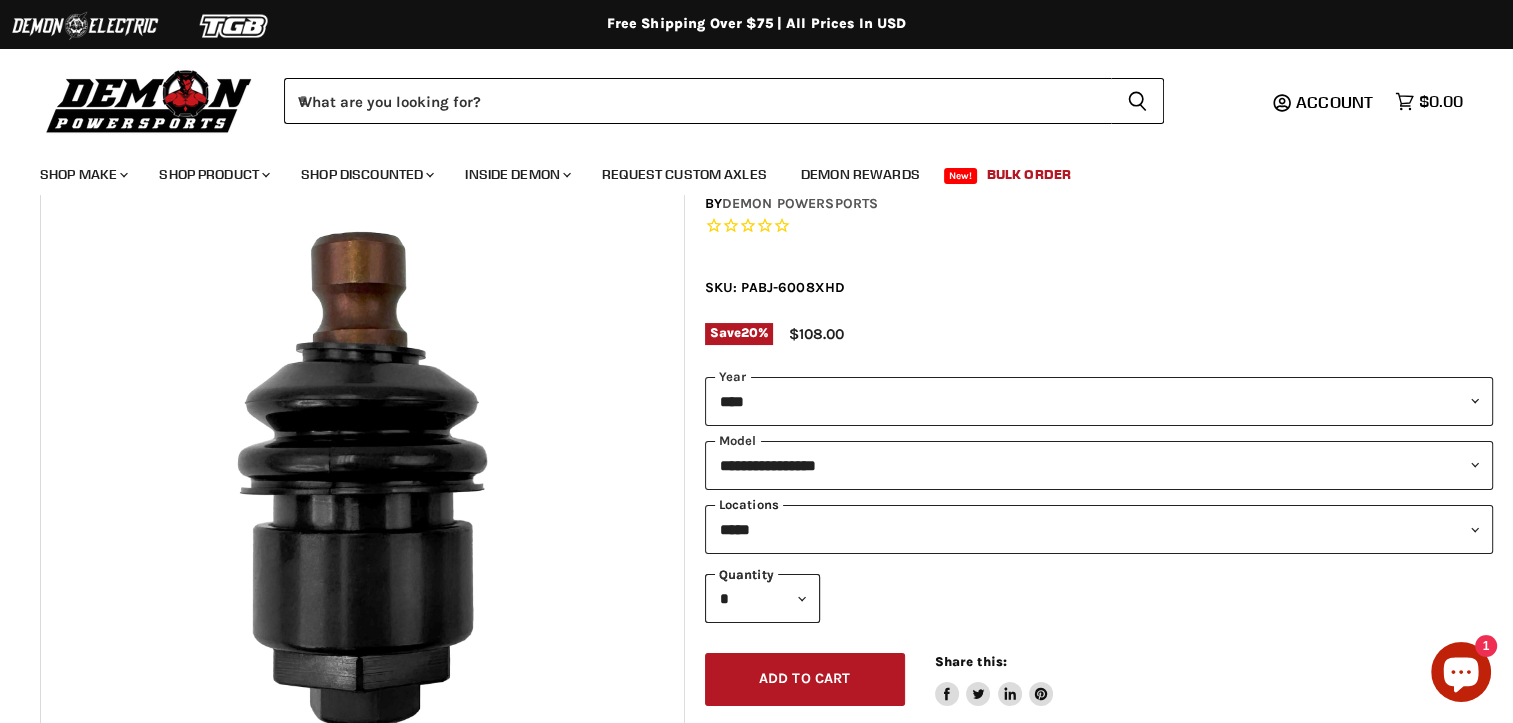 click on "**********" at bounding box center (1099, 529) 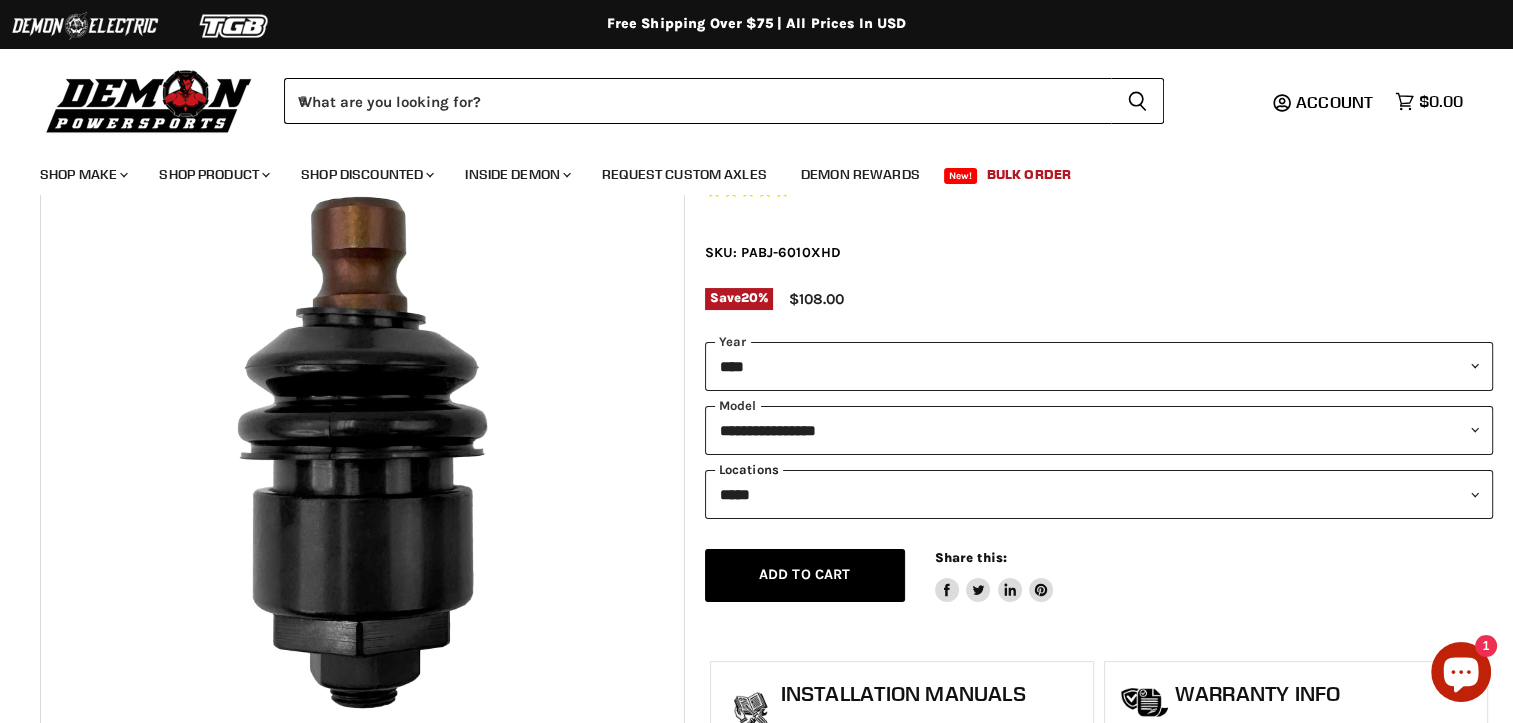 scroll, scrollTop: 100, scrollLeft: 0, axis: vertical 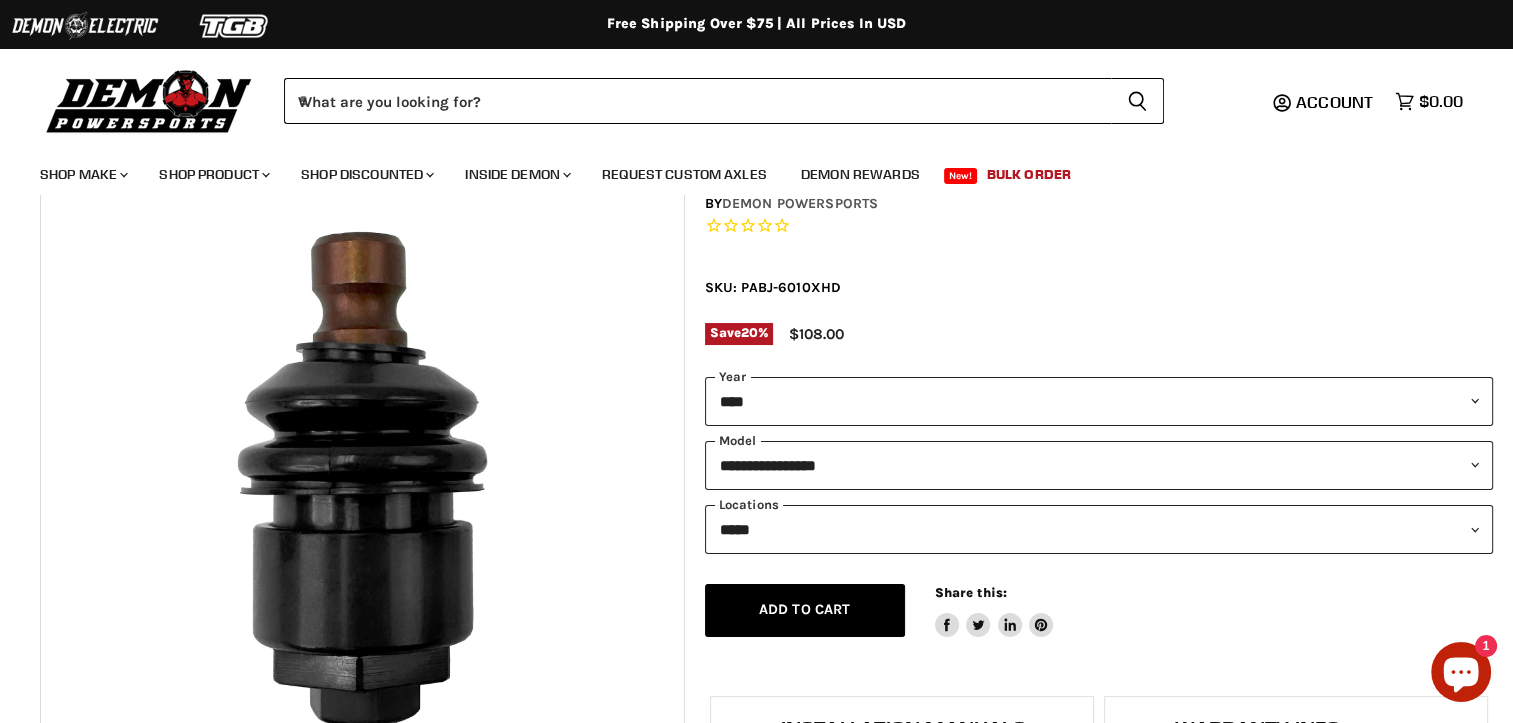 click on "Add to cart
Spinner icon" at bounding box center (805, 610) 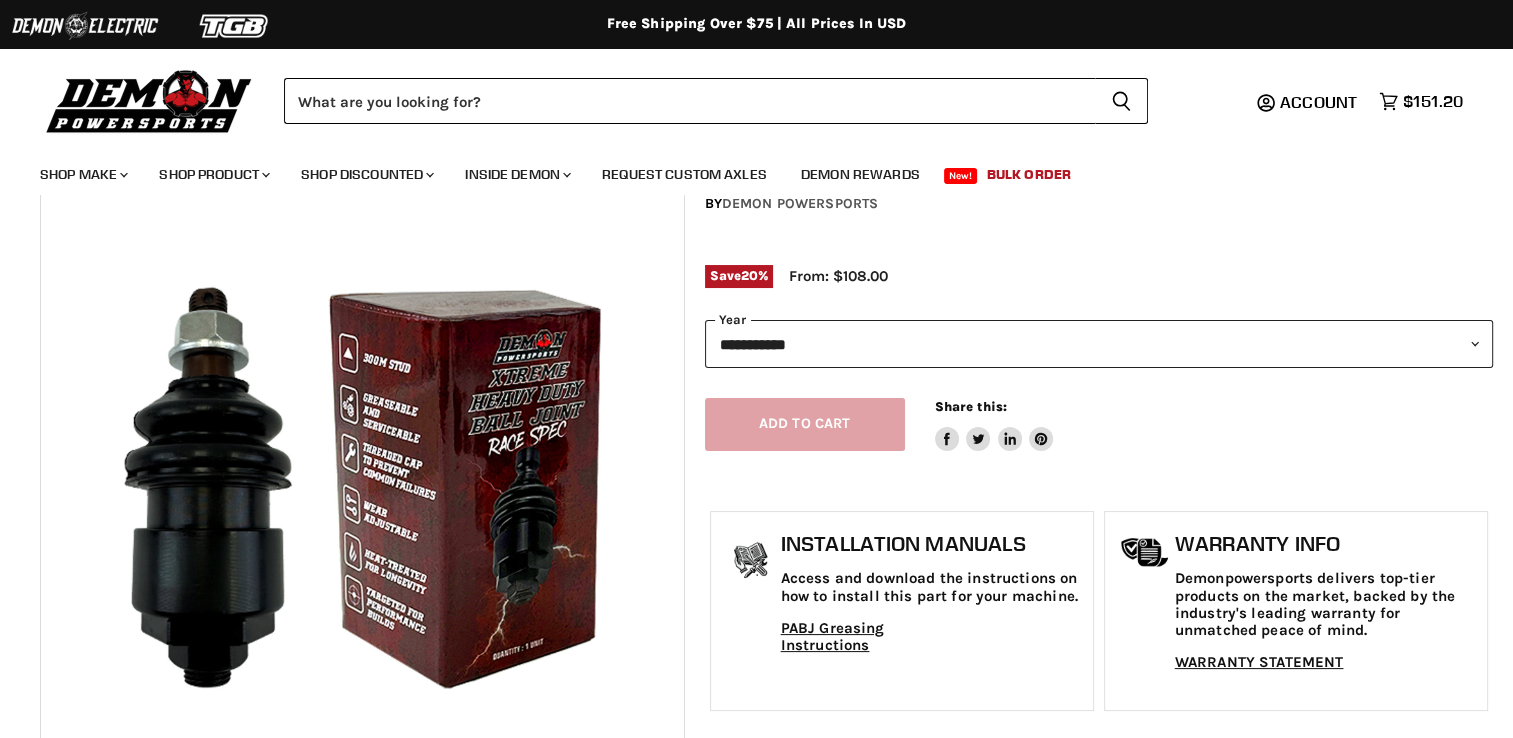 drag, startPoint x: 803, startPoint y: 342, endPoint x: 804, endPoint y: 354, distance: 12.0415945 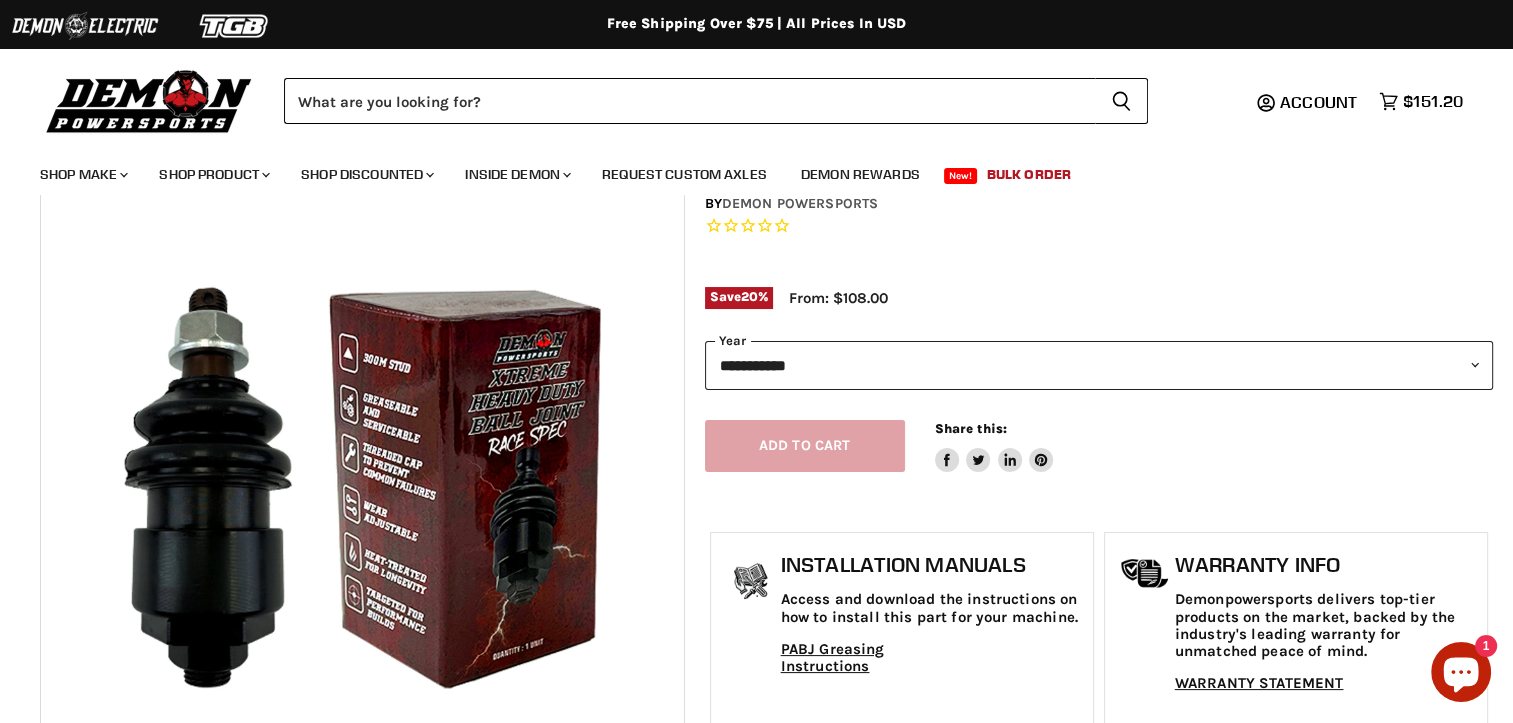 scroll, scrollTop: 100, scrollLeft: 0, axis: vertical 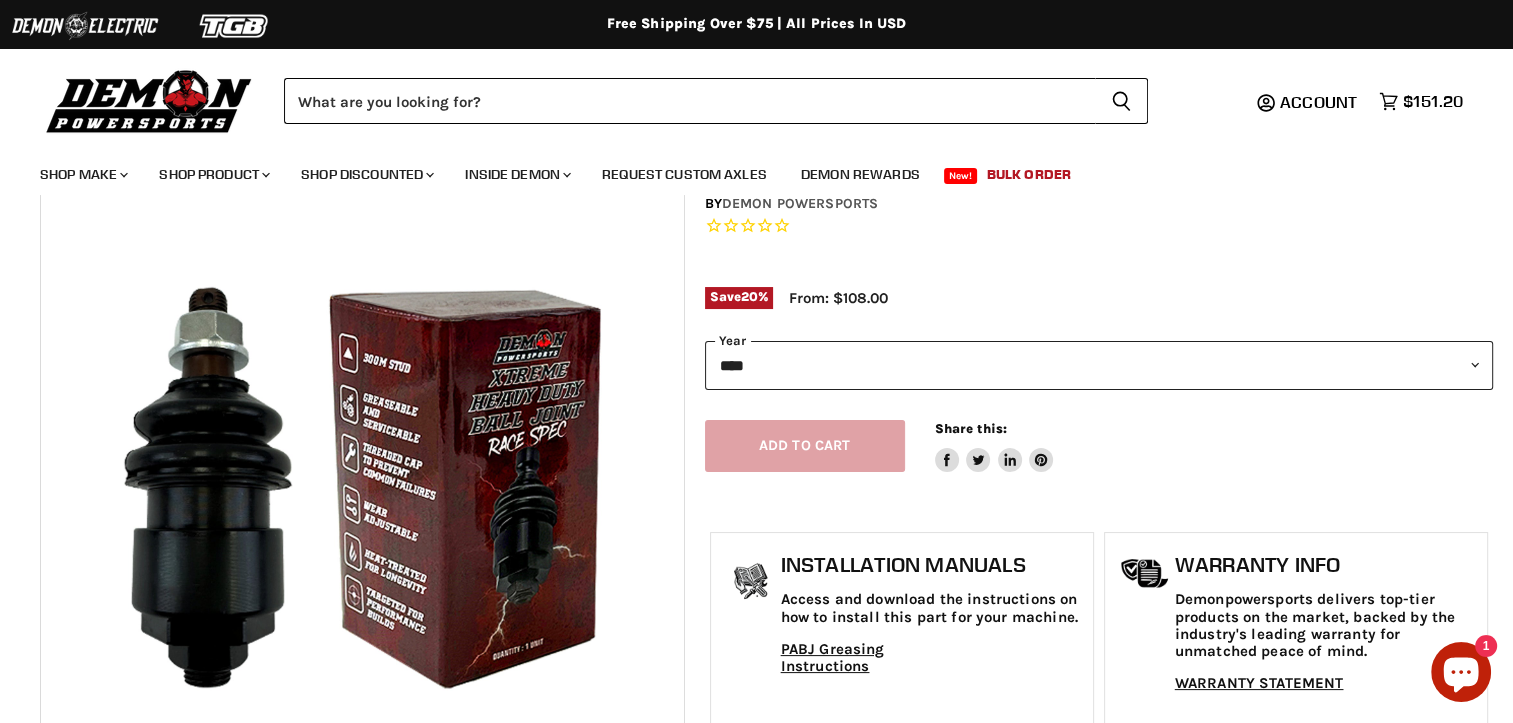 click on "**********" at bounding box center (1099, 365) 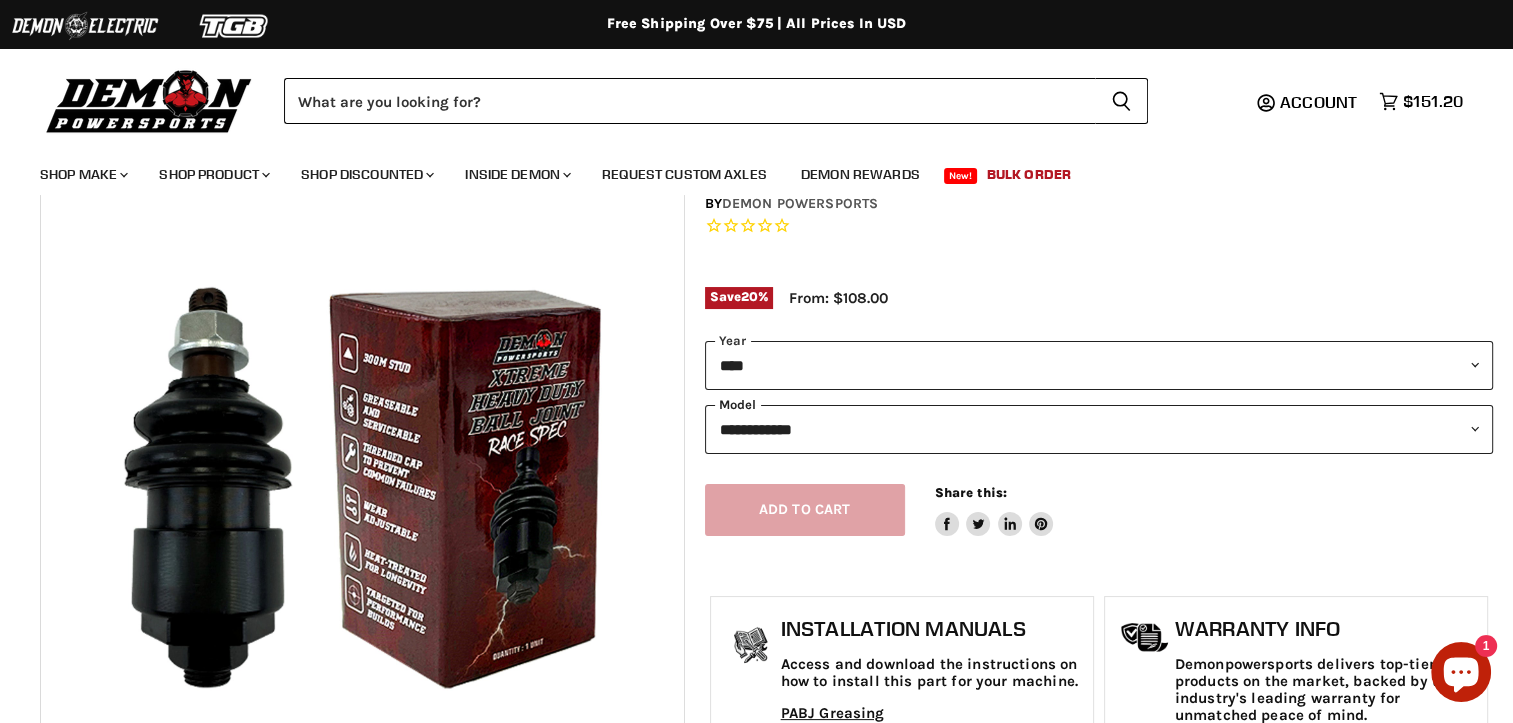 click on "**********" at bounding box center (1099, 429) 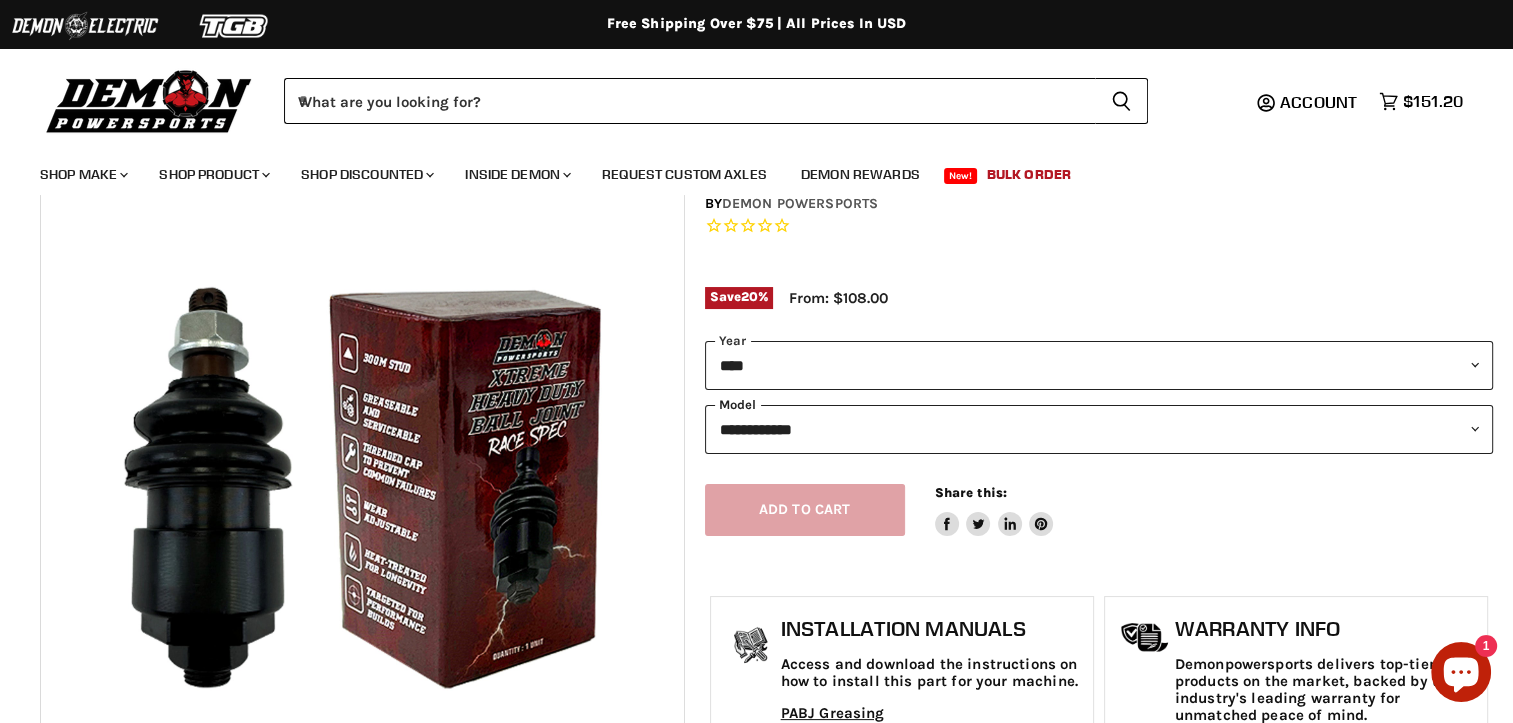 scroll, scrollTop: 0, scrollLeft: 0, axis: both 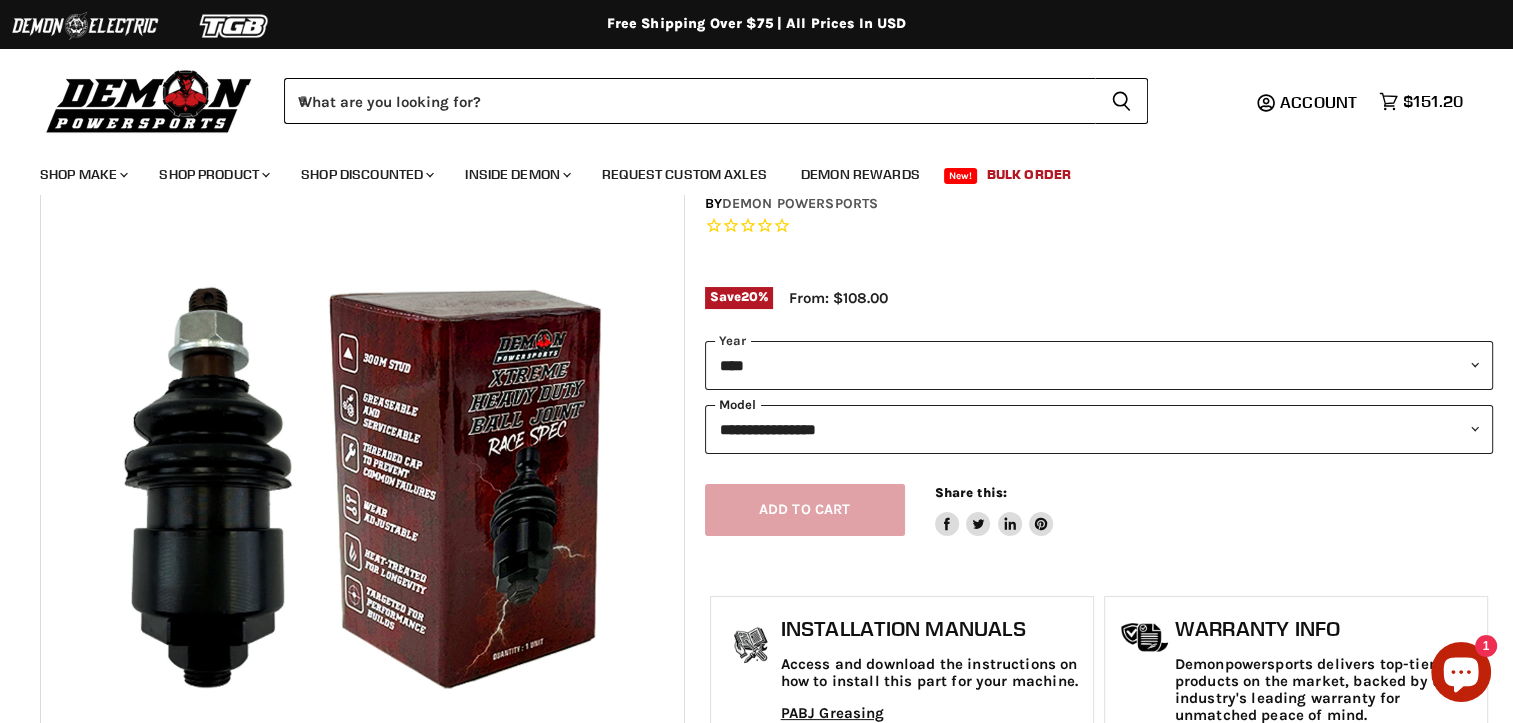 click on "**********" at bounding box center [1099, 429] 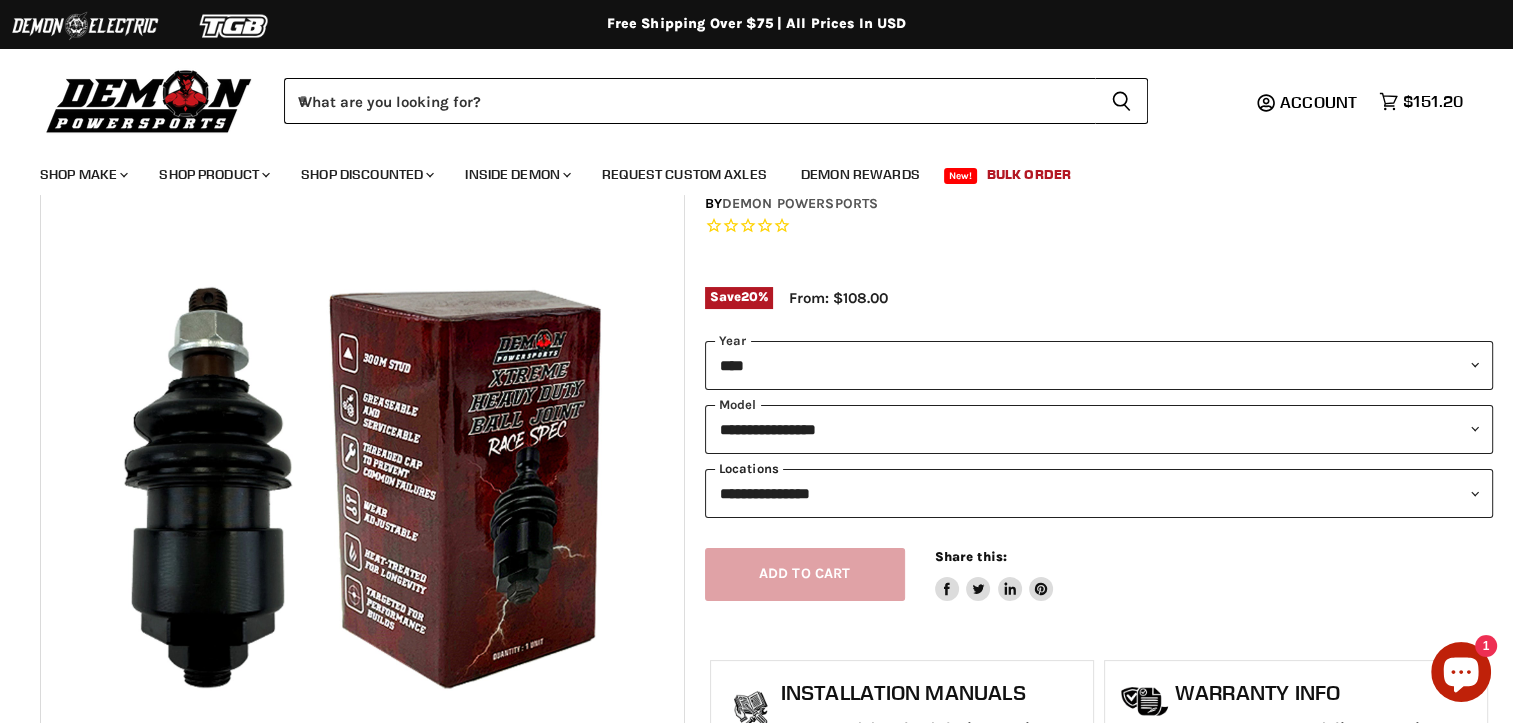 click on "**********" at bounding box center [1099, 493] 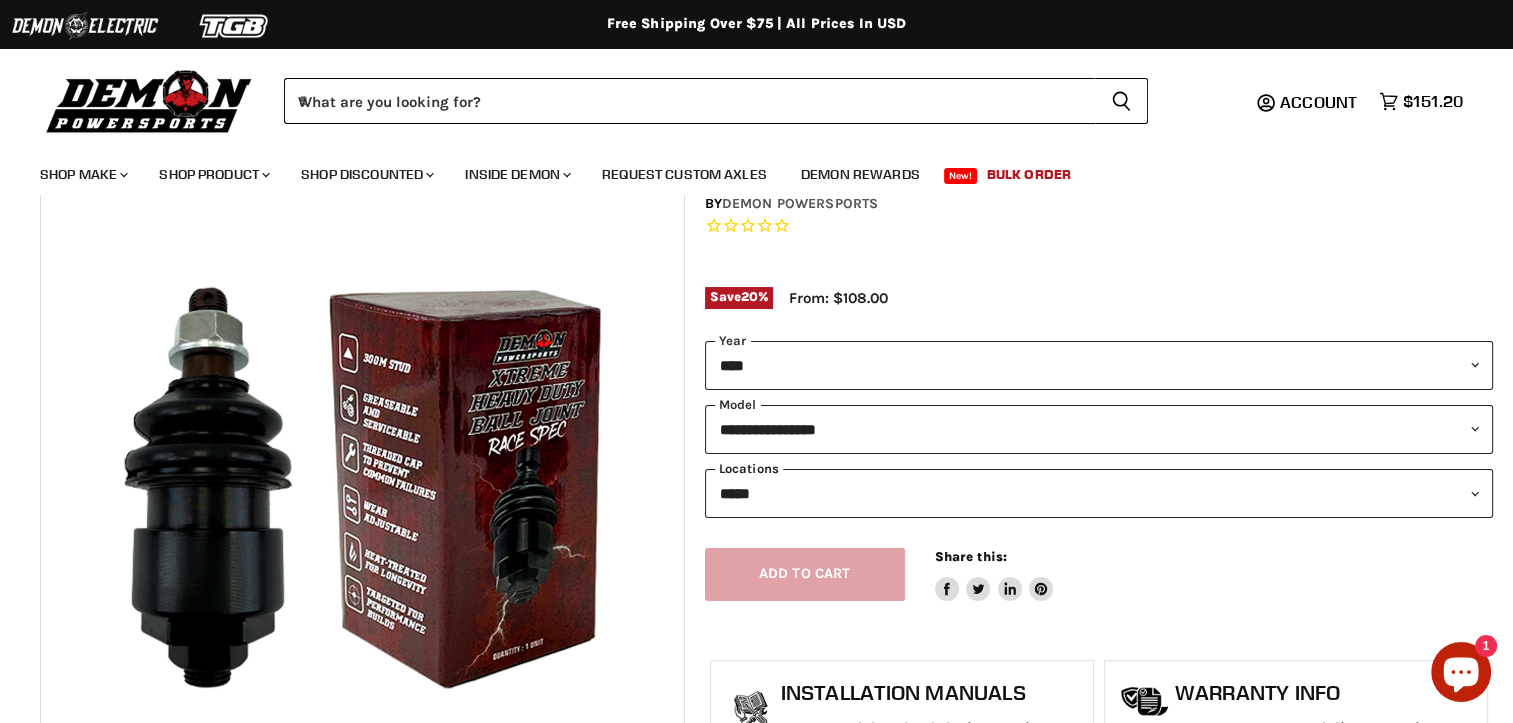 click on "**********" at bounding box center (1099, 493) 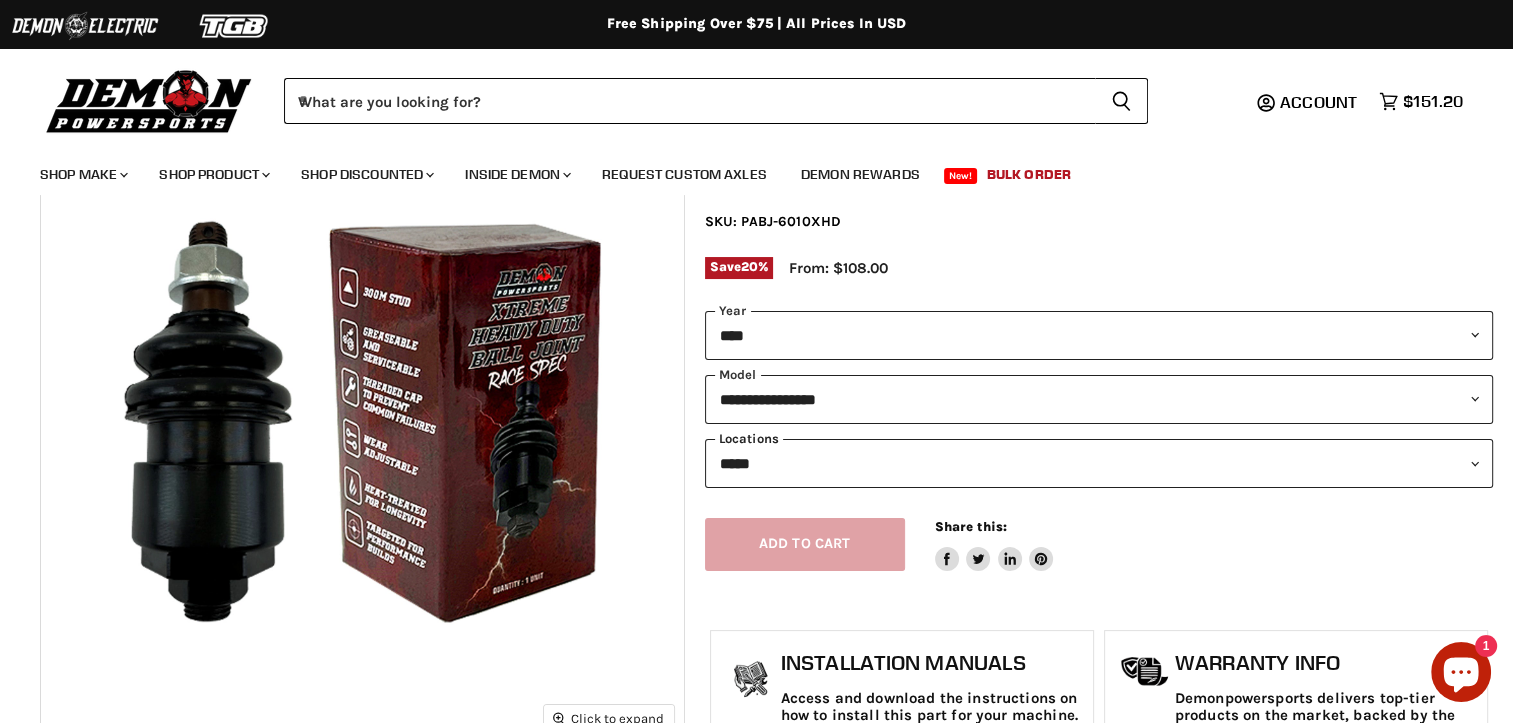 scroll, scrollTop: 200, scrollLeft: 0, axis: vertical 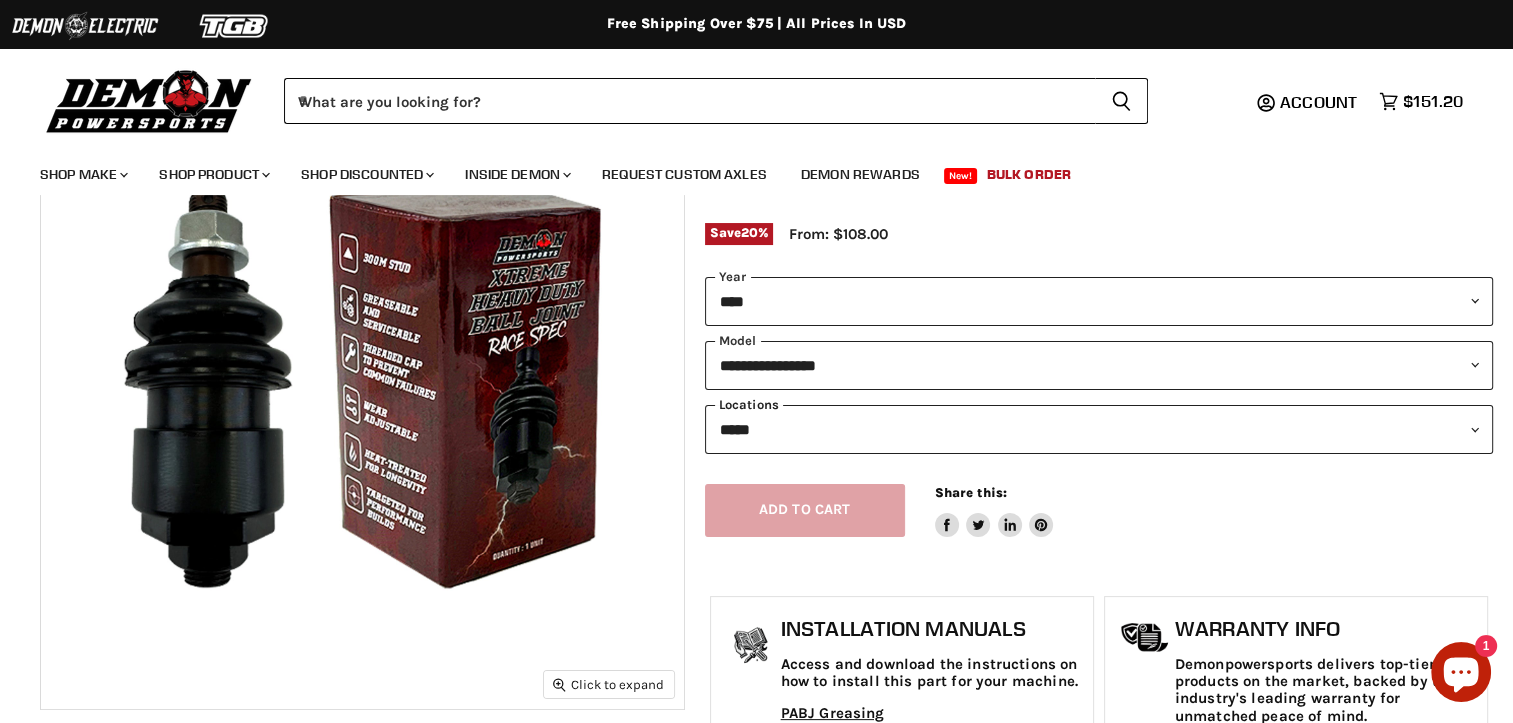 click on "**********" at bounding box center (1099, 429) 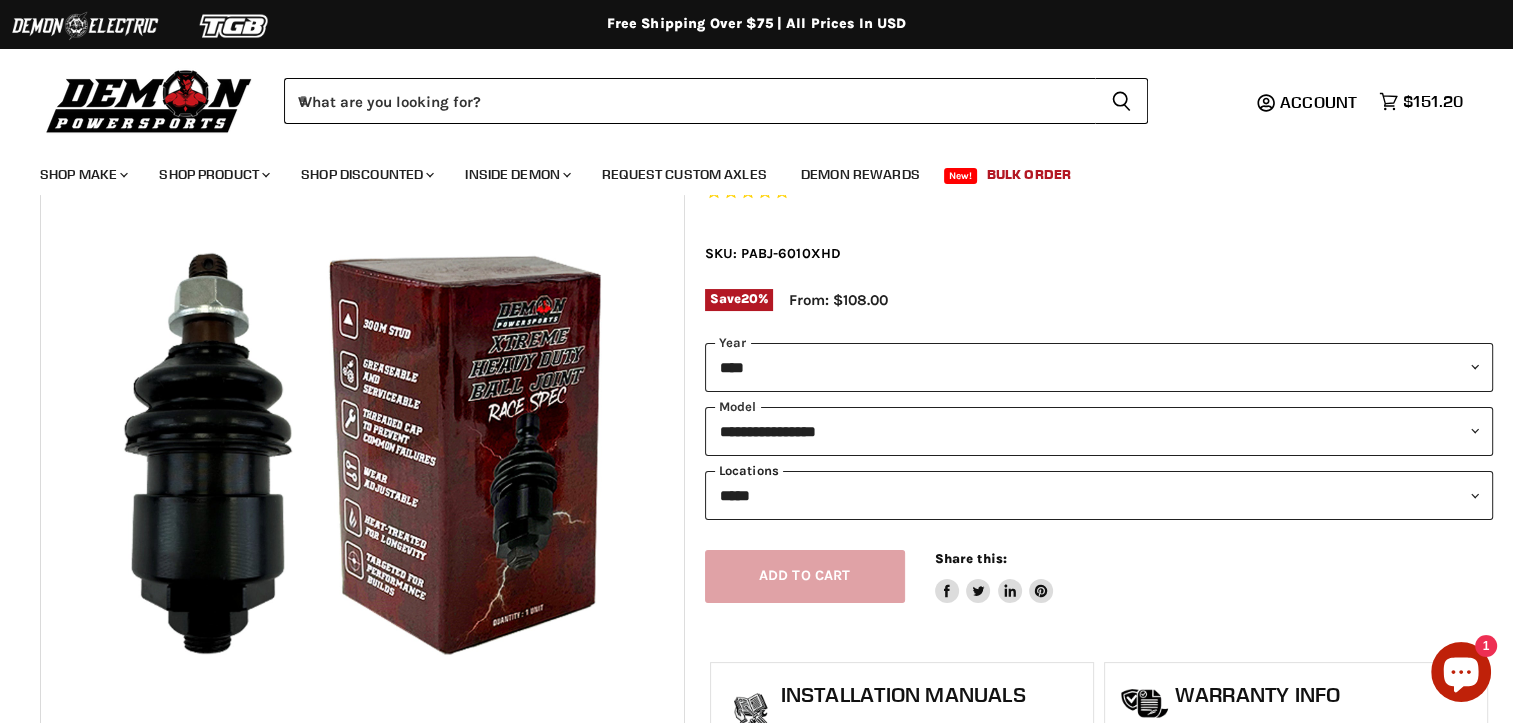 scroll, scrollTop: 100, scrollLeft: 0, axis: vertical 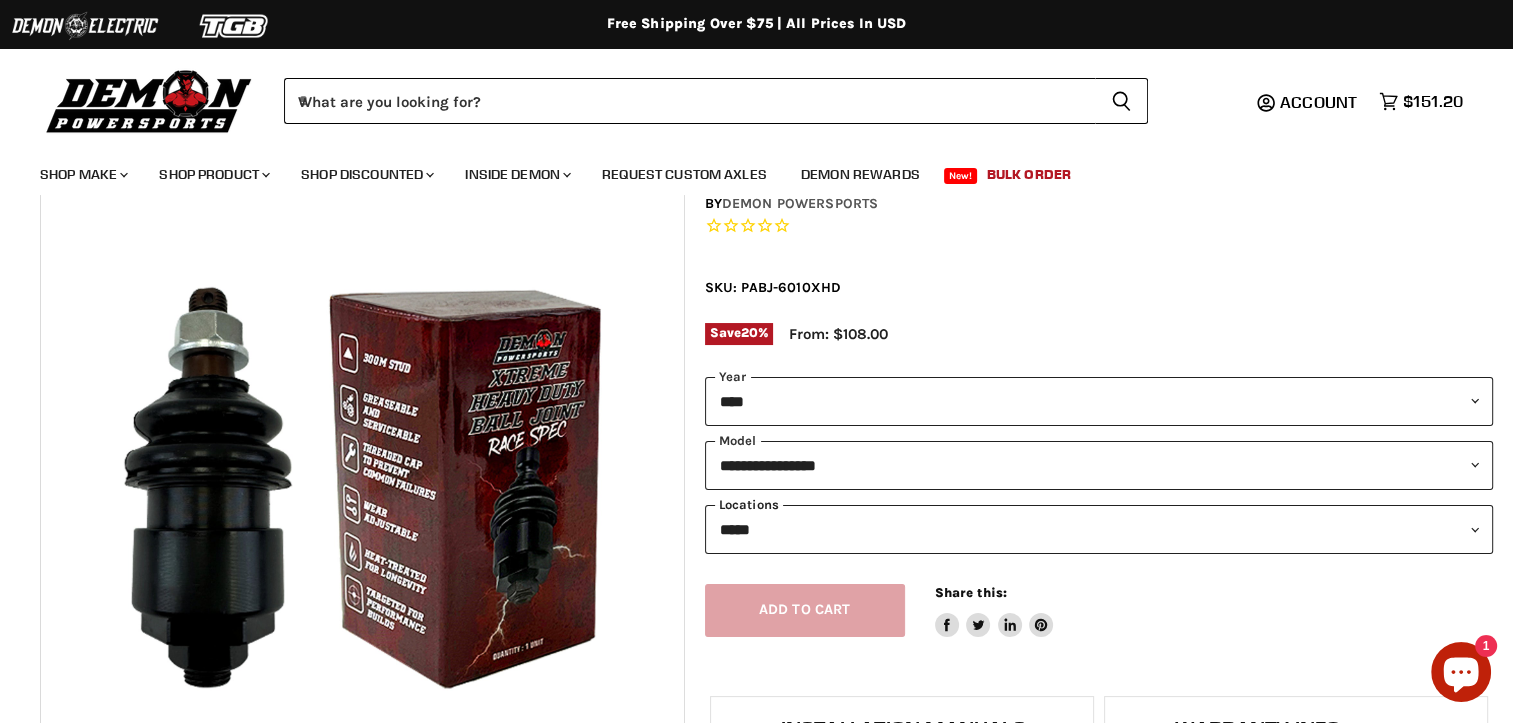 click on "**********" at bounding box center [1099, 529] 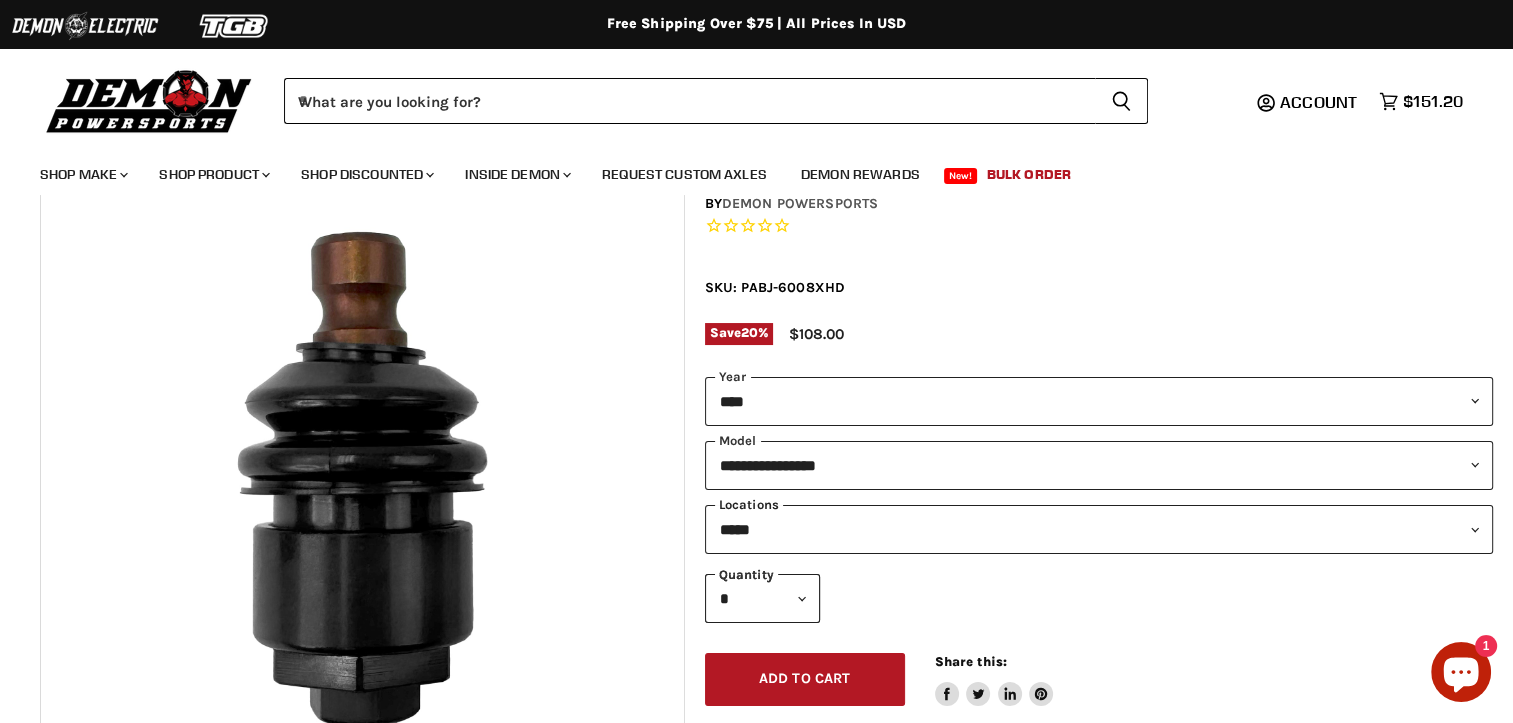 scroll, scrollTop: 200, scrollLeft: 0, axis: vertical 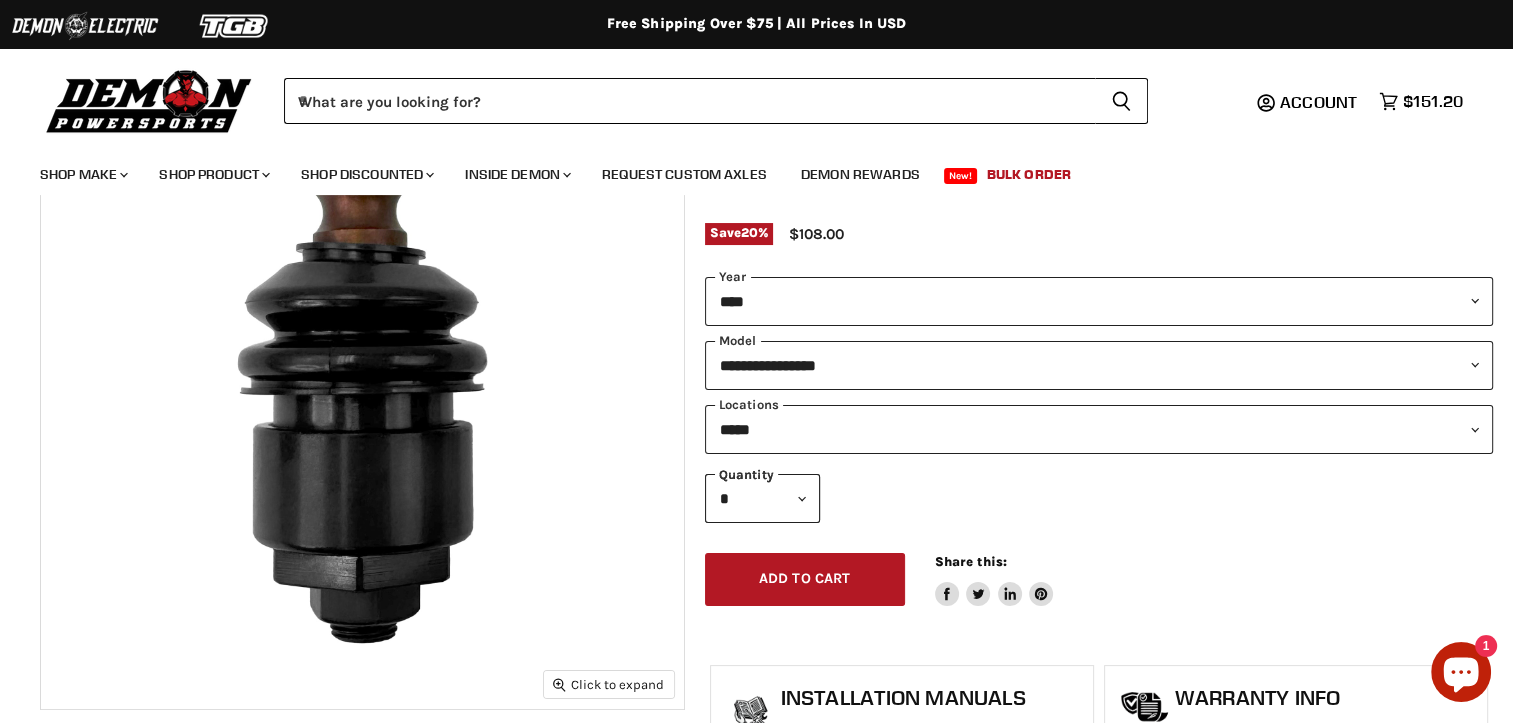 click on "**********" at bounding box center (1099, 606) 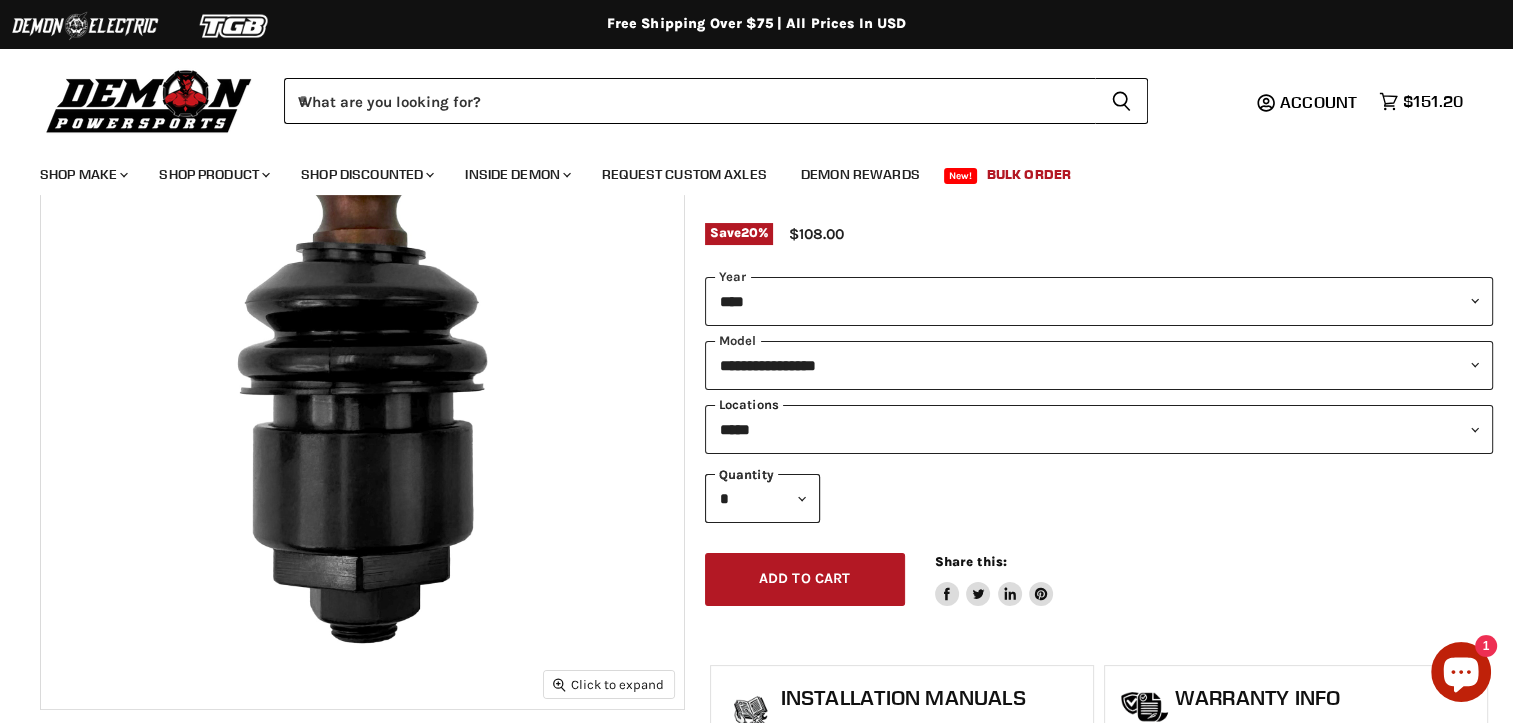 click on "**********" at bounding box center [1099, 429] 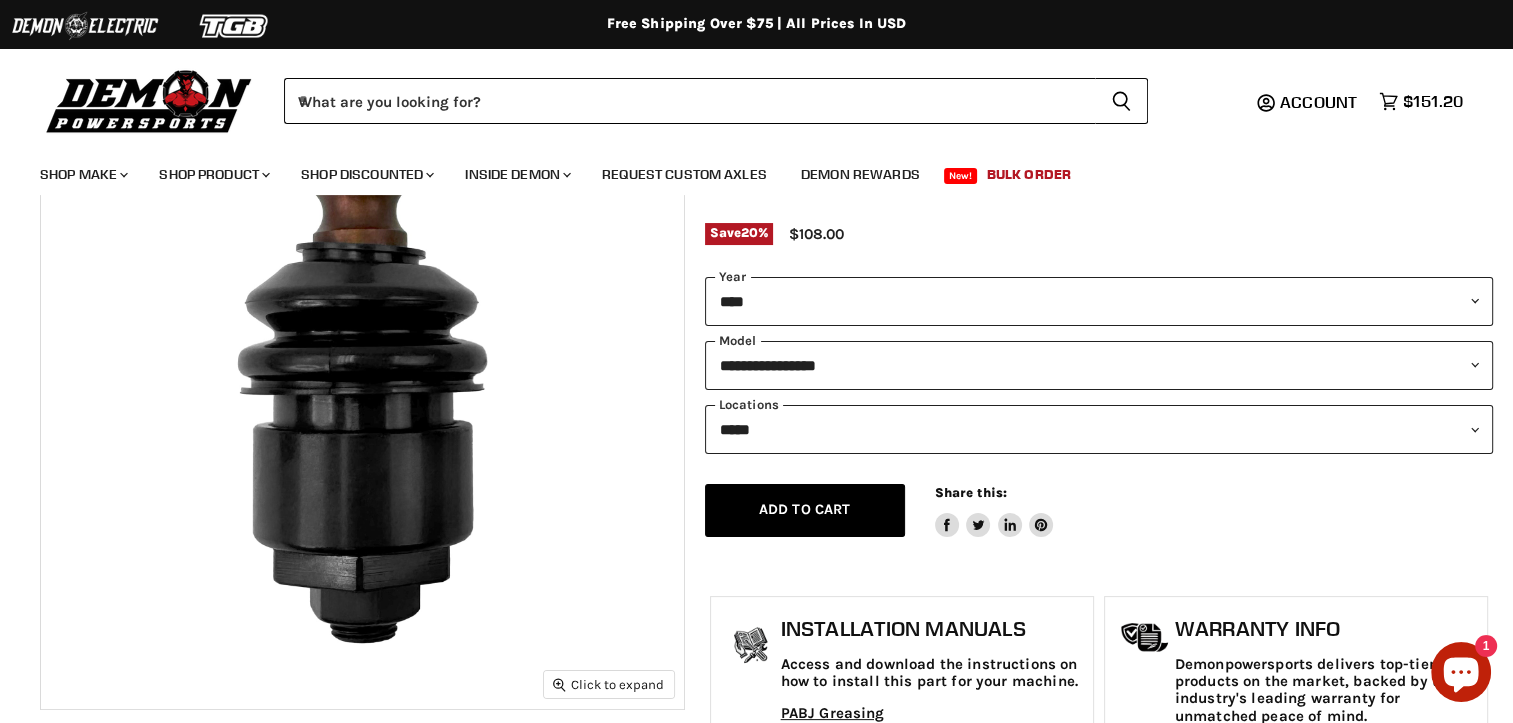 click on "Add to cart
Spinner icon" at bounding box center [805, 510] 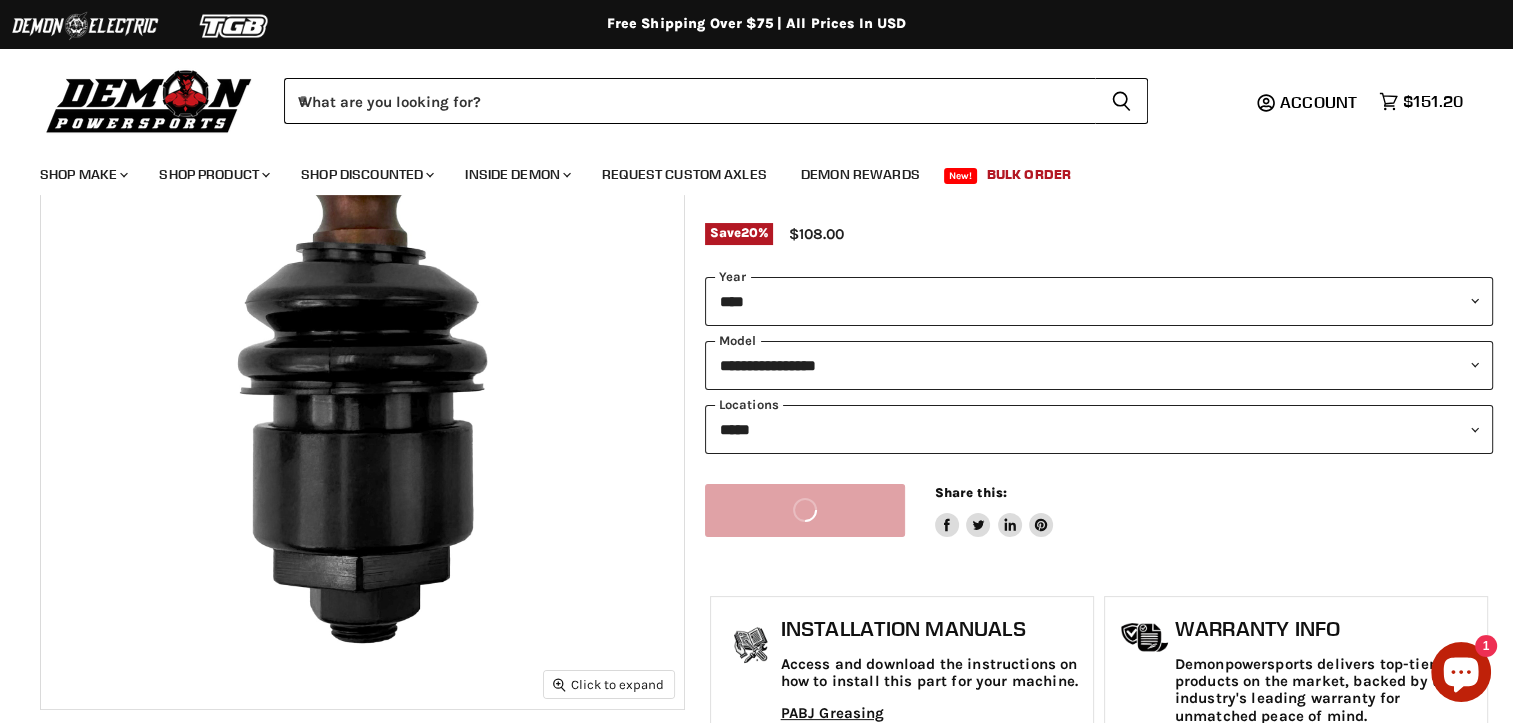 scroll, scrollTop: 100, scrollLeft: 0, axis: vertical 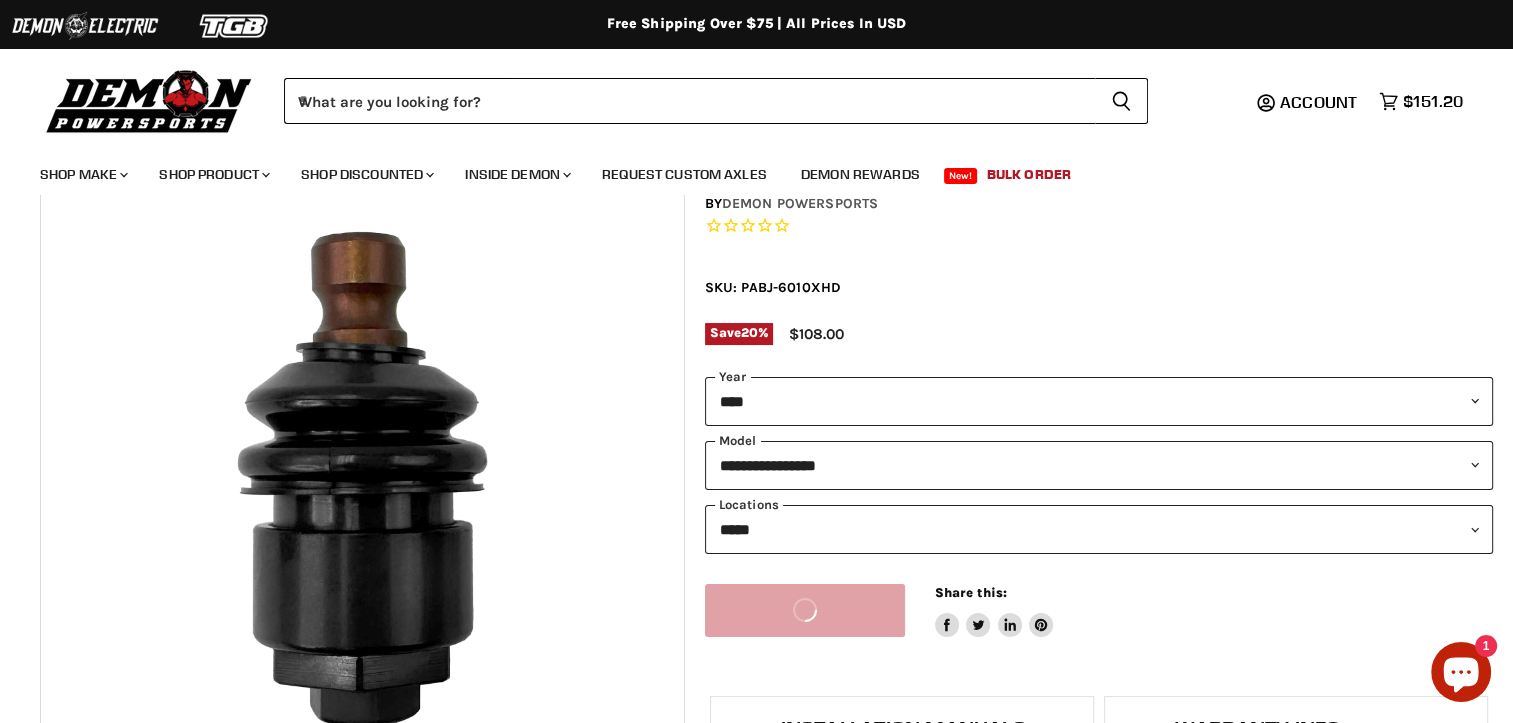 click on "Polaris Ranger 1000 Demon Xtreme Heavy Duty Ball Joint Race Spec
by  Demon Powersports
SKU: PABJ-6010XHD
Save  20 %
$108.00" at bounding box center [1099, 265] 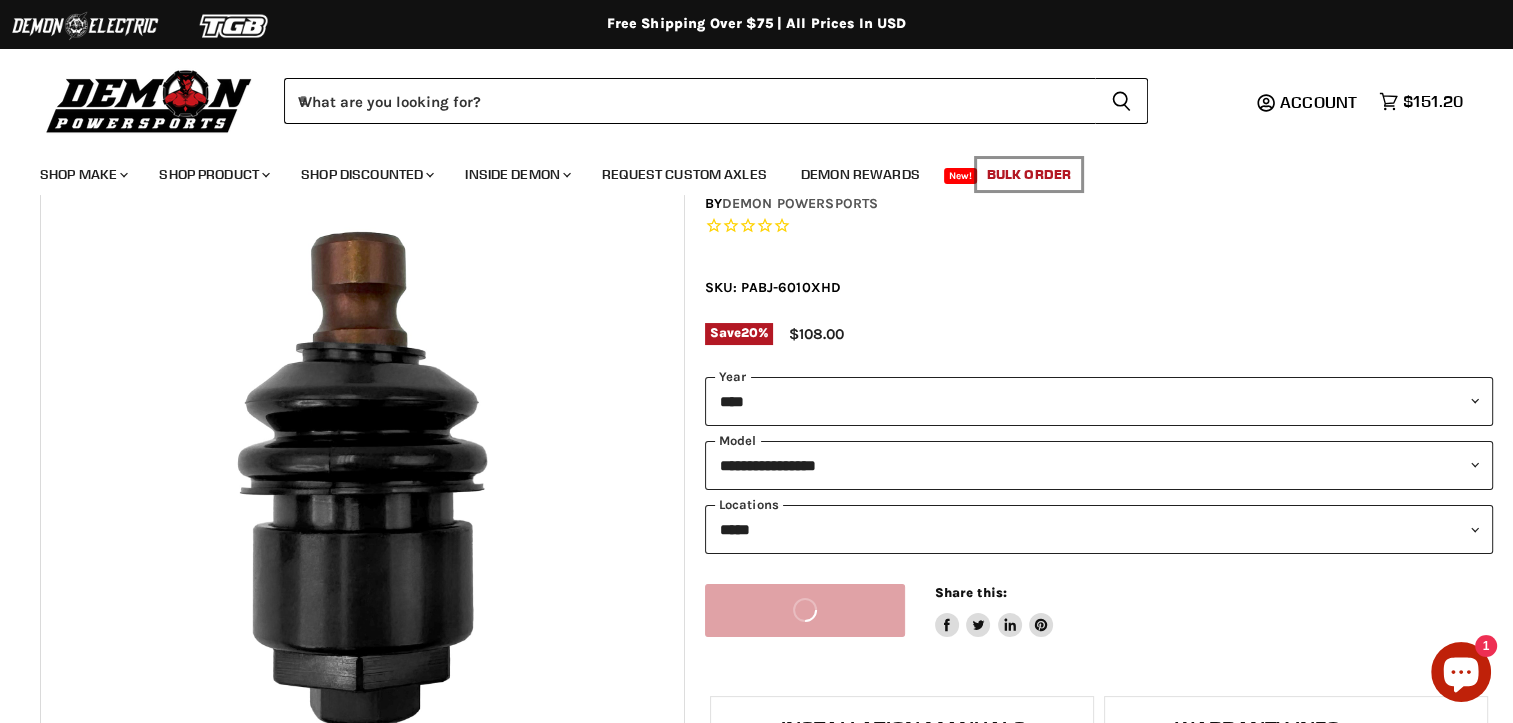 click on "Bulk Order" at bounding box center [1029, 174] 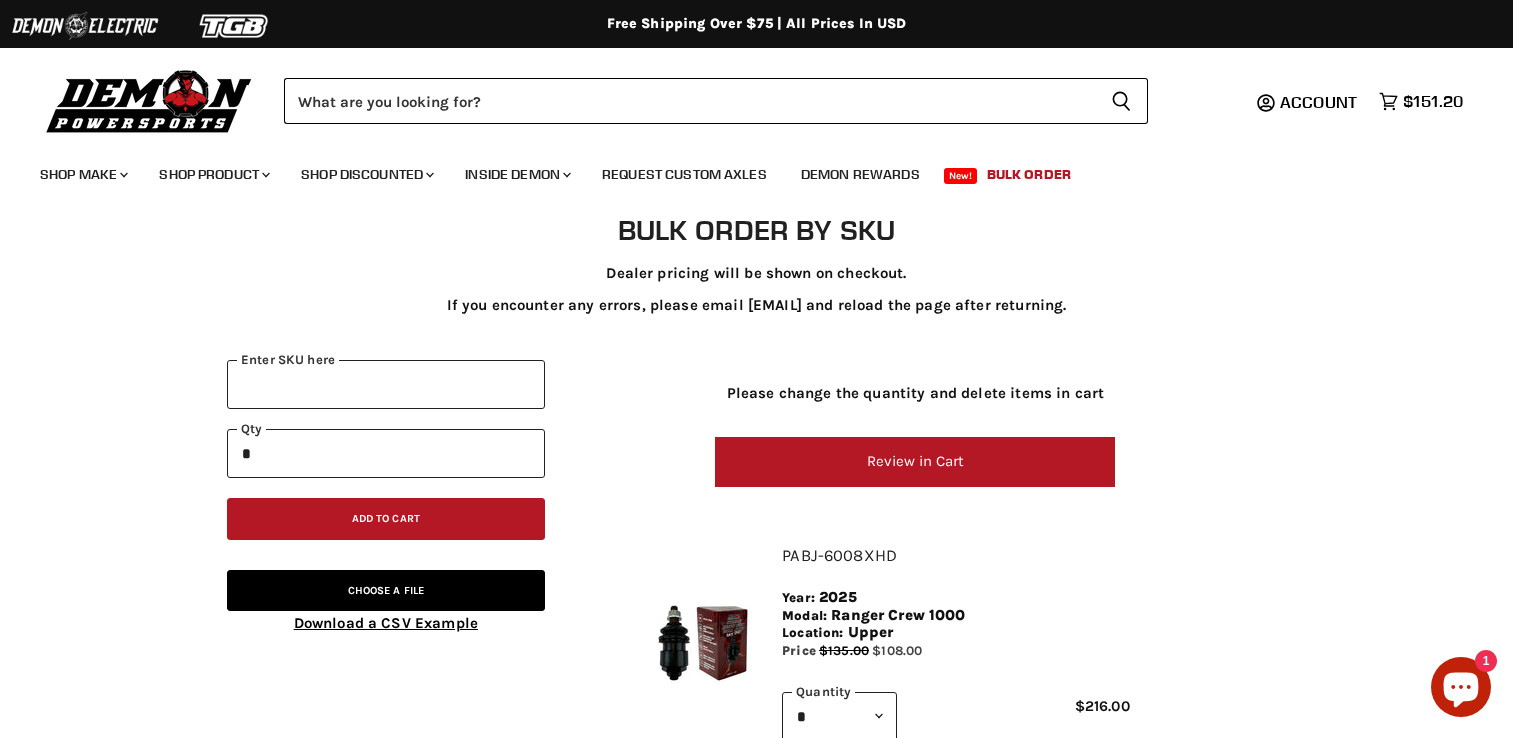 scroll, scrollTop: 0, scrollLeft: 0, axis: both 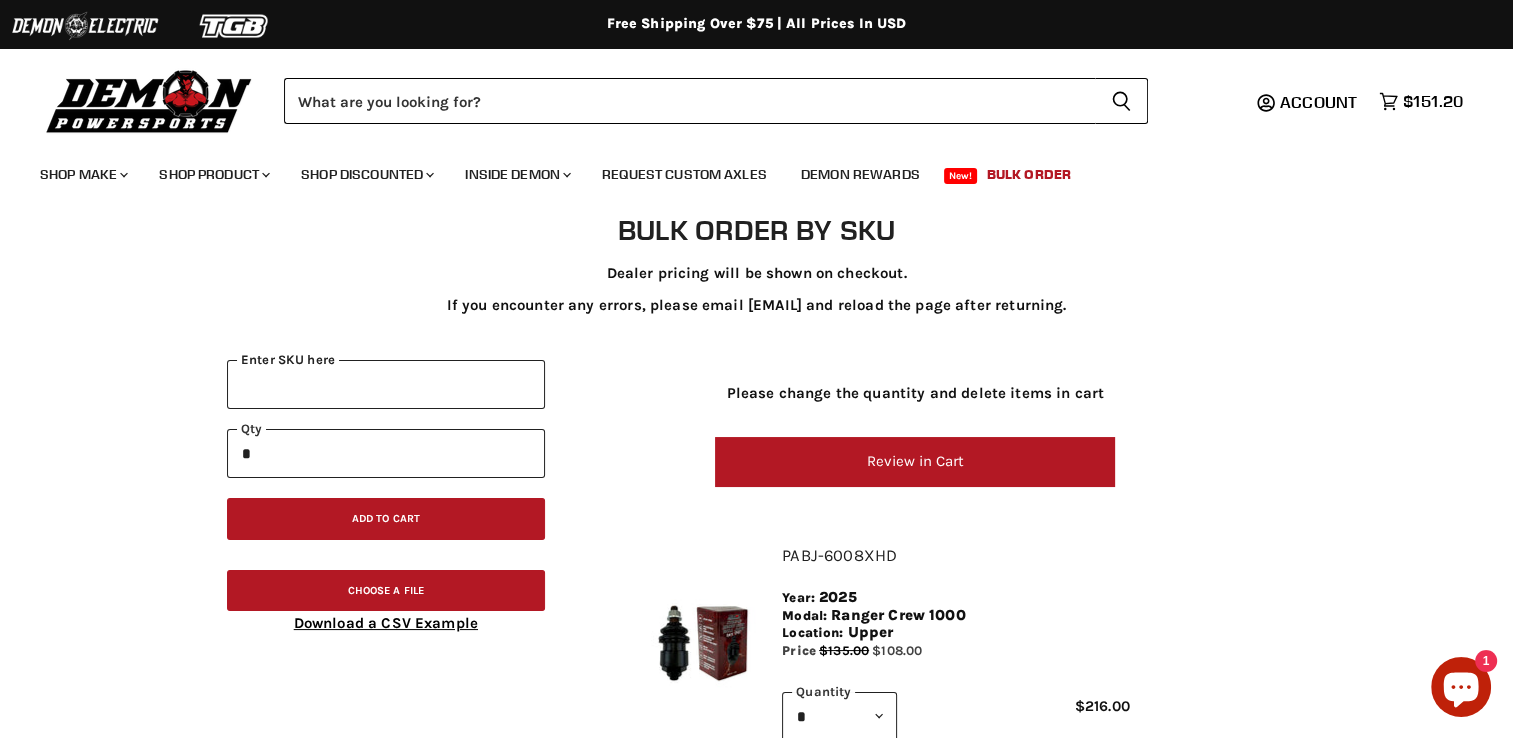click on "Enter SKU here" at bounding box center [386, 384] 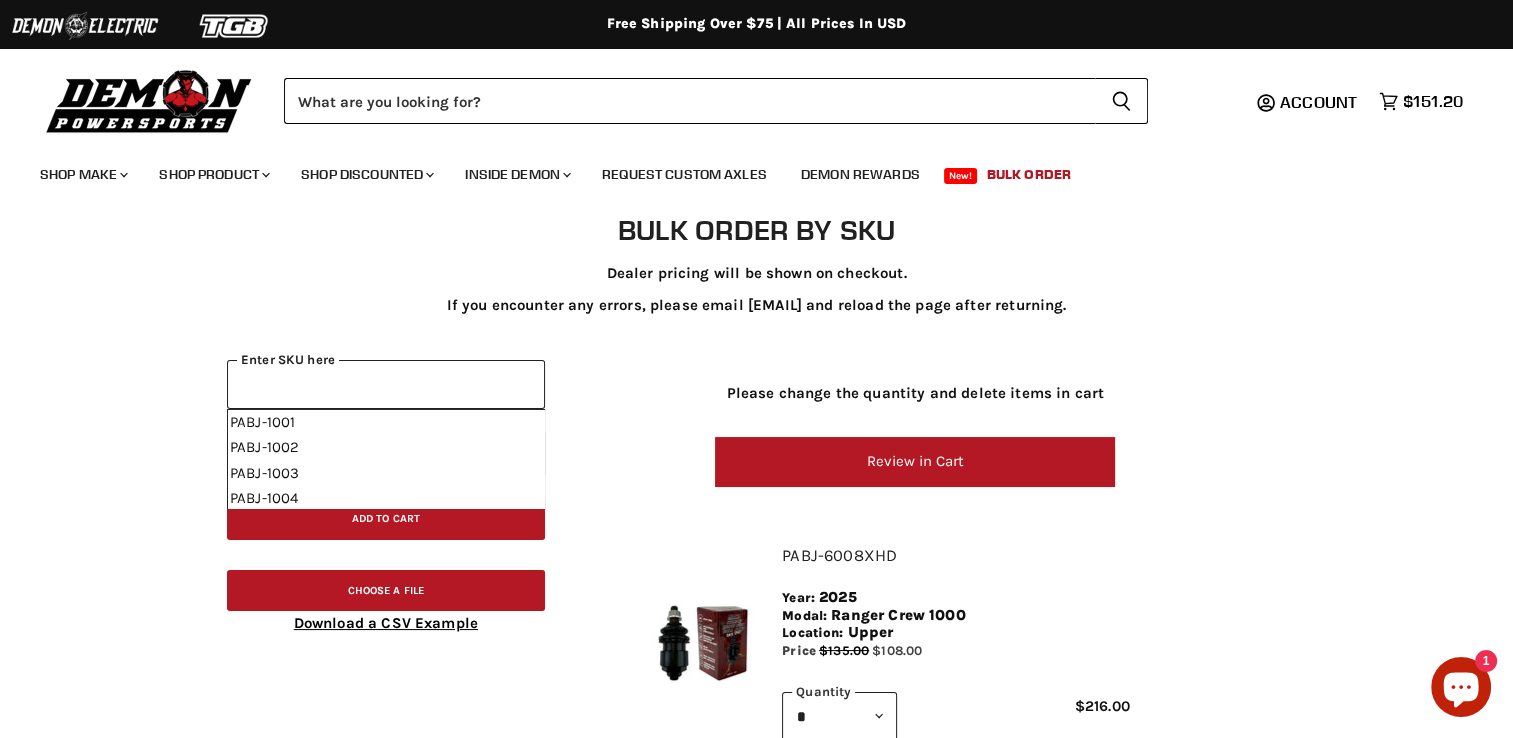 scroll, scrollTop: 0, scrollLeft: 0, axis: both 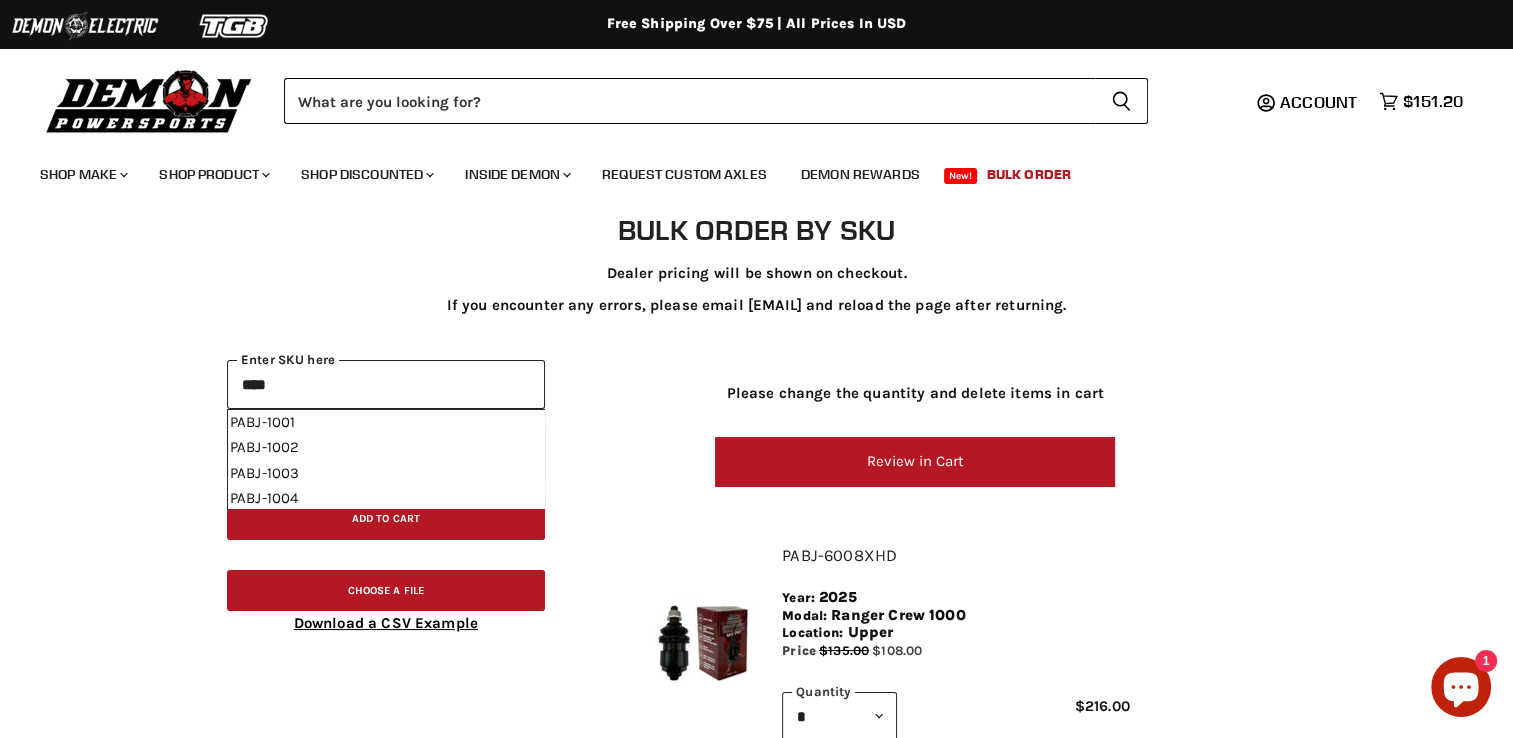 type on "*****" 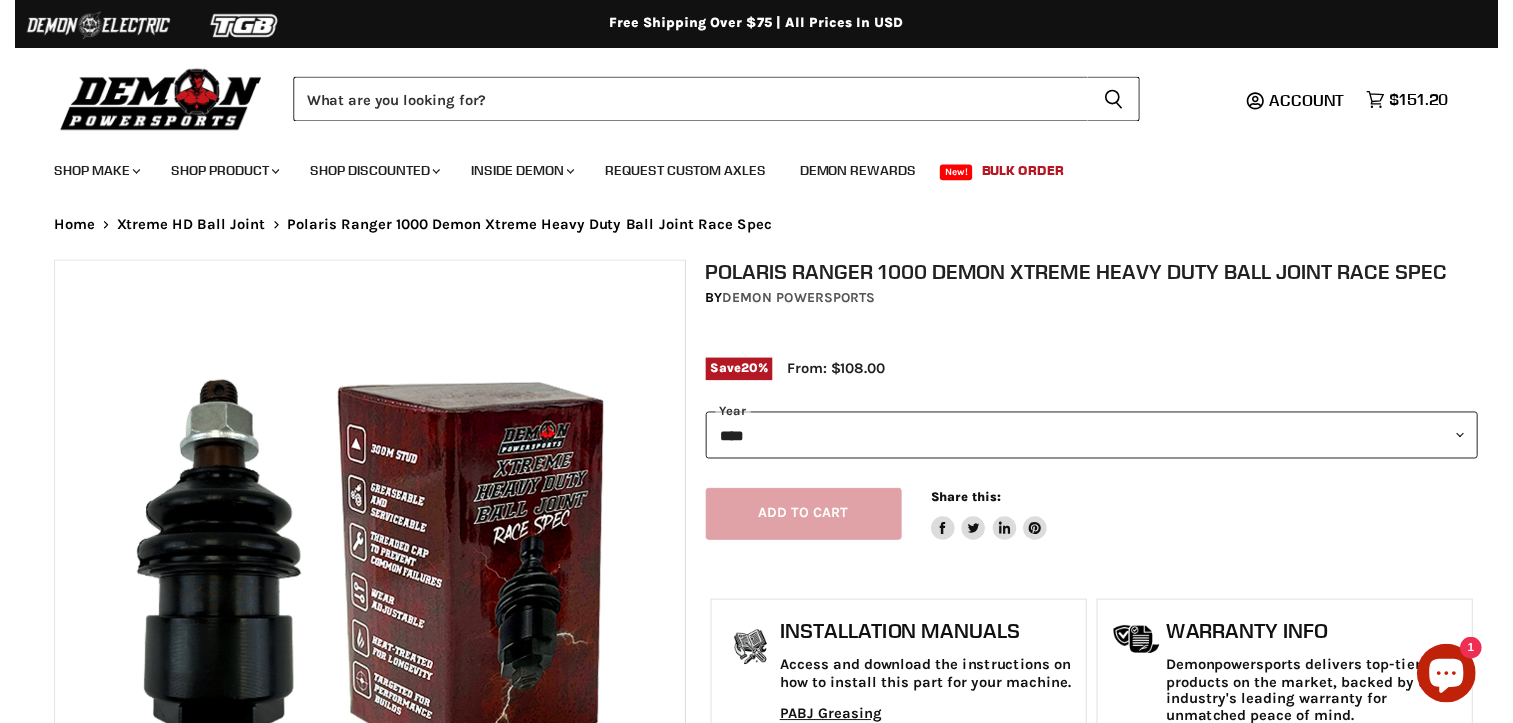 scroll, scrollTop: 100, scrollLeft: 0, axis: vertical 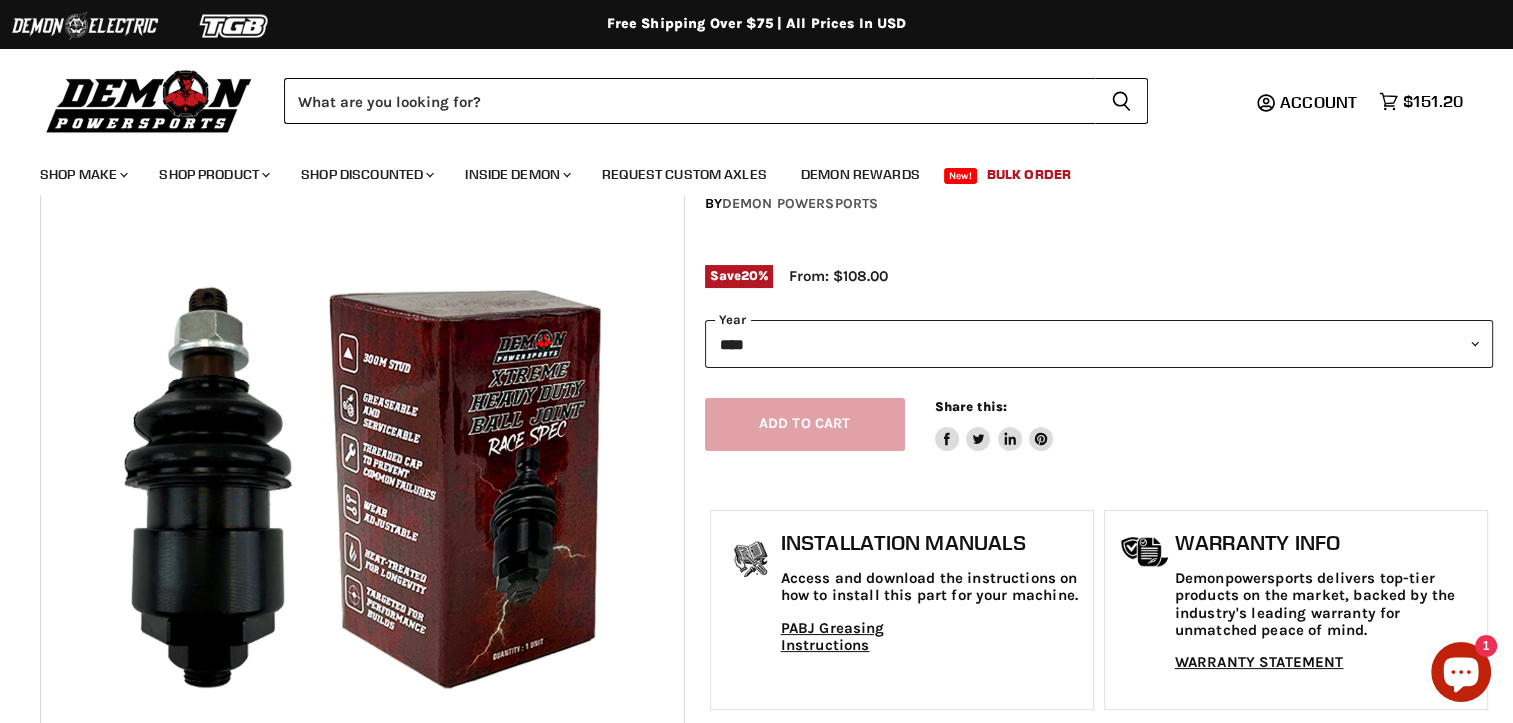 click on "**********" at bounding box center (1099, 344) 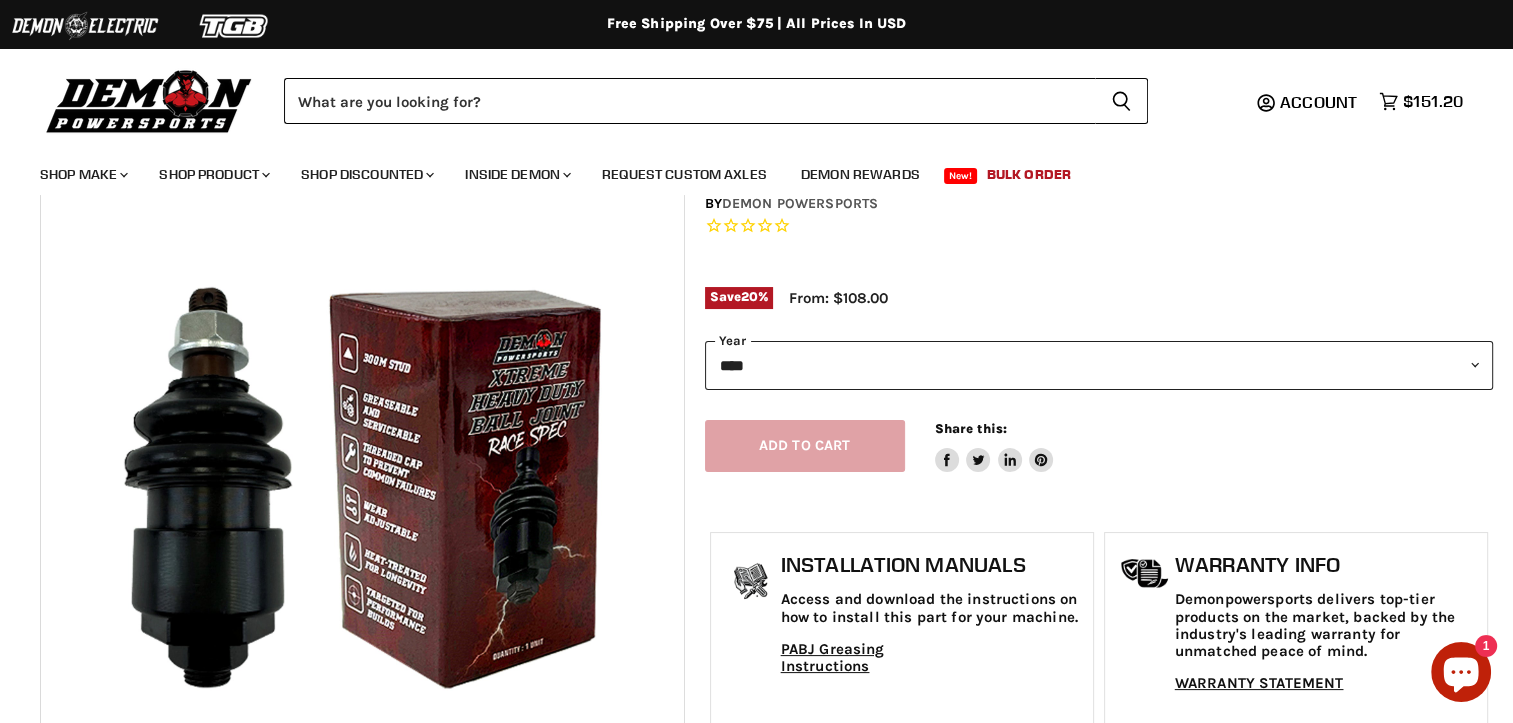 scroll, scrollTop: 0, scrollLeft: 0, axis: both 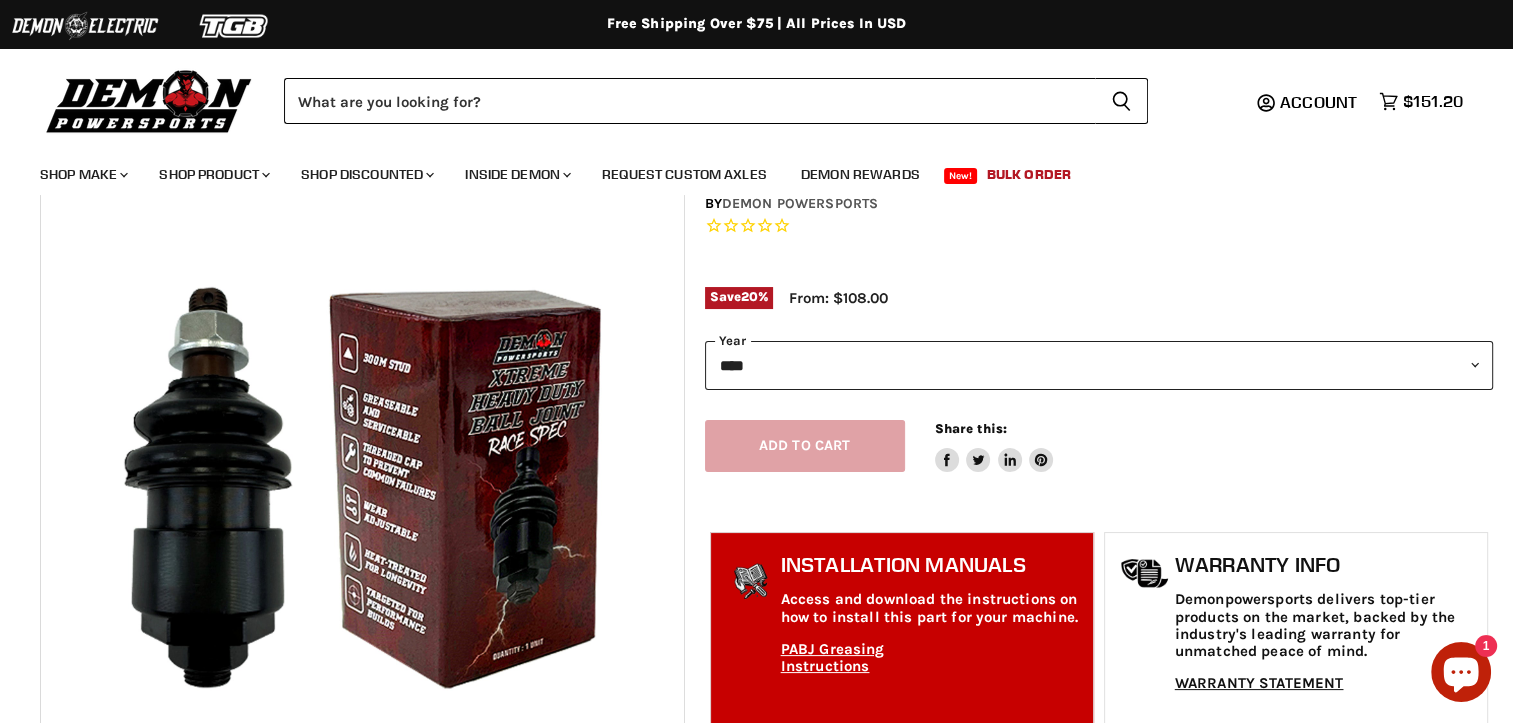 click on "**********" at bounding box center [1099, 365] 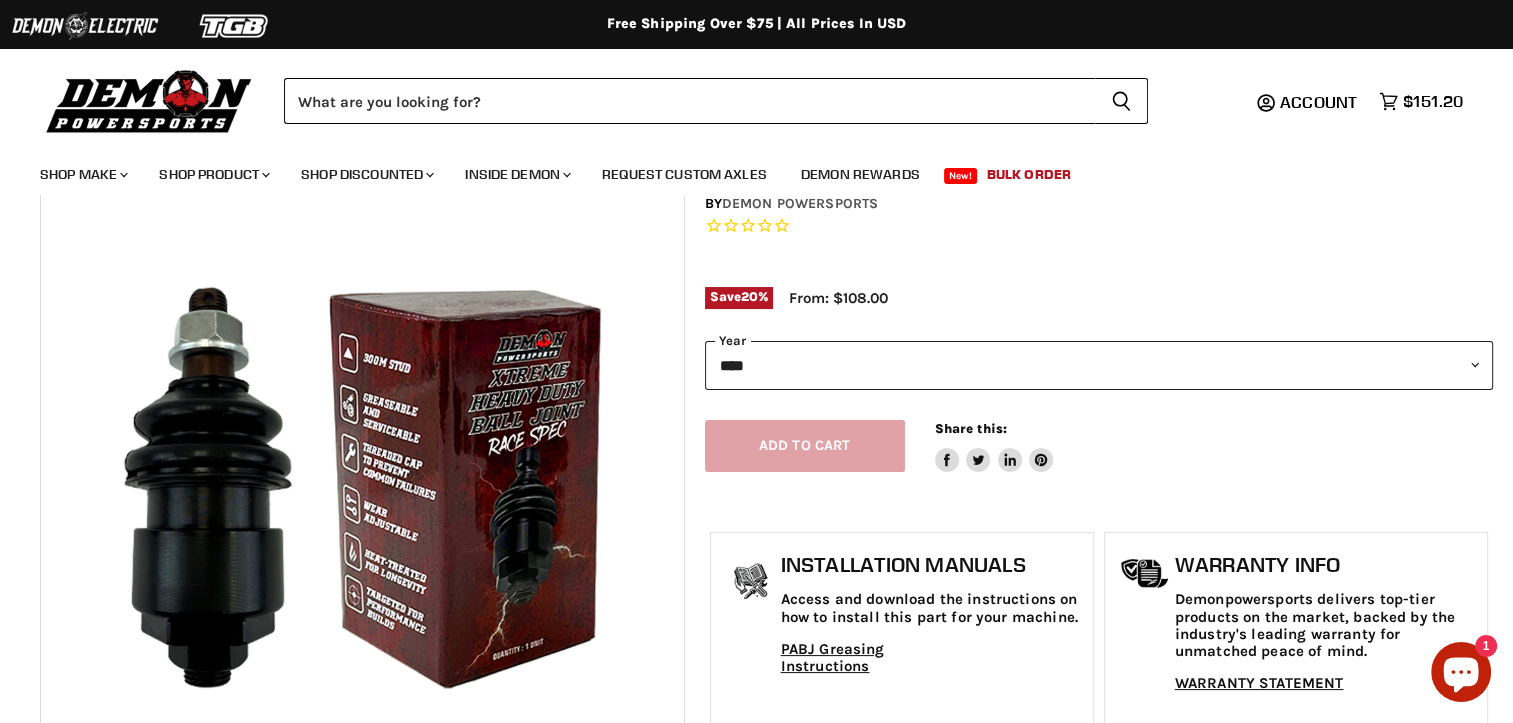 click on "**********" at bounding box center [1099, 365] 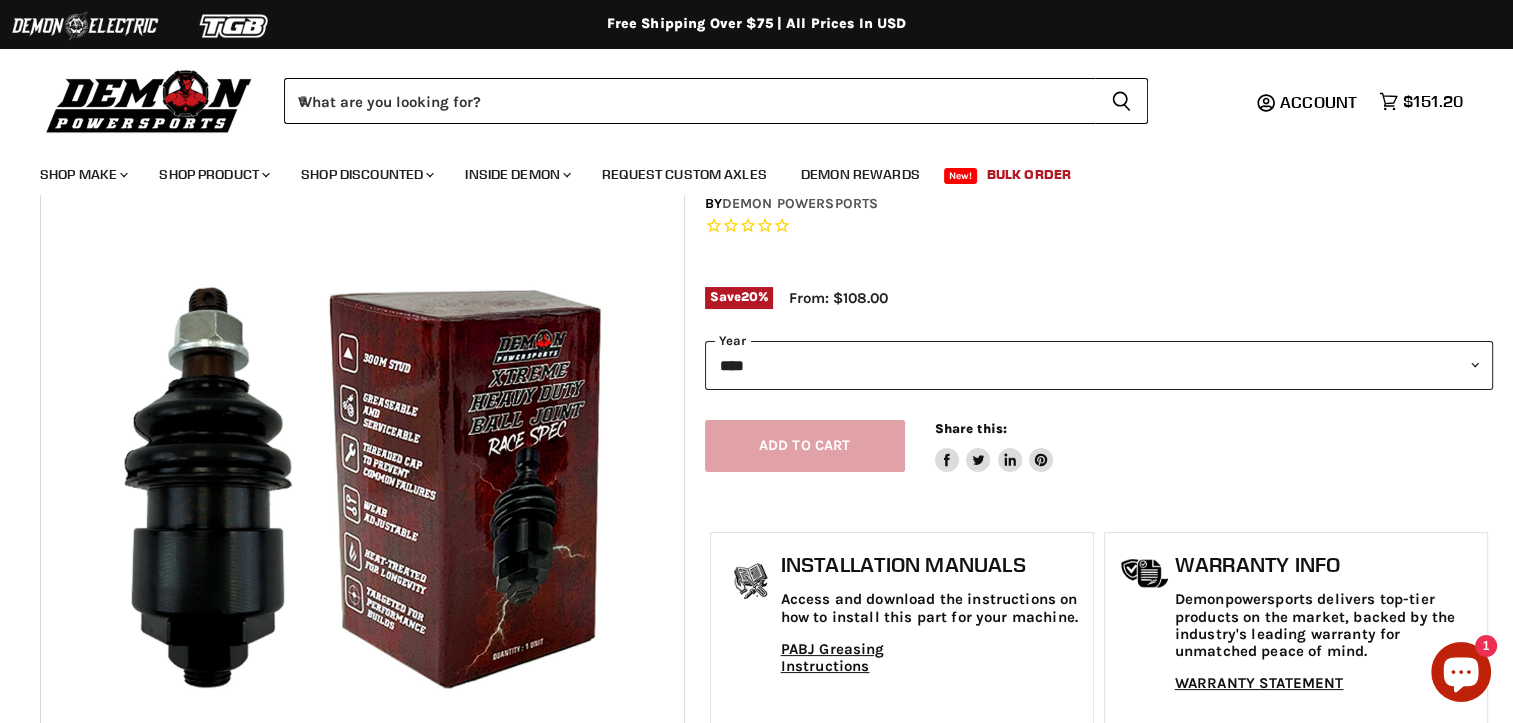 click on "**********" at bounding box center [1099, 365] 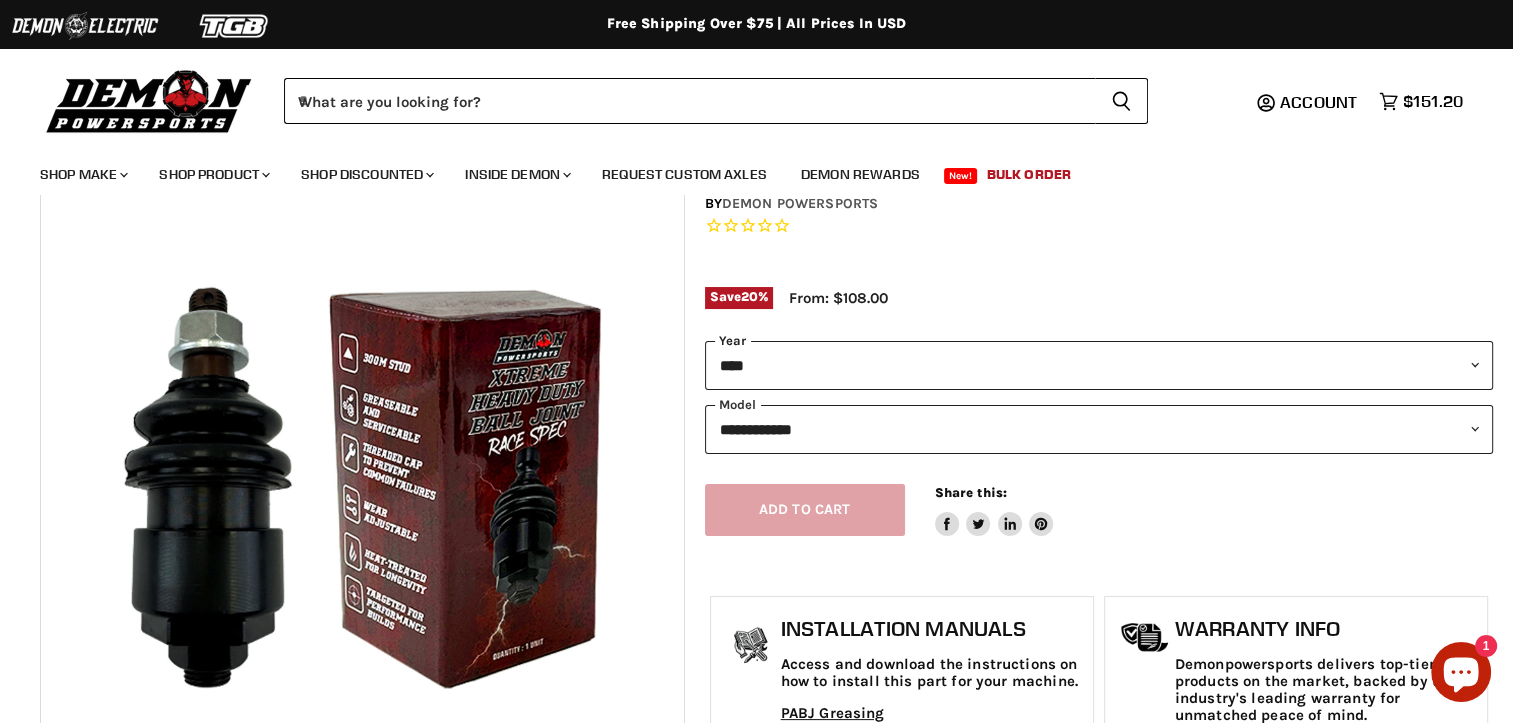 click on "**********" at bounding box center [1099, 365] 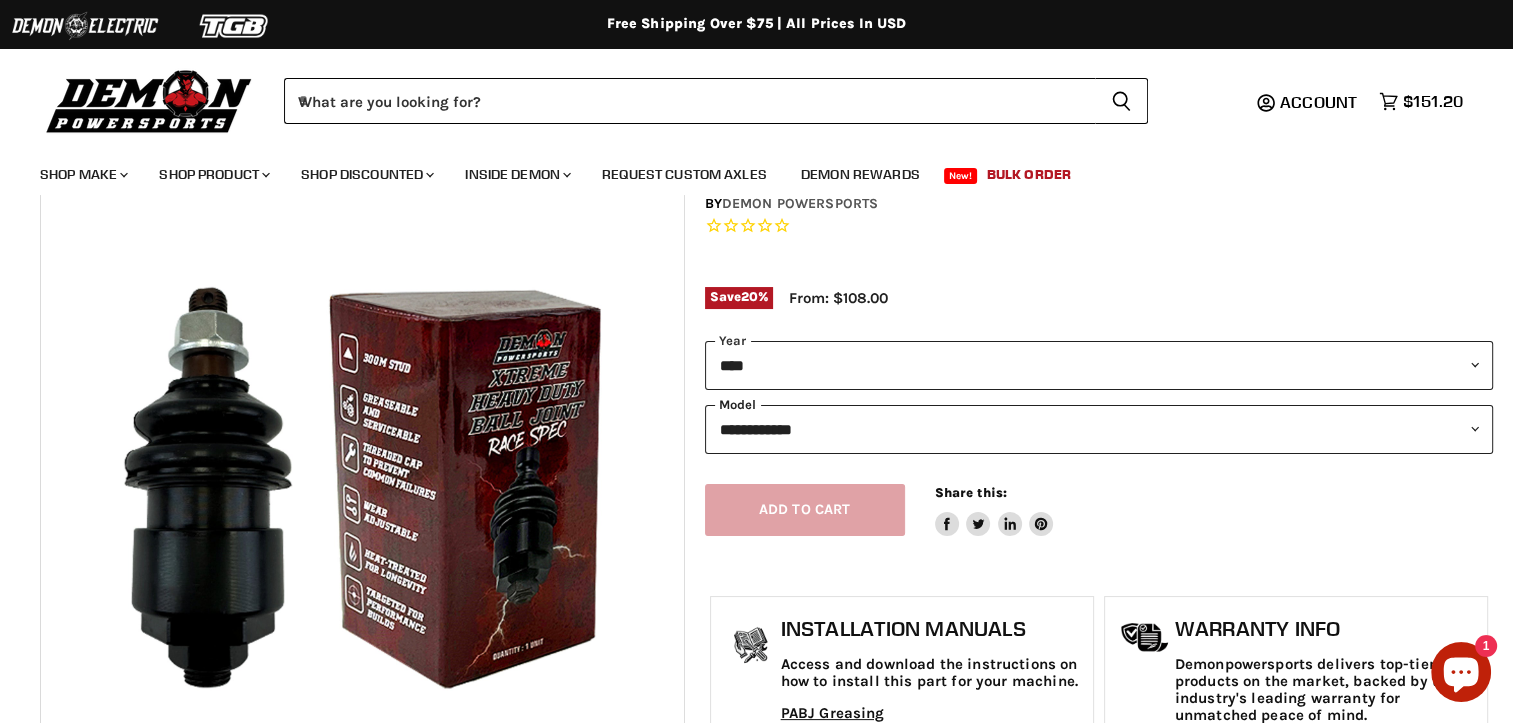 click on "**********" at bounding box center [1099, 429] 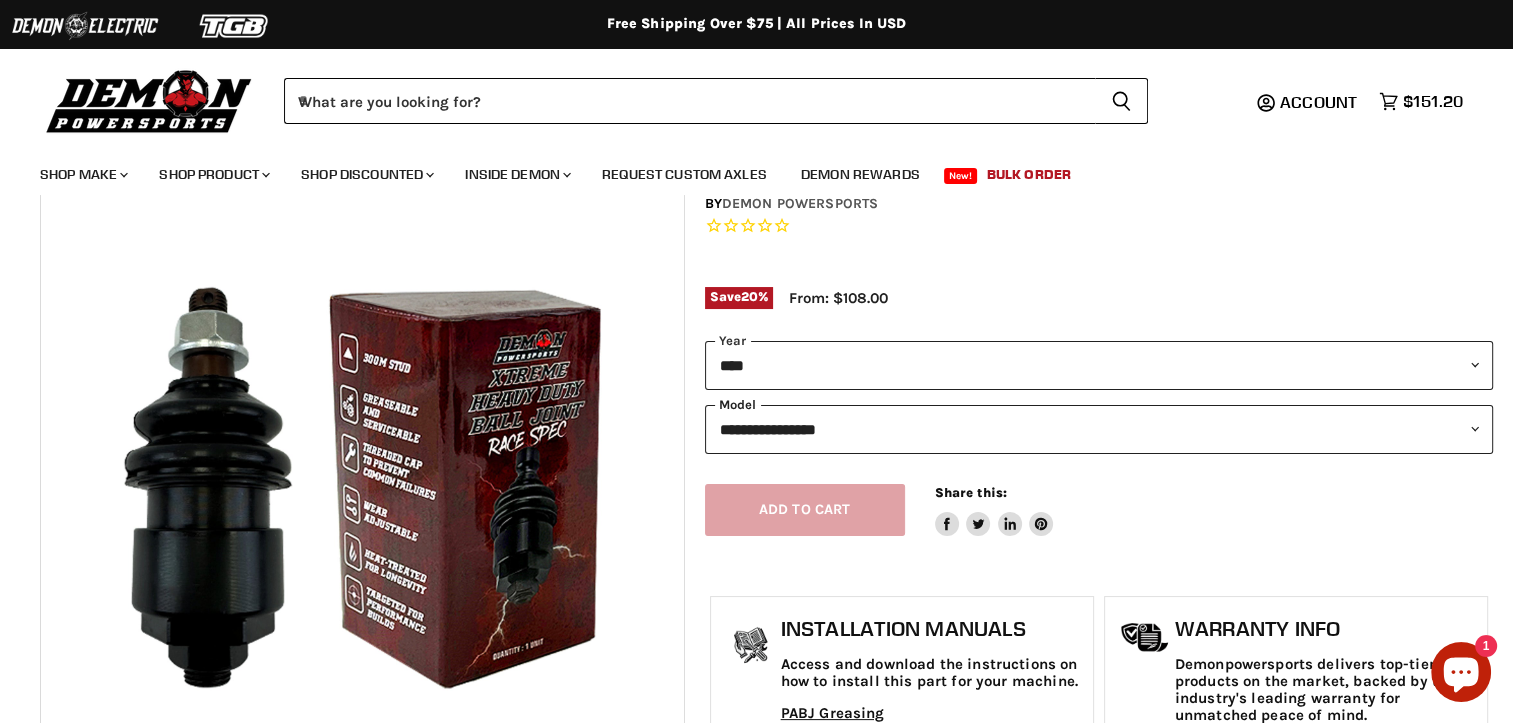 click on "**********" at bounding box center [1099, 429] 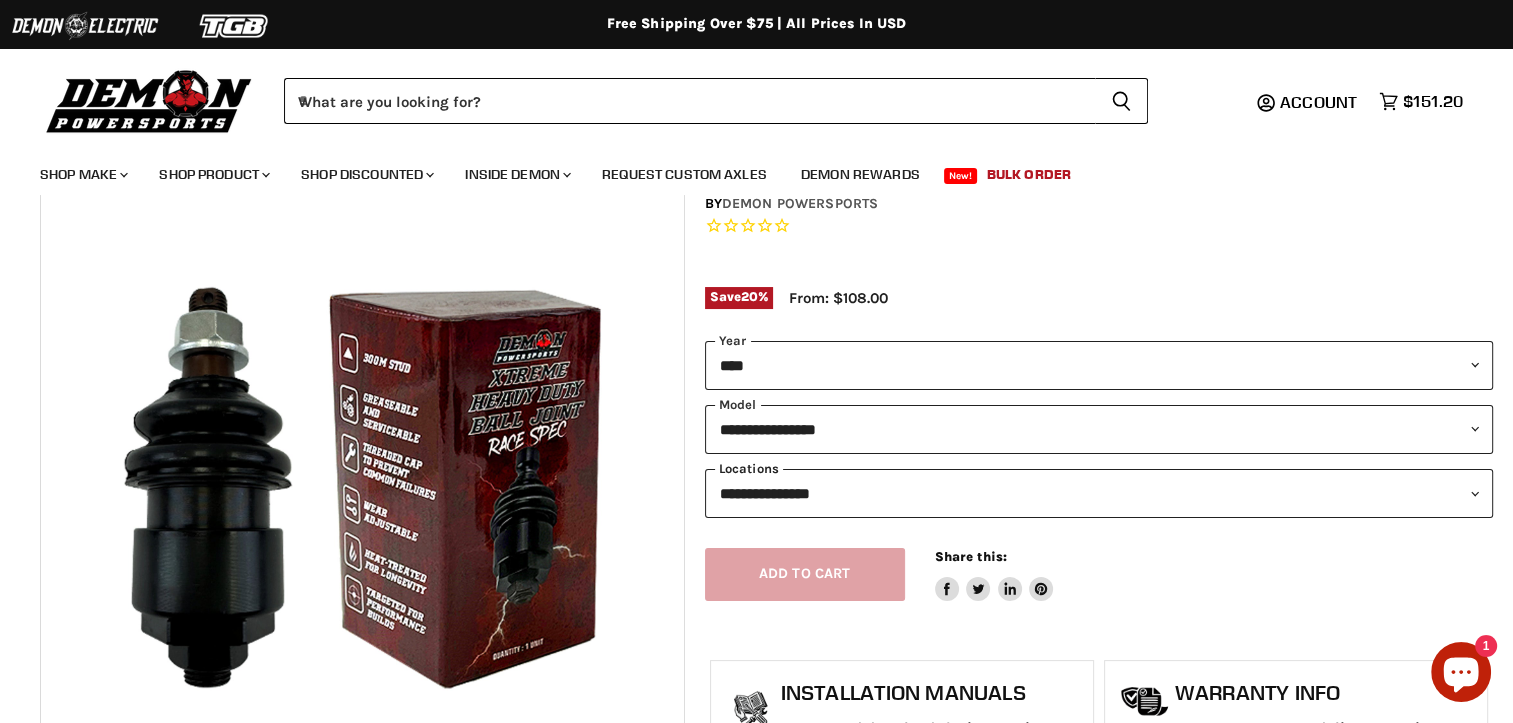 click on "**********" at bounding box center (1099, 493) 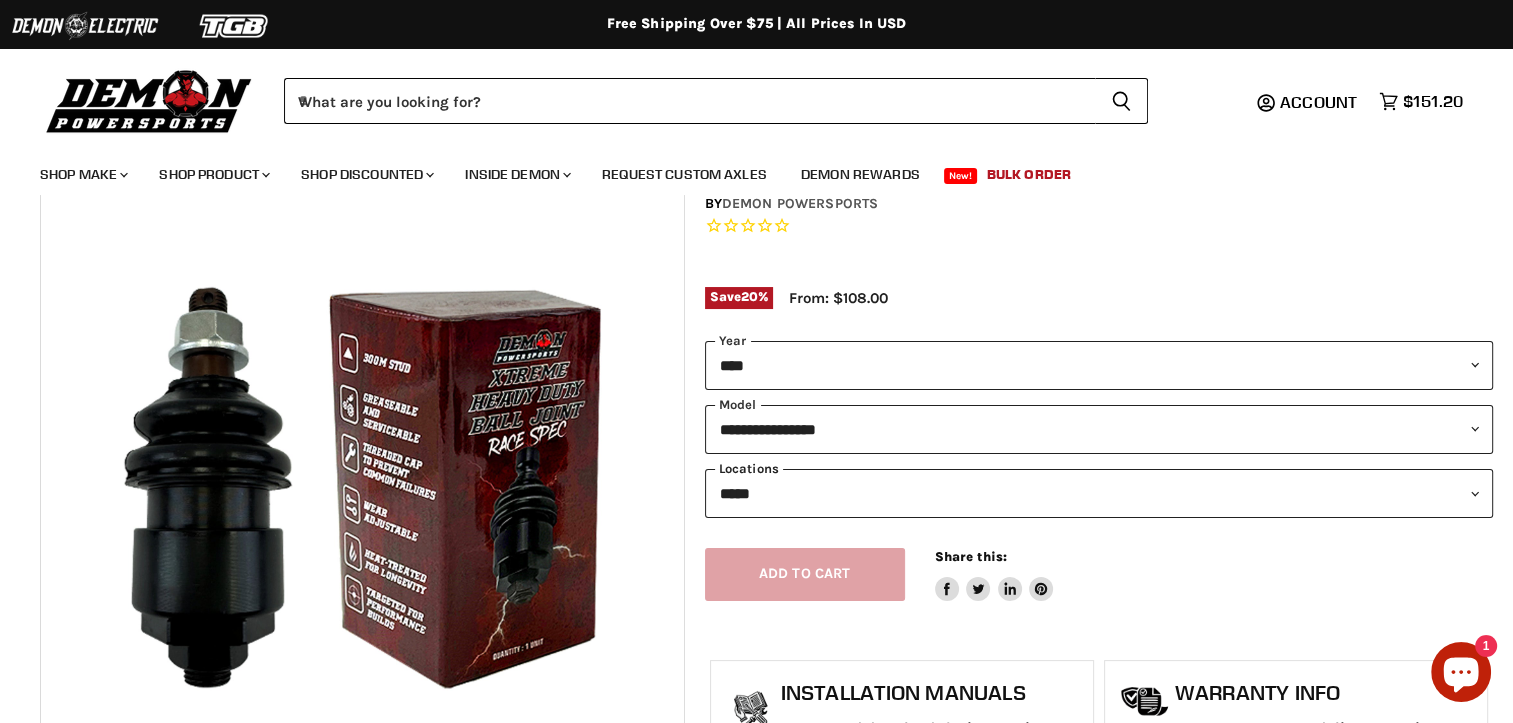 click on "**********" at bounding box center [1099, 493] 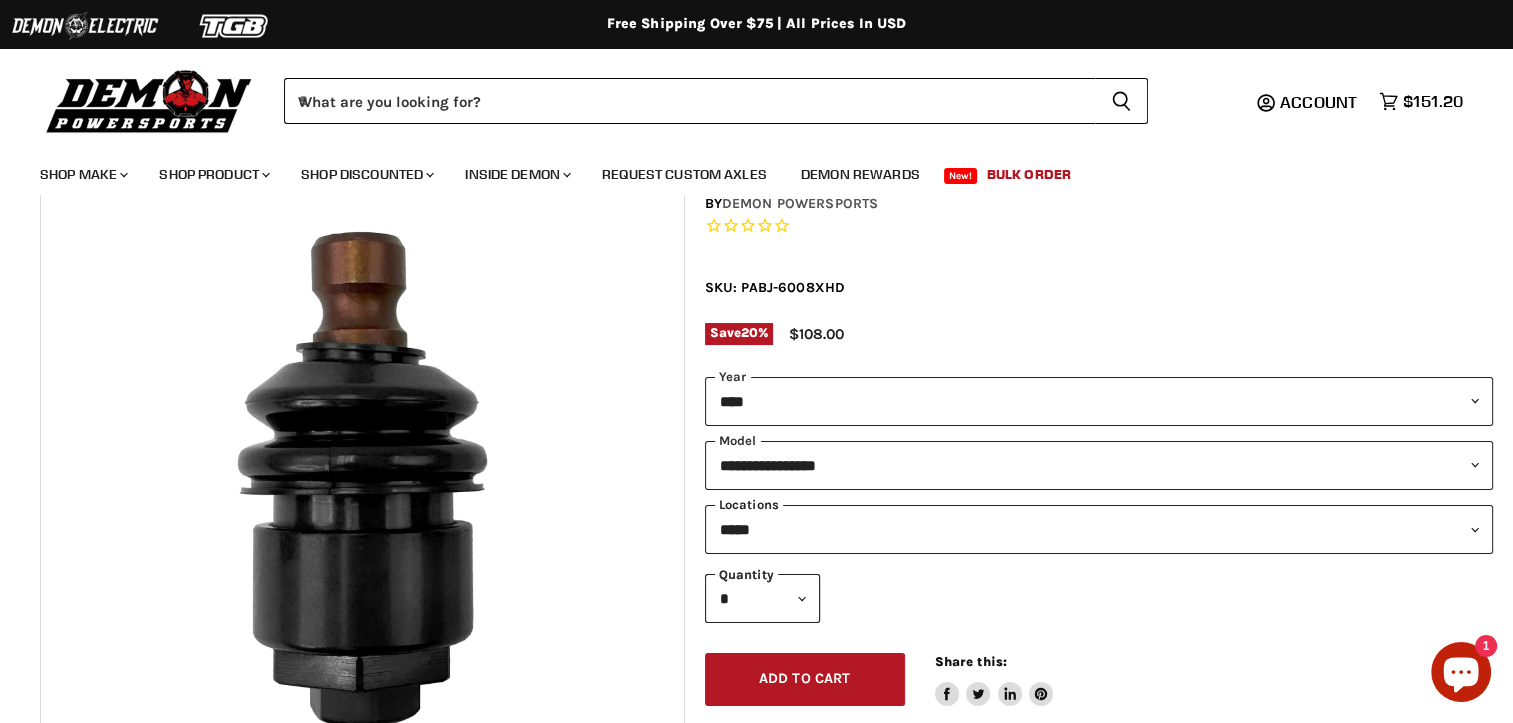 click on "**********" at bounding box center (1099, 529) 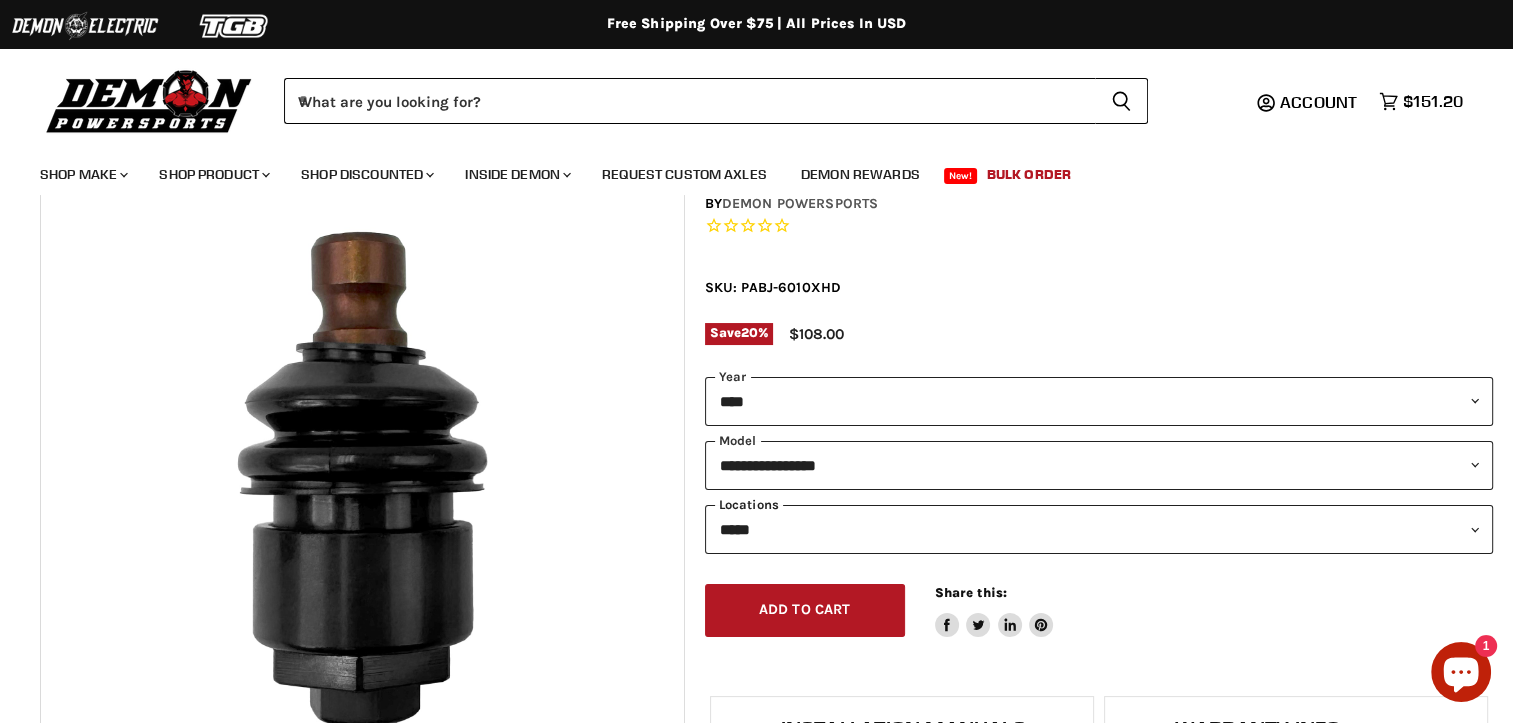 scroll, scrollTop: 100, scrollLeft: 0, axis: vertical 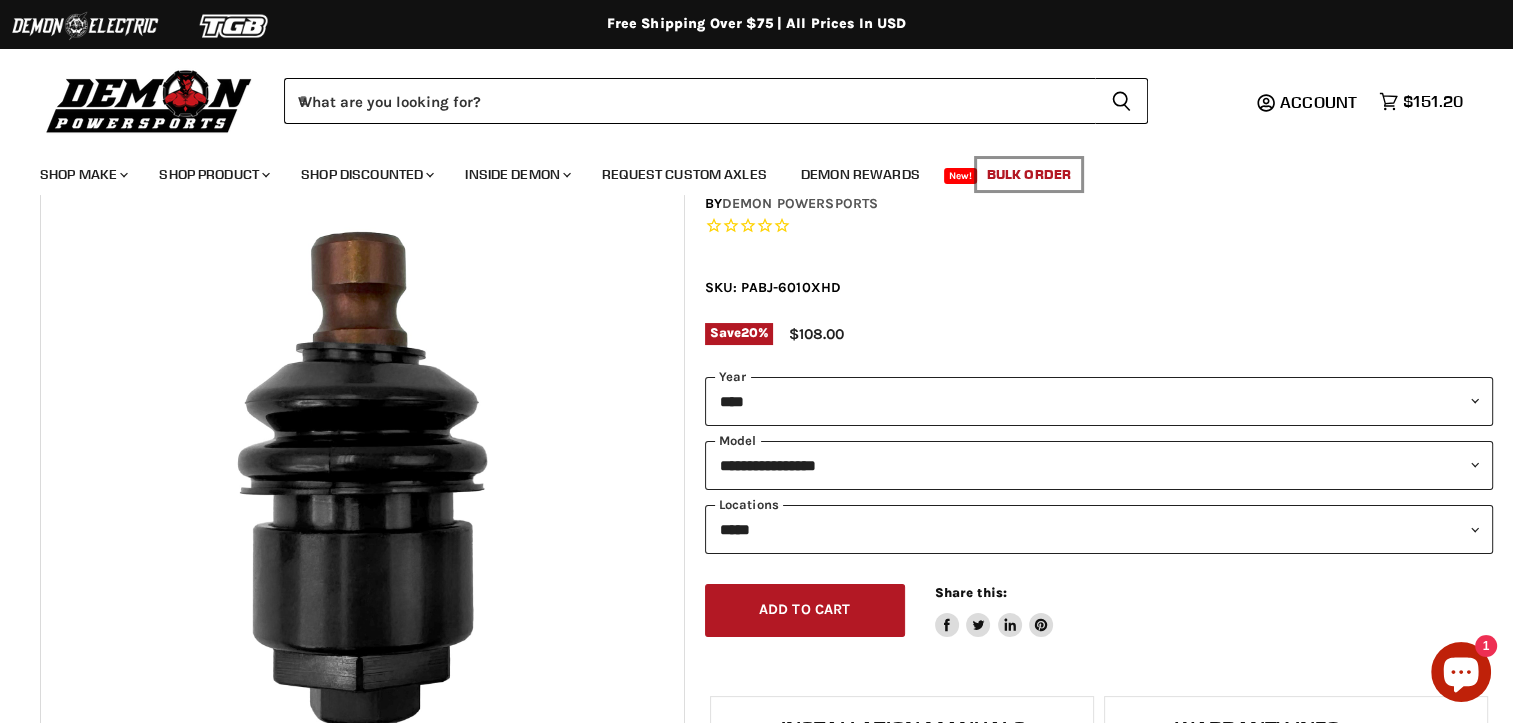 click on "Bulk Order" at bounding box center (1029, 174) 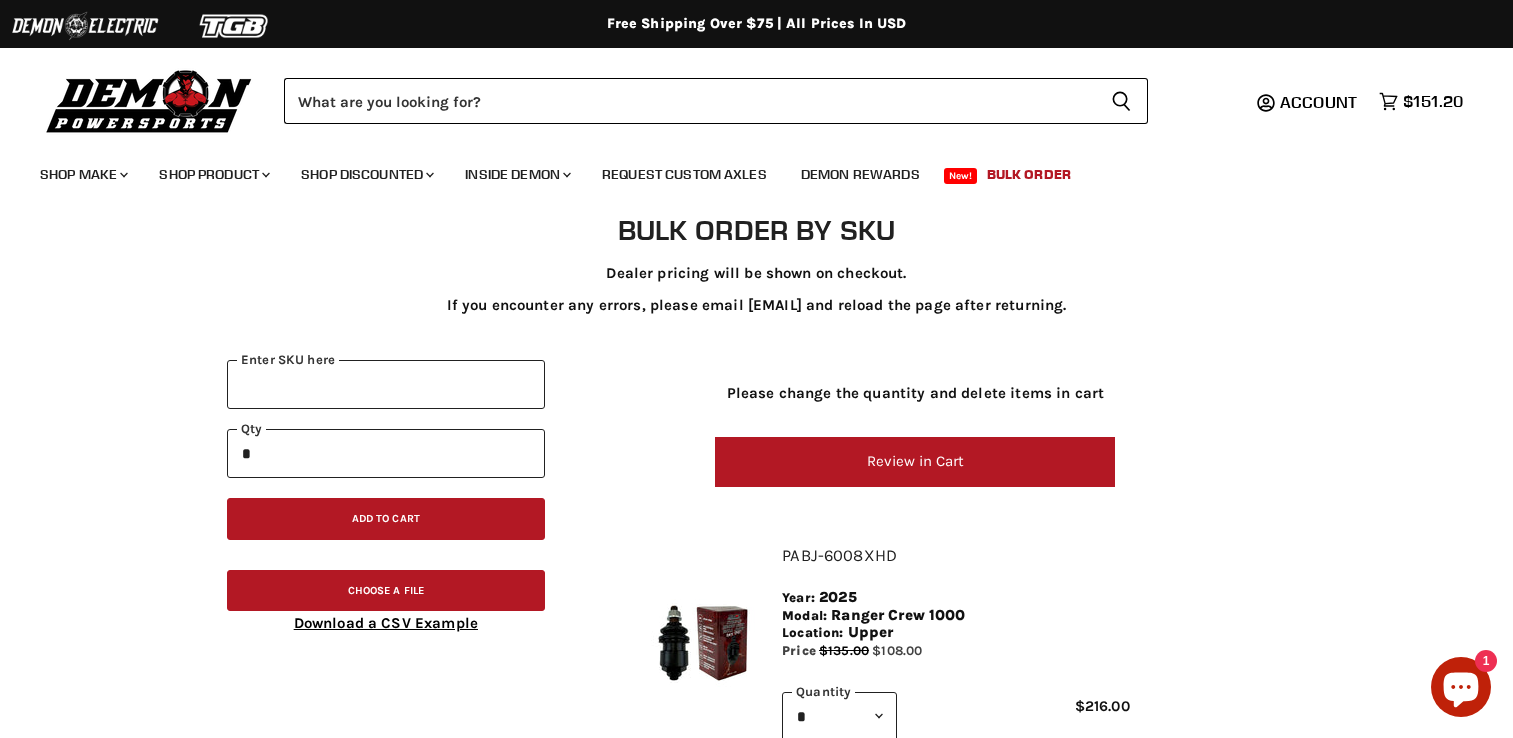 scroll, scrollTop: 0, scrollLeft: 0, axis: both 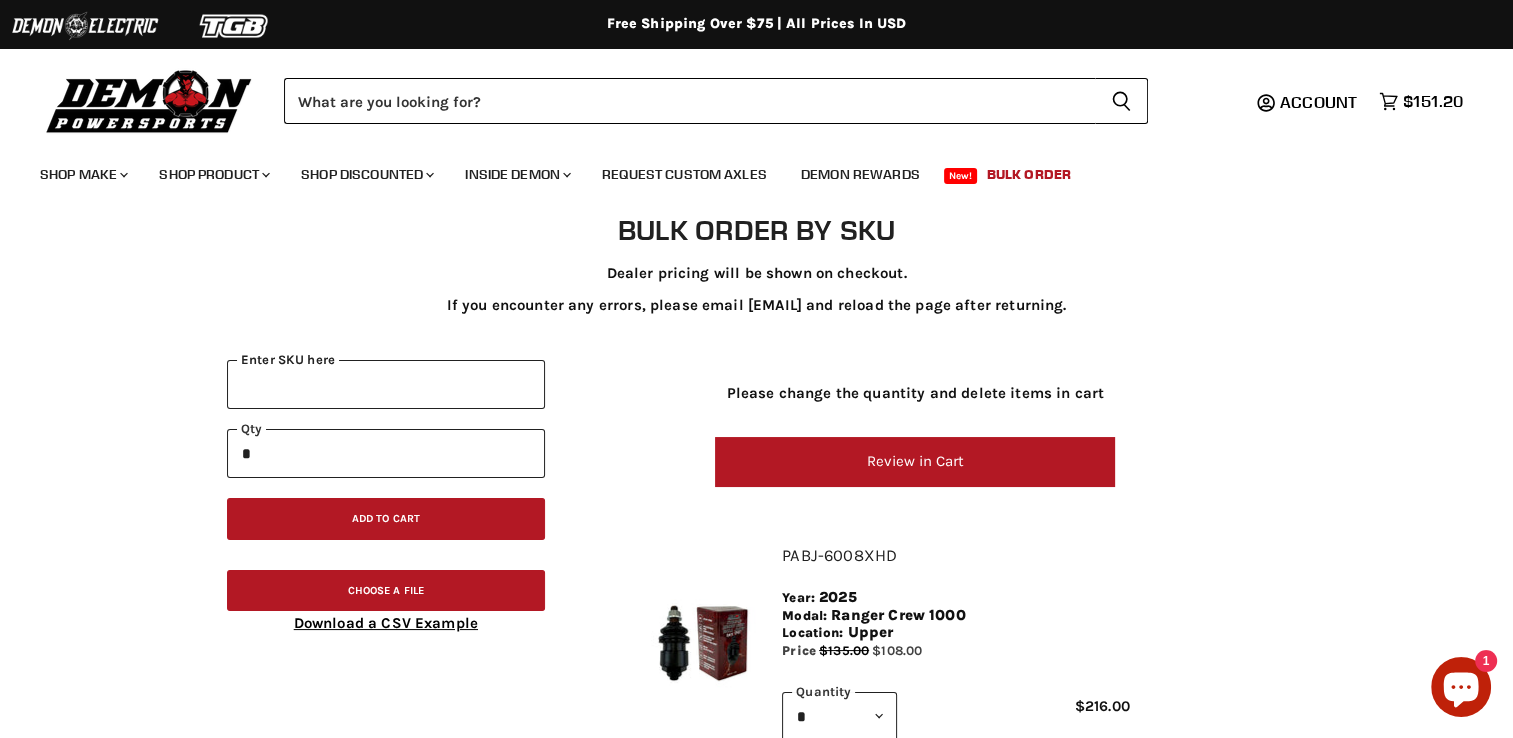 click on "Enter SKU here" at bounding box center (386, 384) 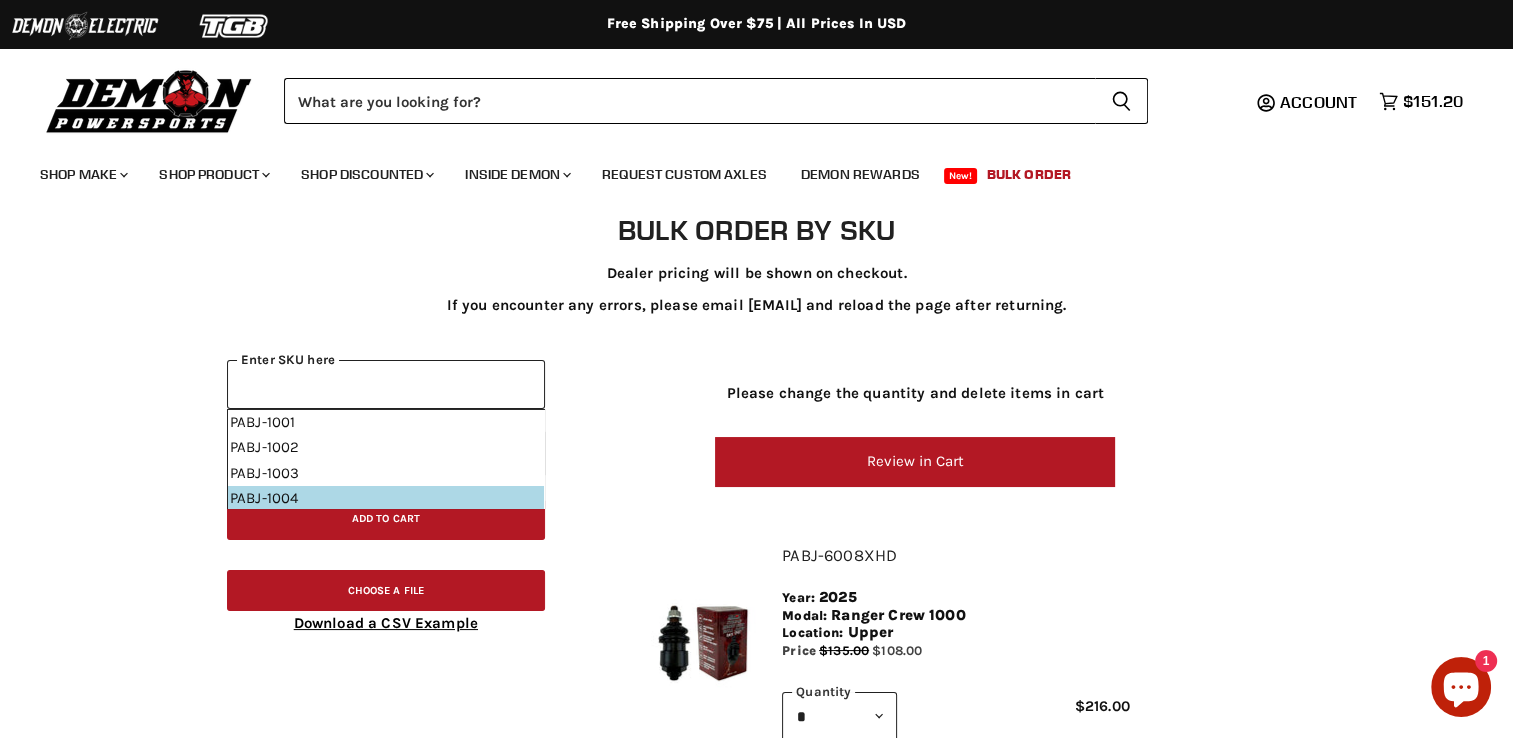 scroll, scrollTop: 0, scrollLeft: 0, axis: both 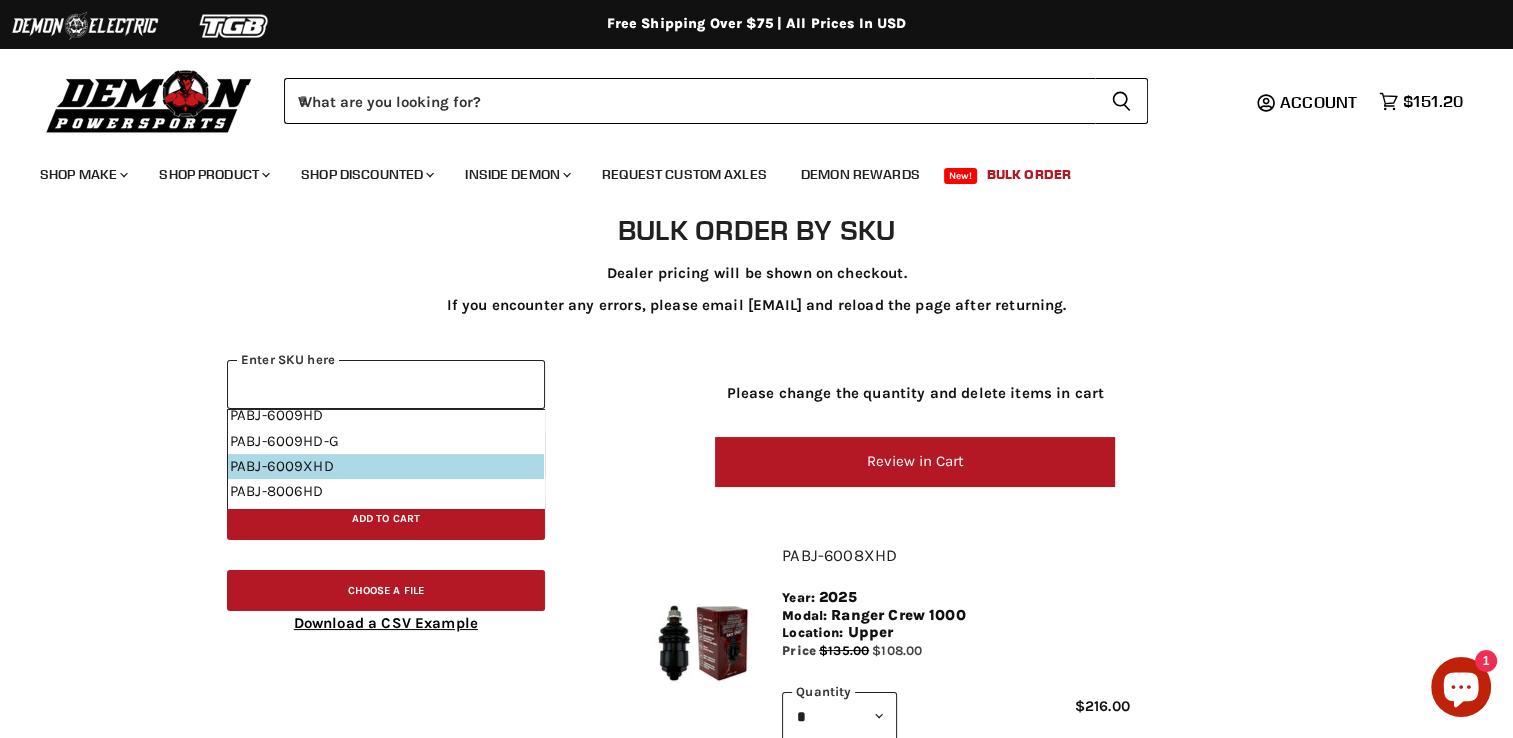 click on "PABJ-6009XHD" at bounding box center (386, 466) 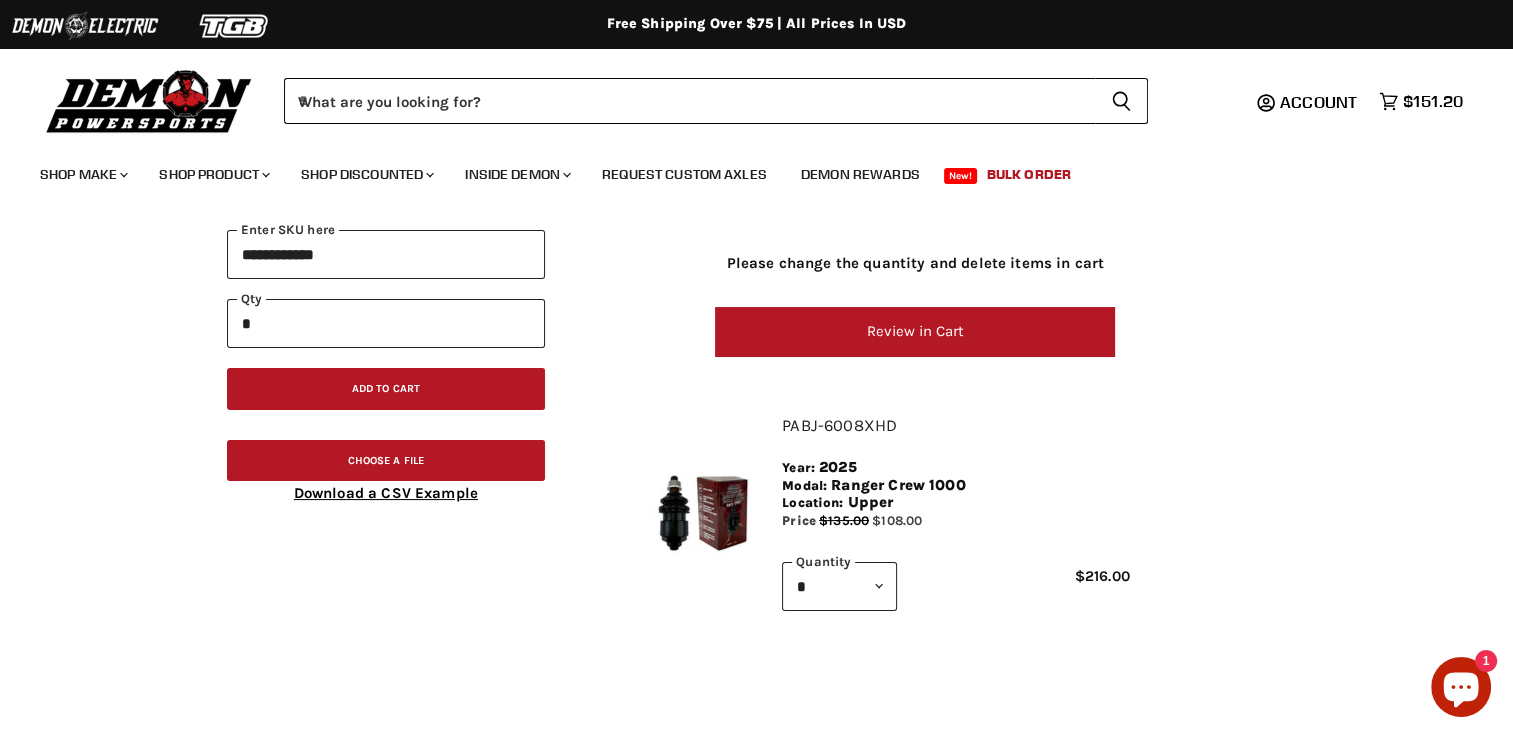 scroll, scrollTop: 100, scrollLeft: 0, axis: vertical 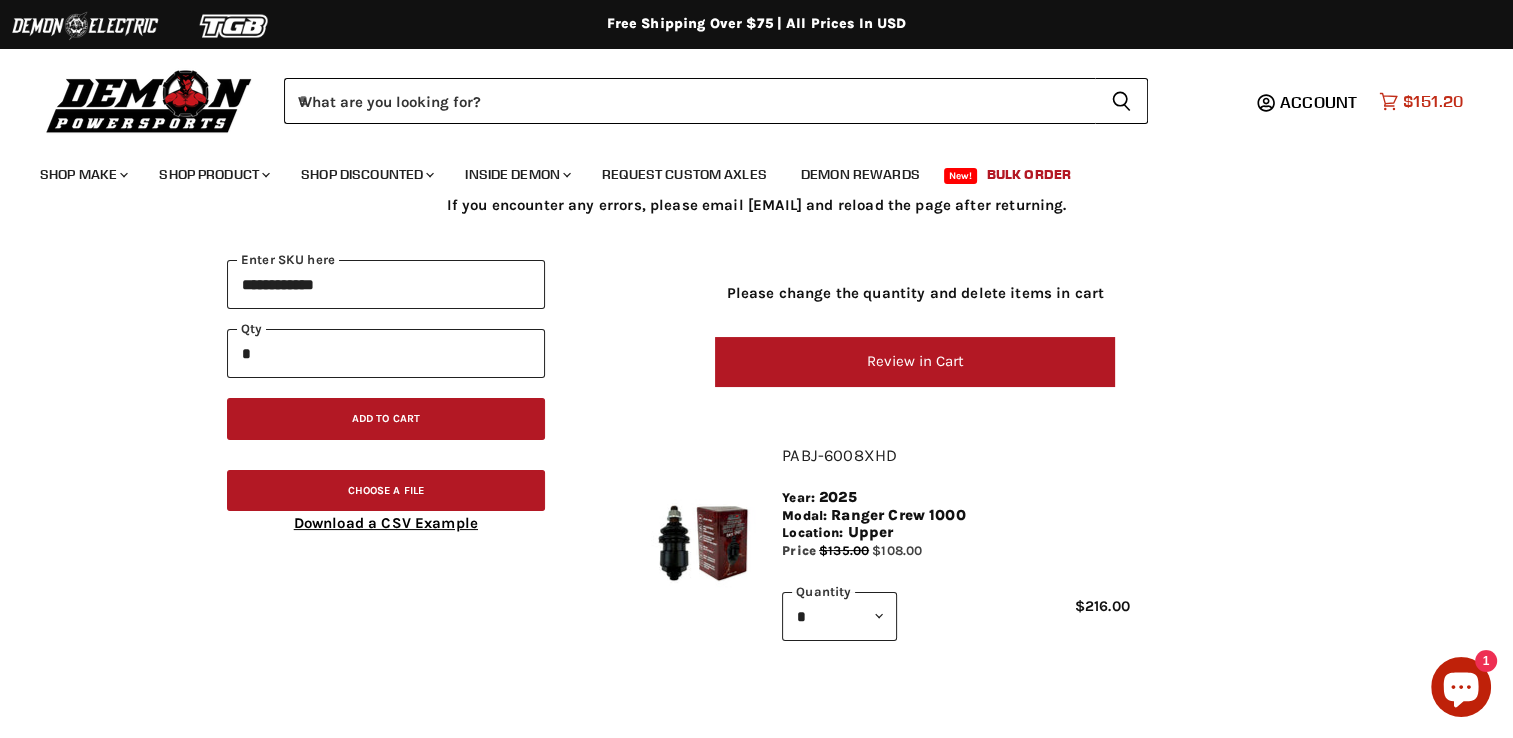 click on "Cart icon
View cart
$151.20" at bounding box center (1421, 101) 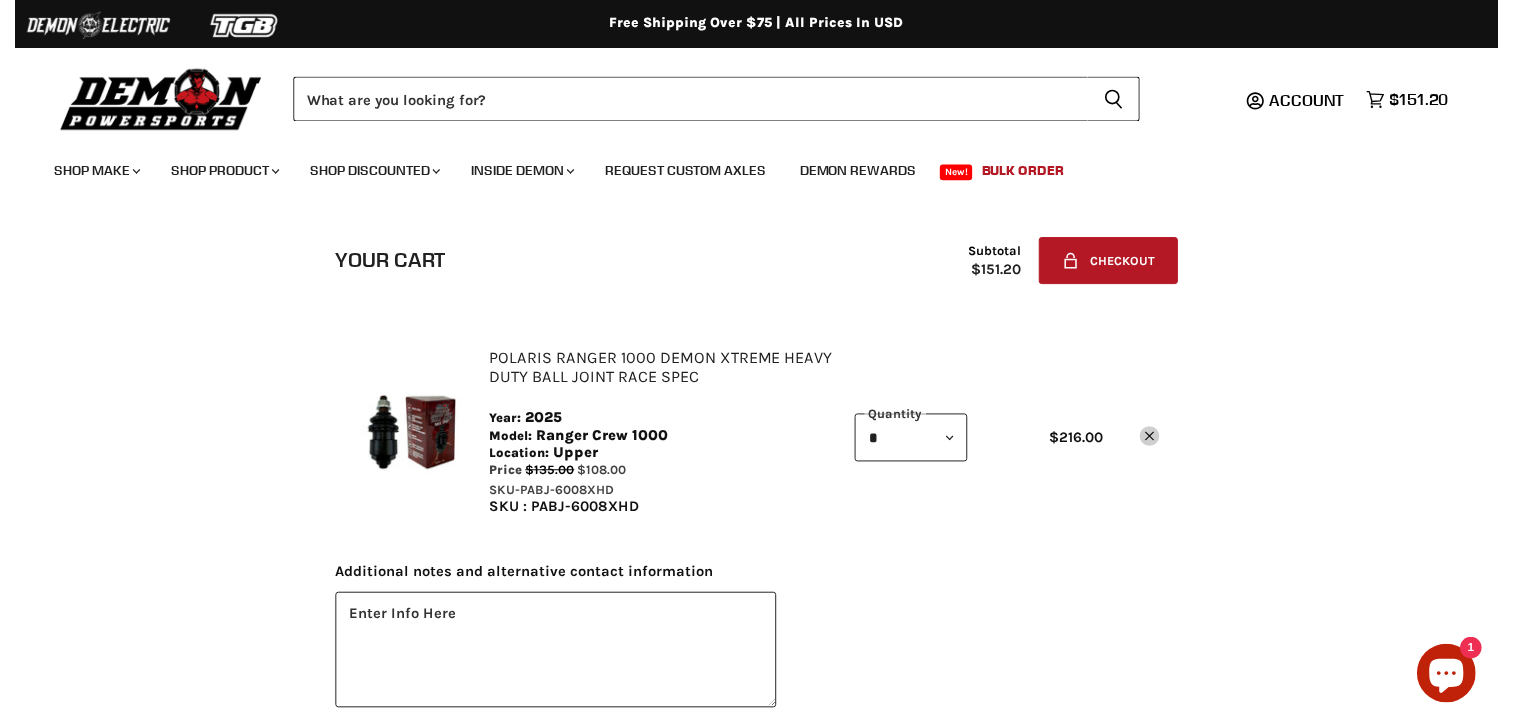 scroll, scrollTop: 0, scrollLeft: 0, axis: both 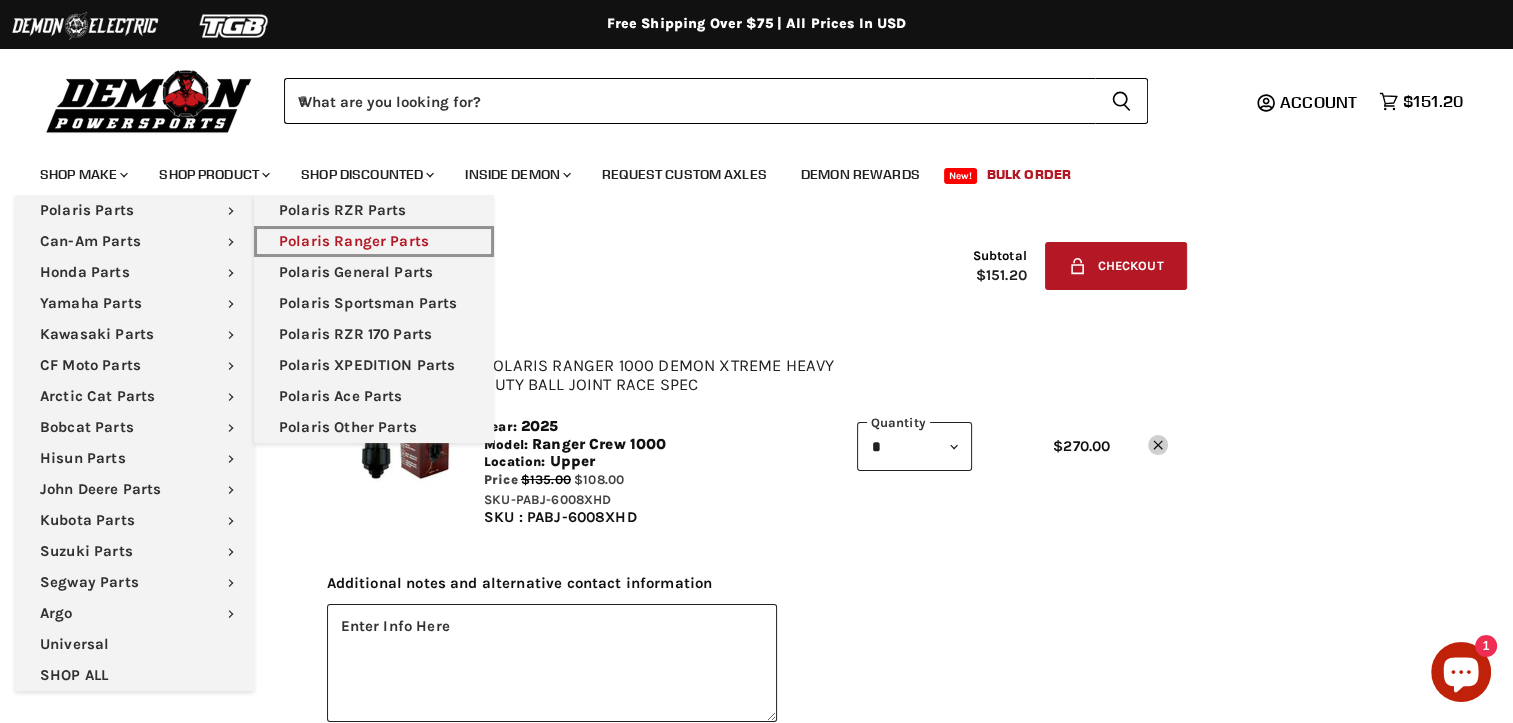click on "Polaris Ranger Parts" at bounding box center (374, 241) 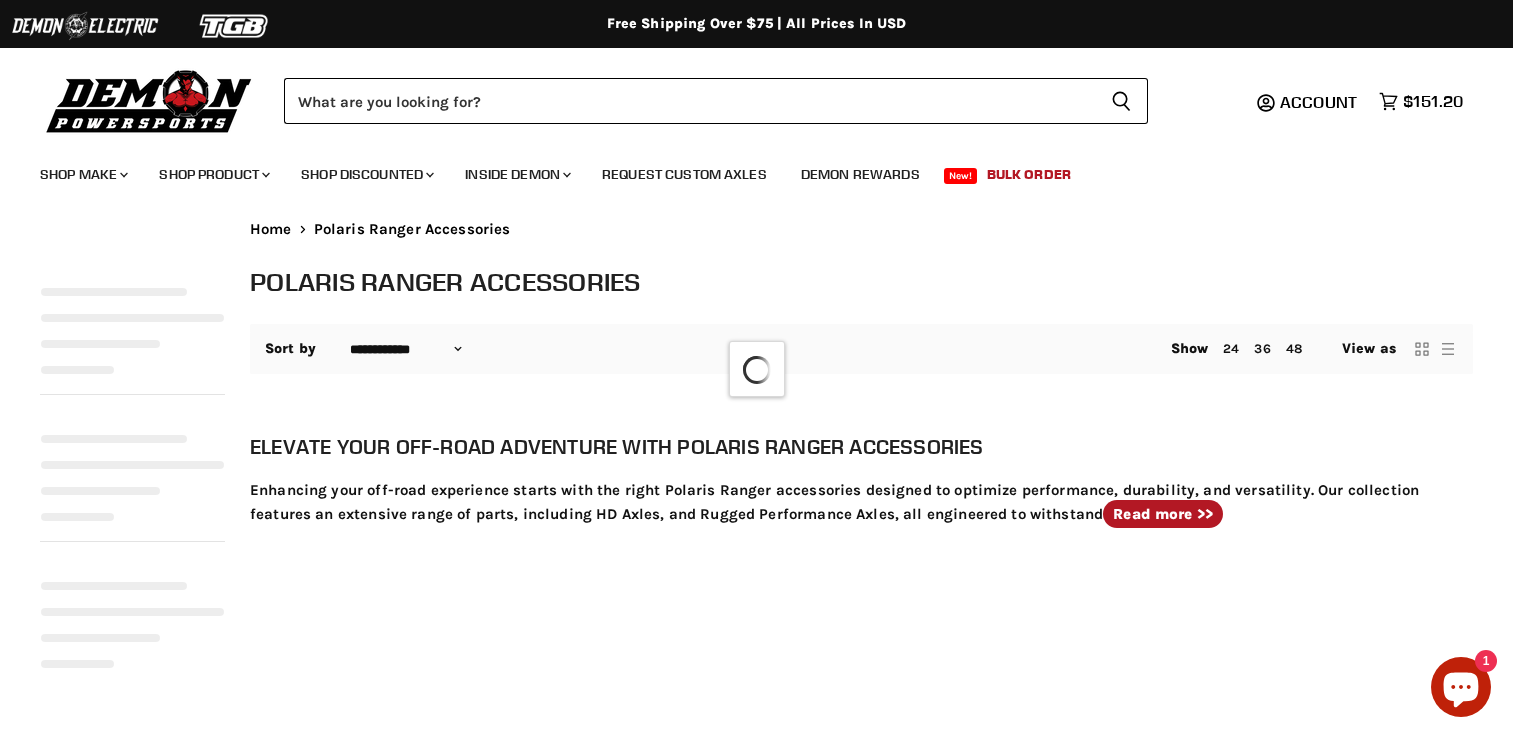 select on "**********" 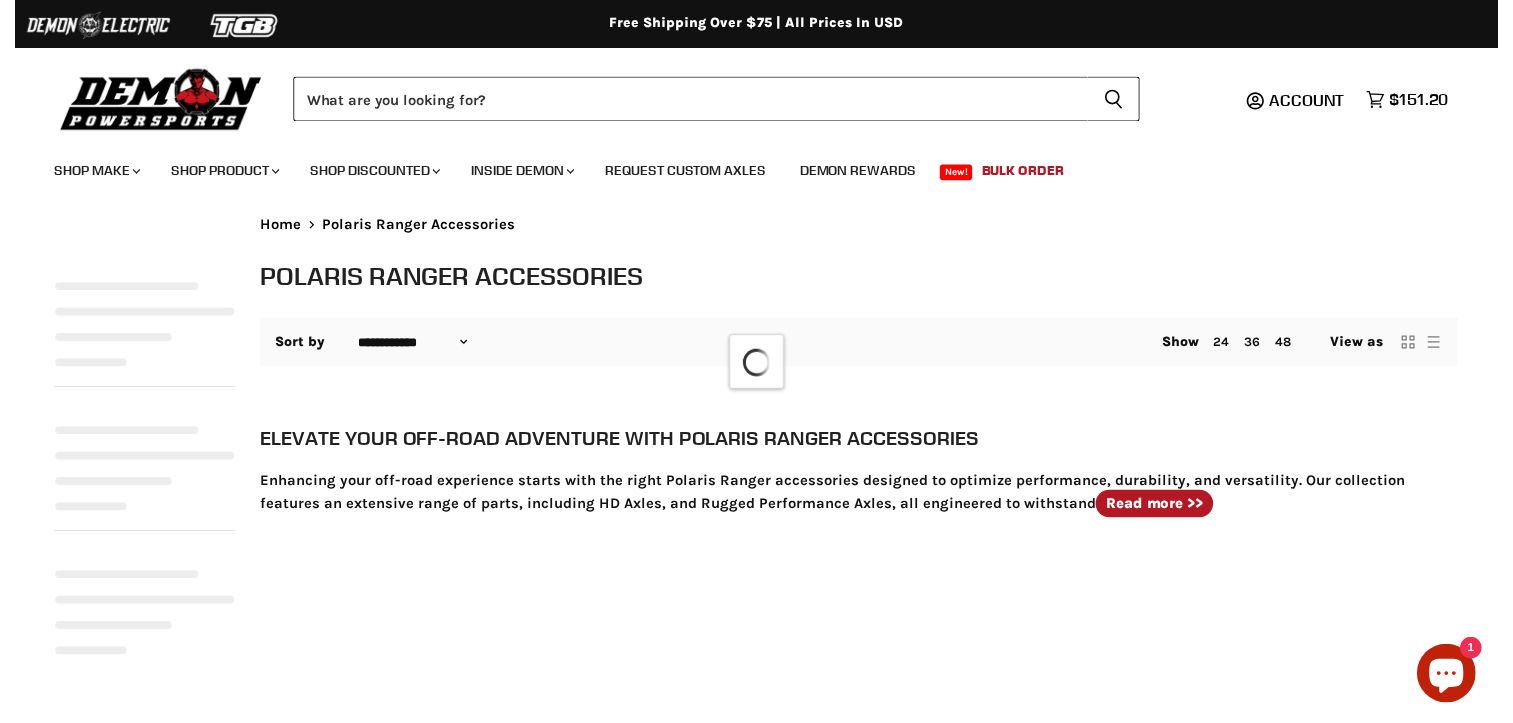 scroll, scrollTop: 0, scrollLeft: 0, axis: both 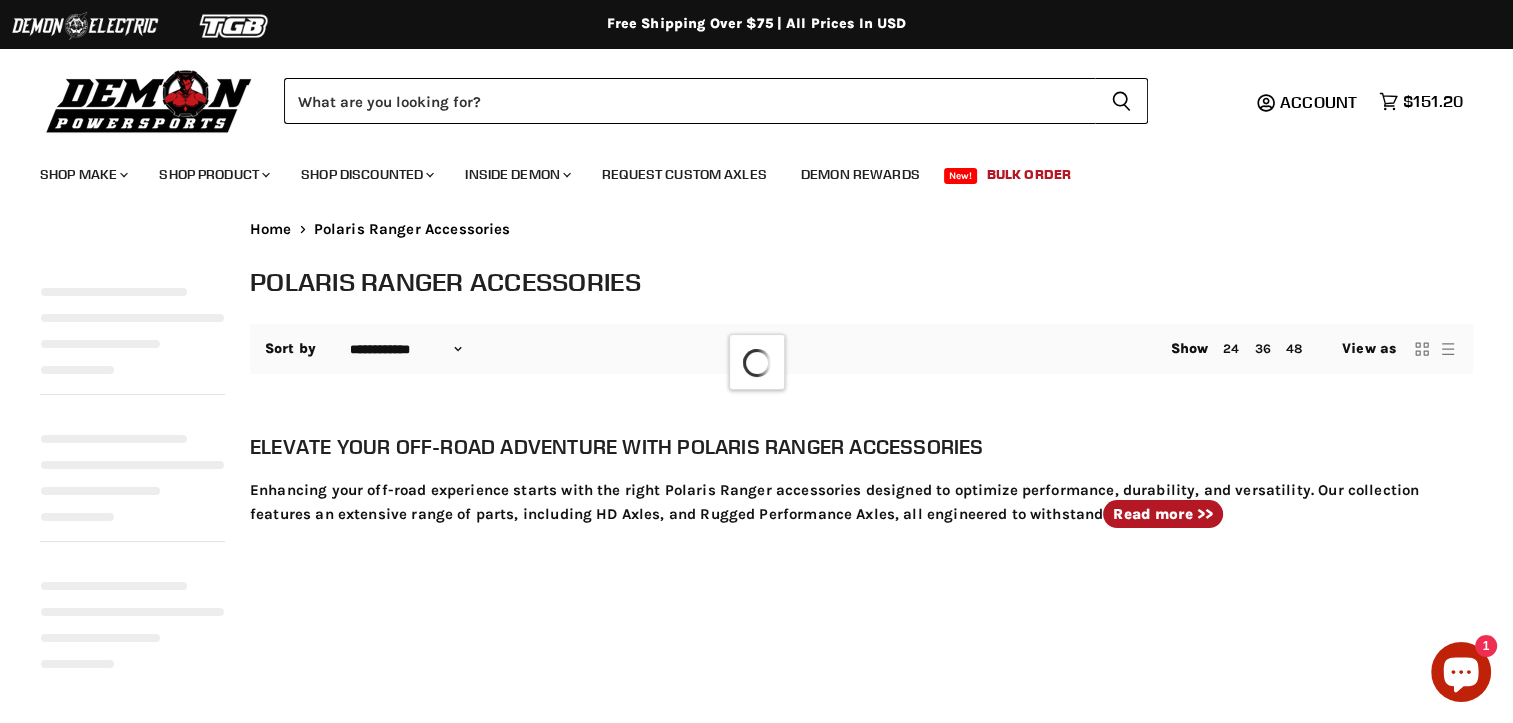 select on "**********" 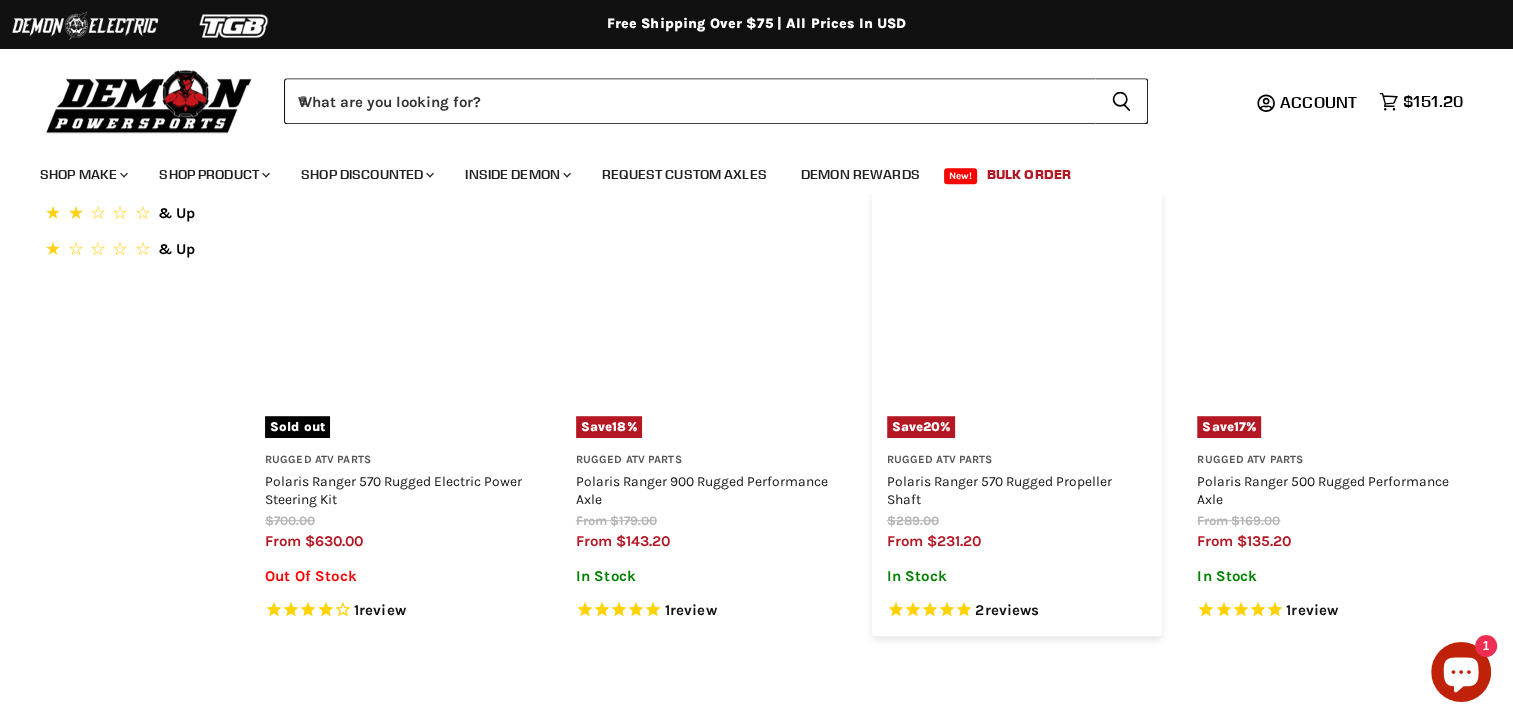 scroll, scrollTop: 1200, scrollLeft: 0, axis: vertical 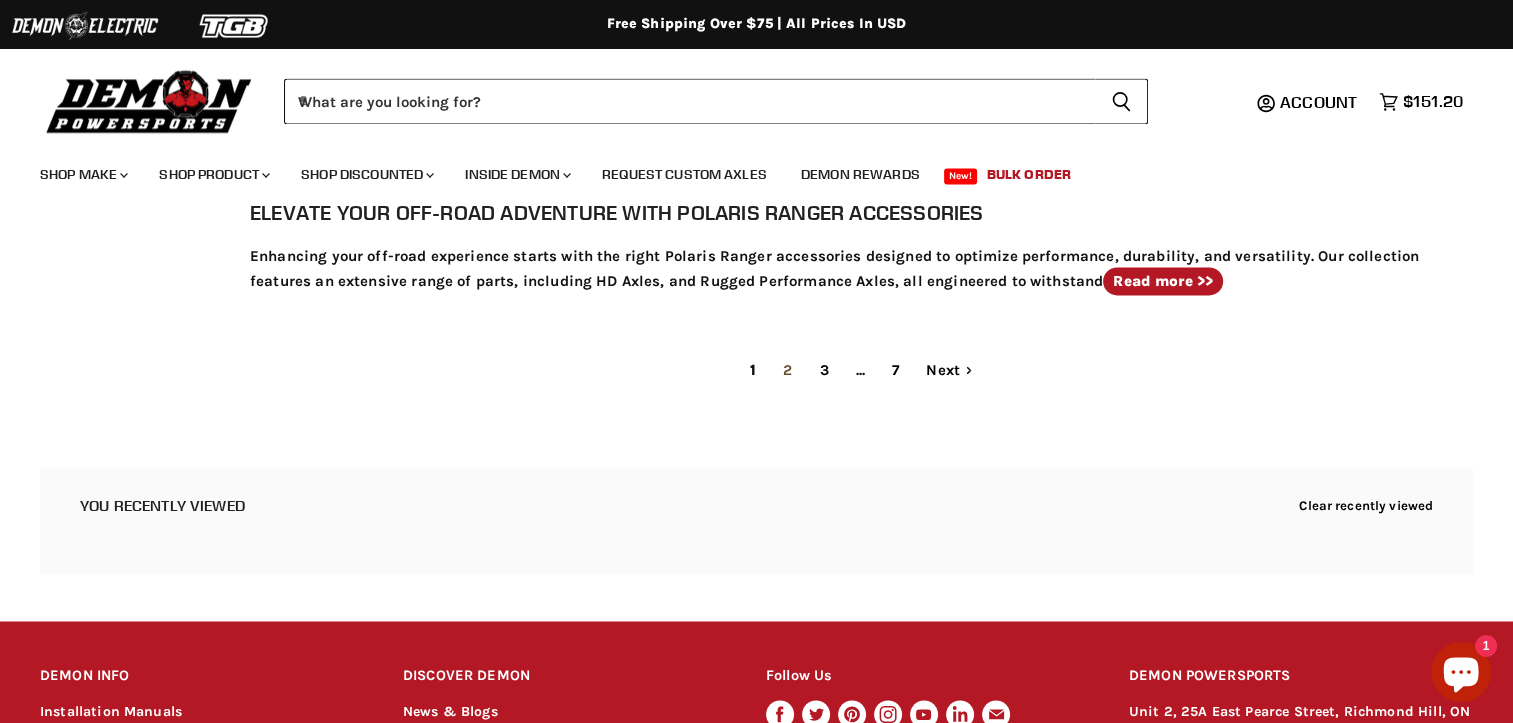 click on "2" at bounding box center (787, 370) 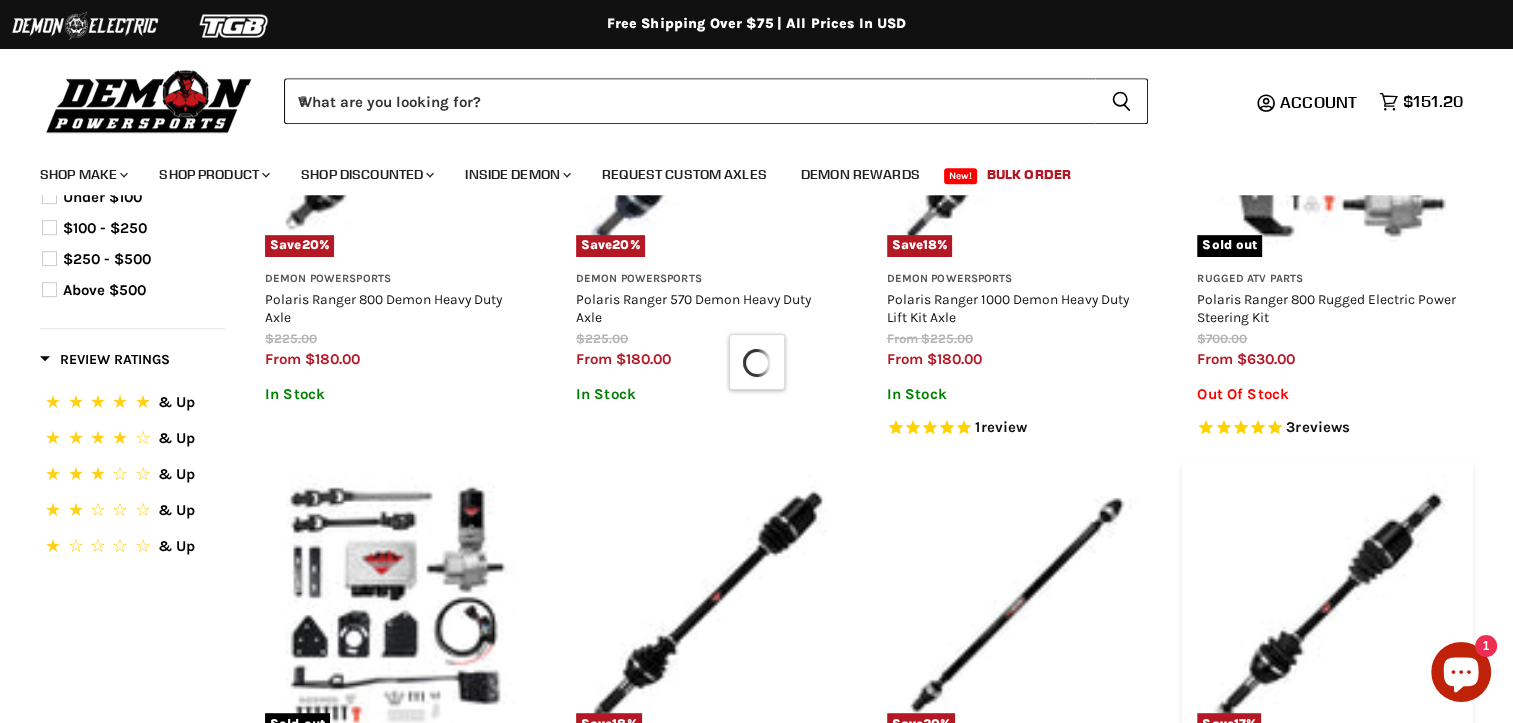 select on "**********" 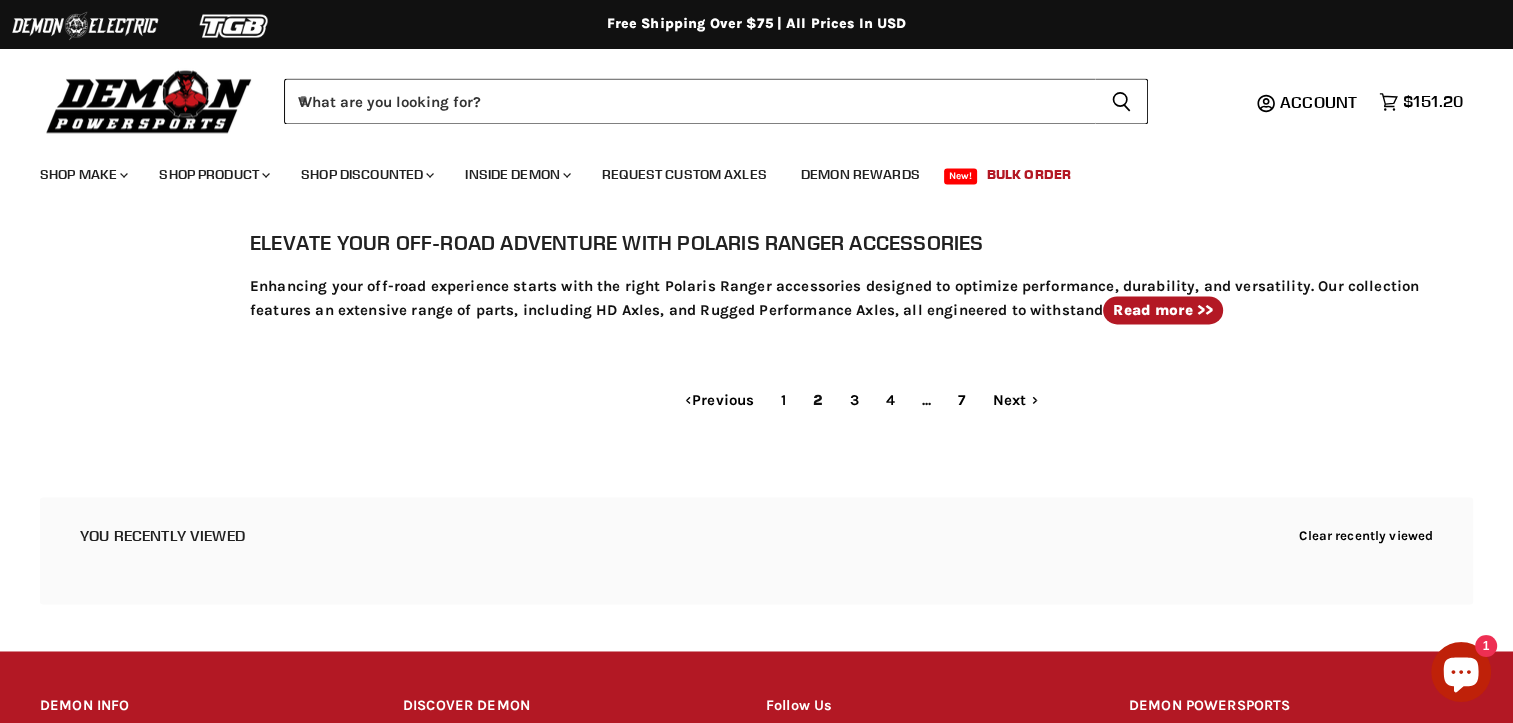 scroll, scrollTop: 3050, scrollLeft: 0, axis: vertical 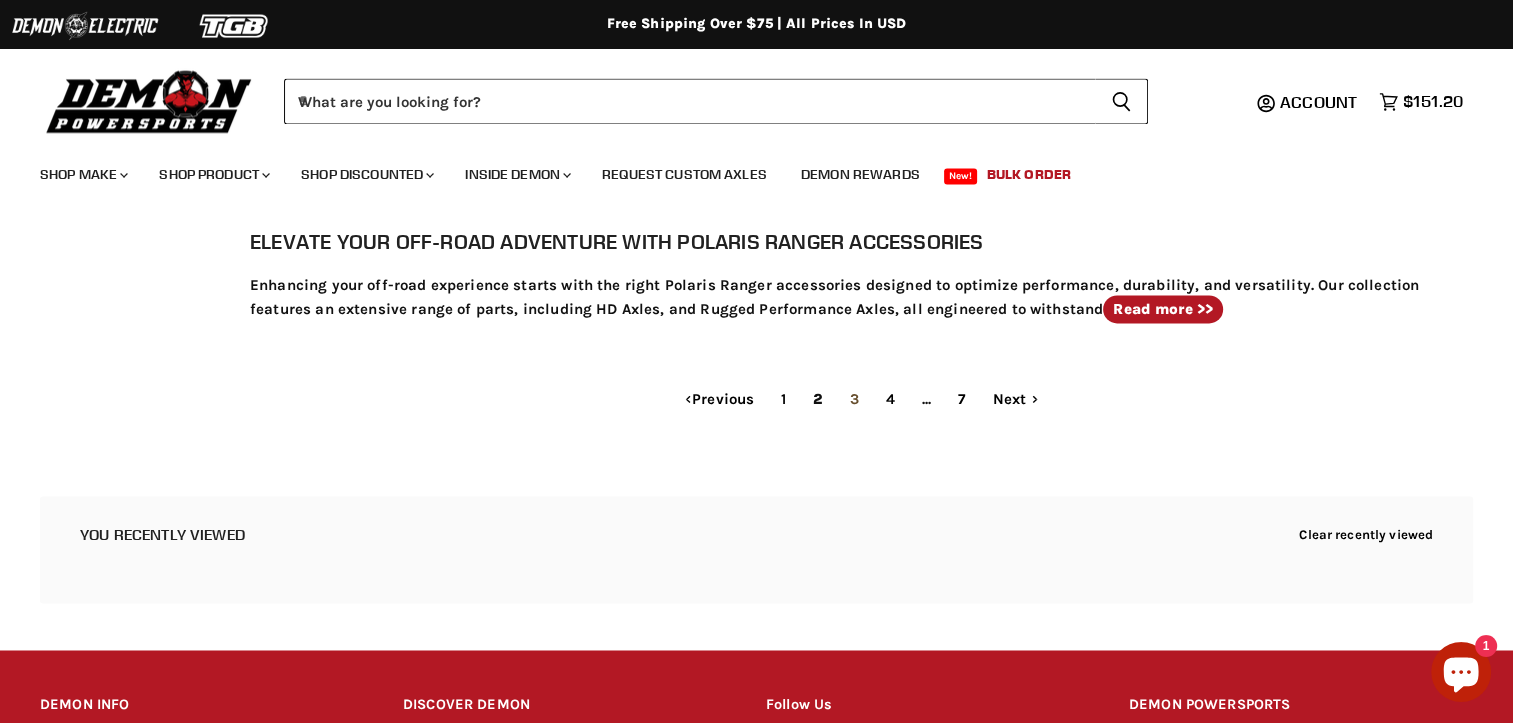 click on "3" at bounding box center [853, 399] 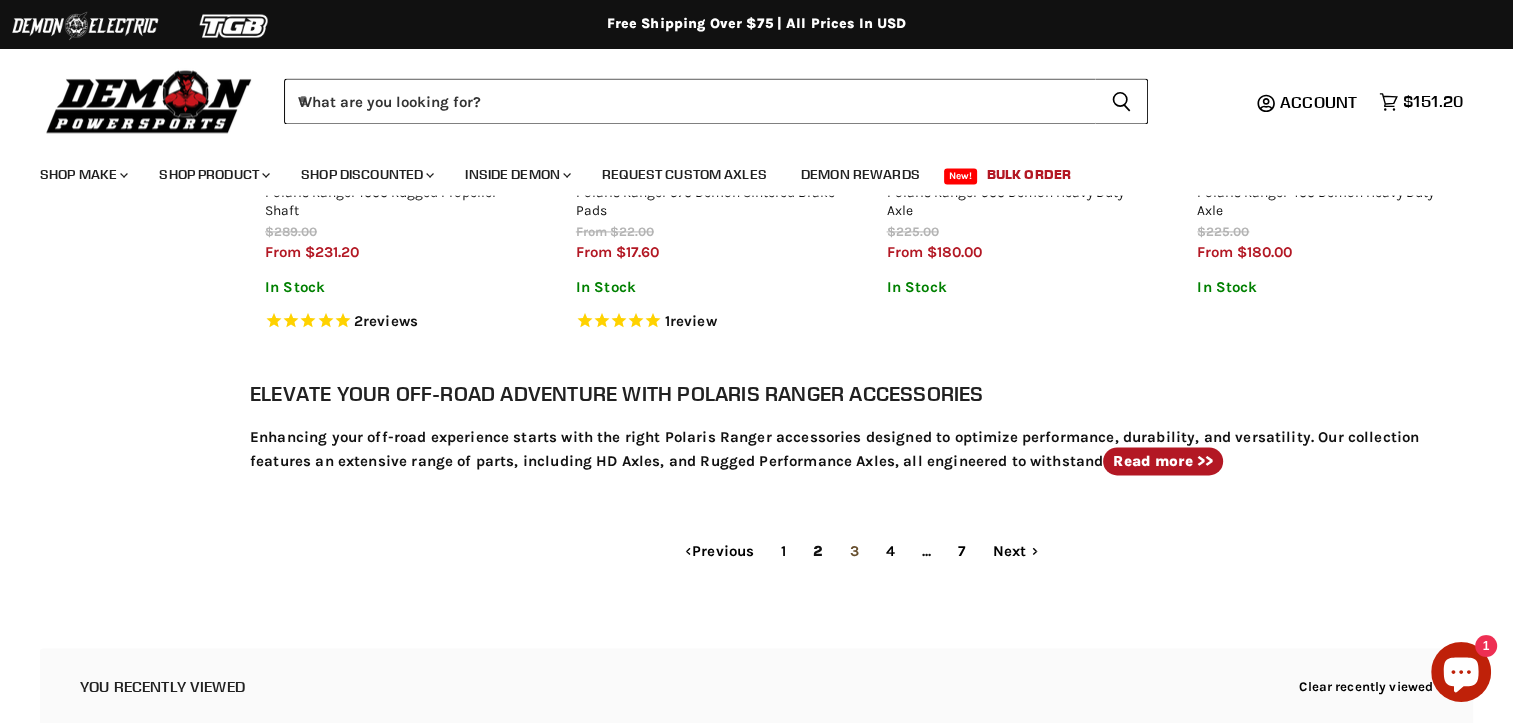 select on "**********" 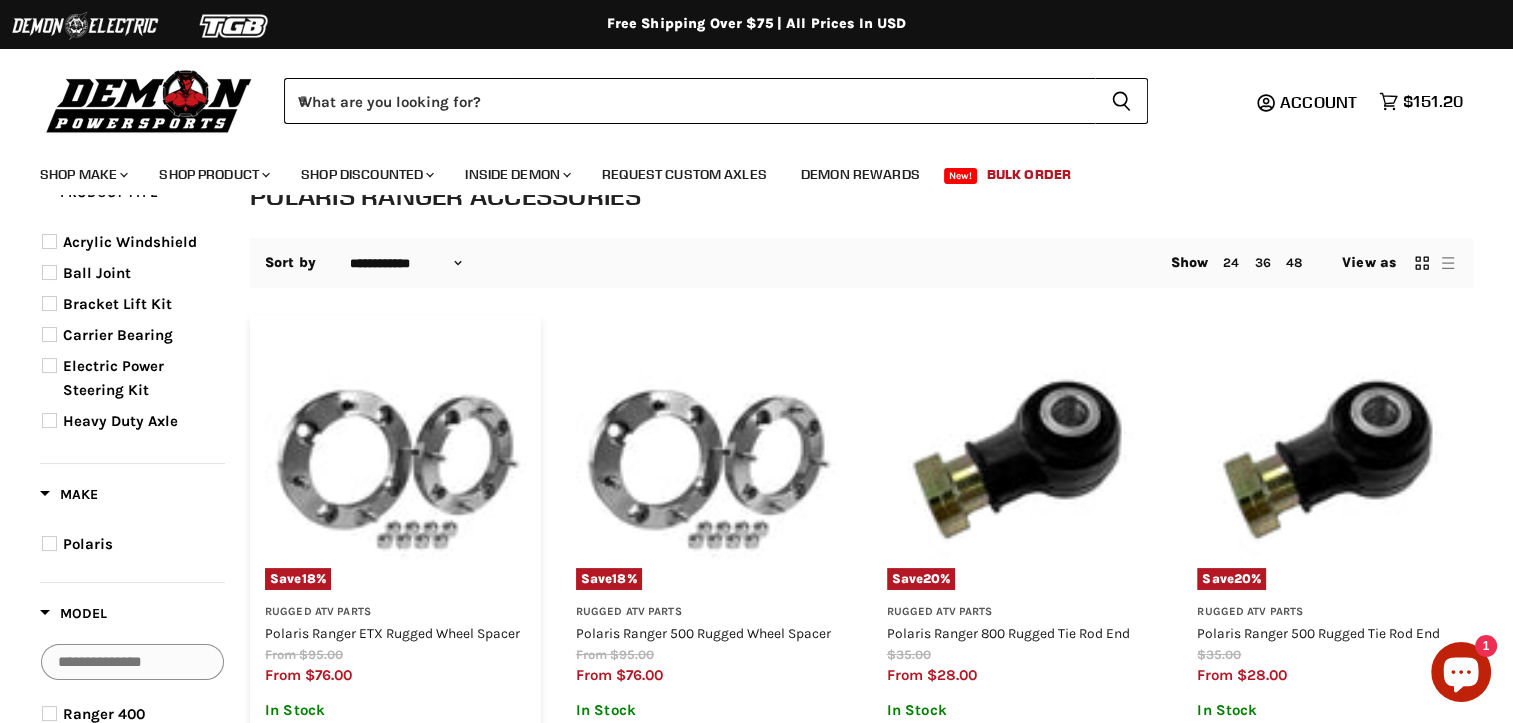 scroll, scrollTop: 50, scrollLeft: 0, axis: vertical 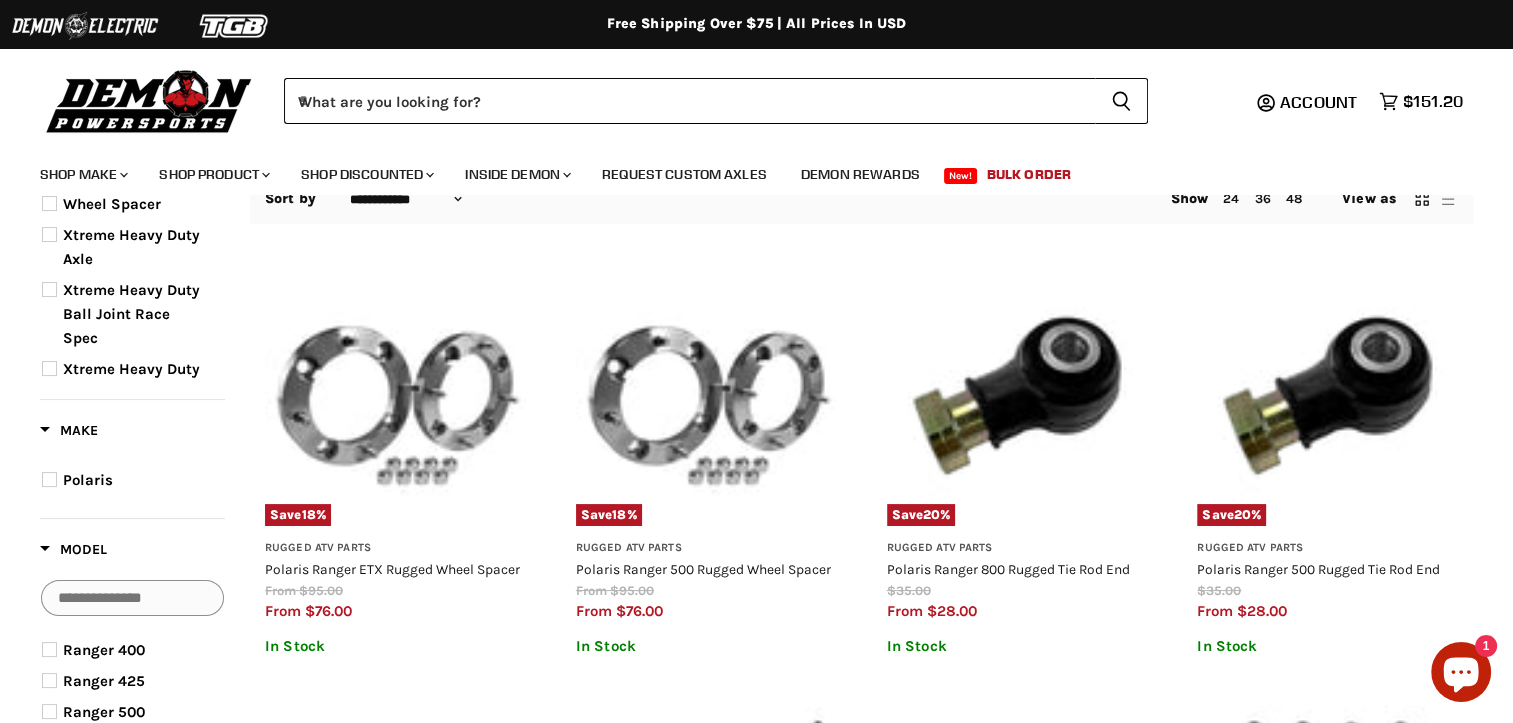 click at bounding box center [49, 289] 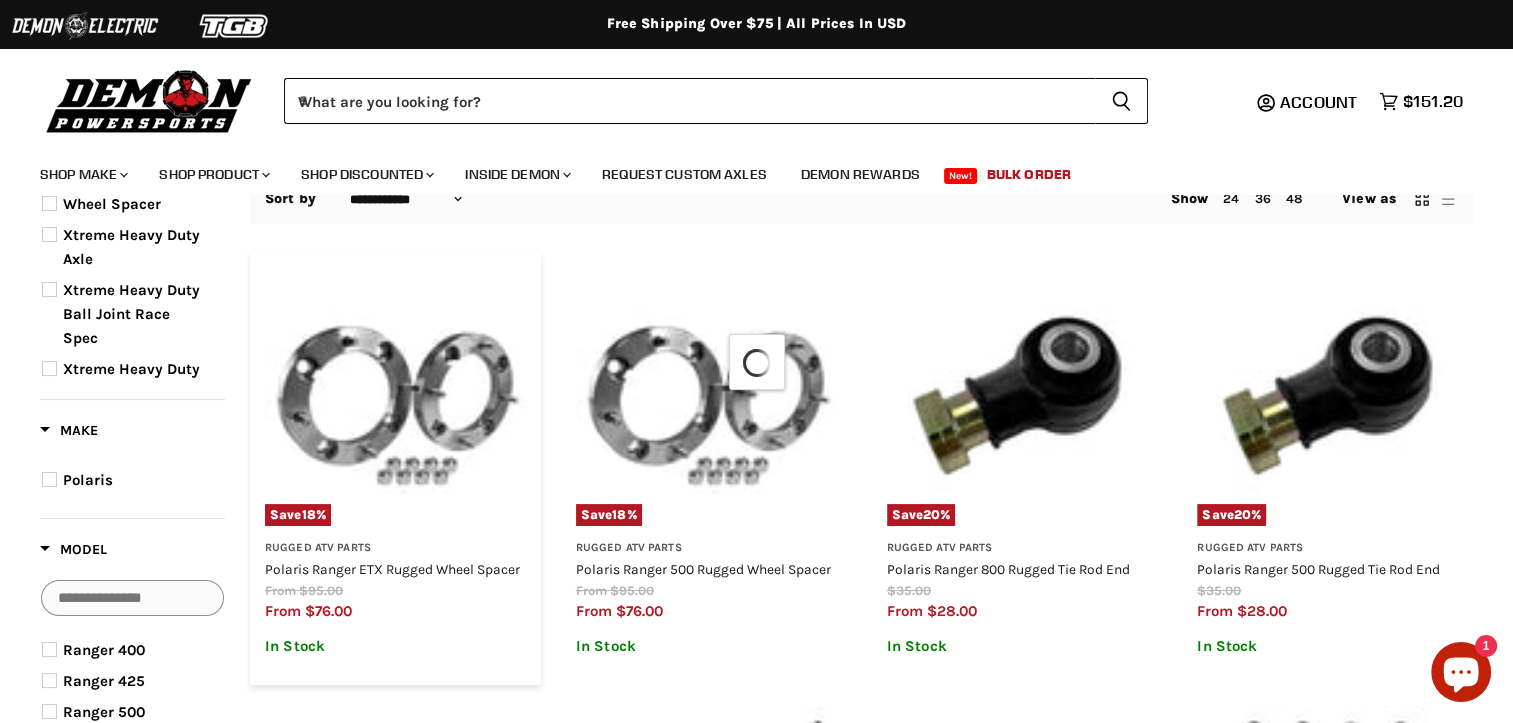 select on "**********" 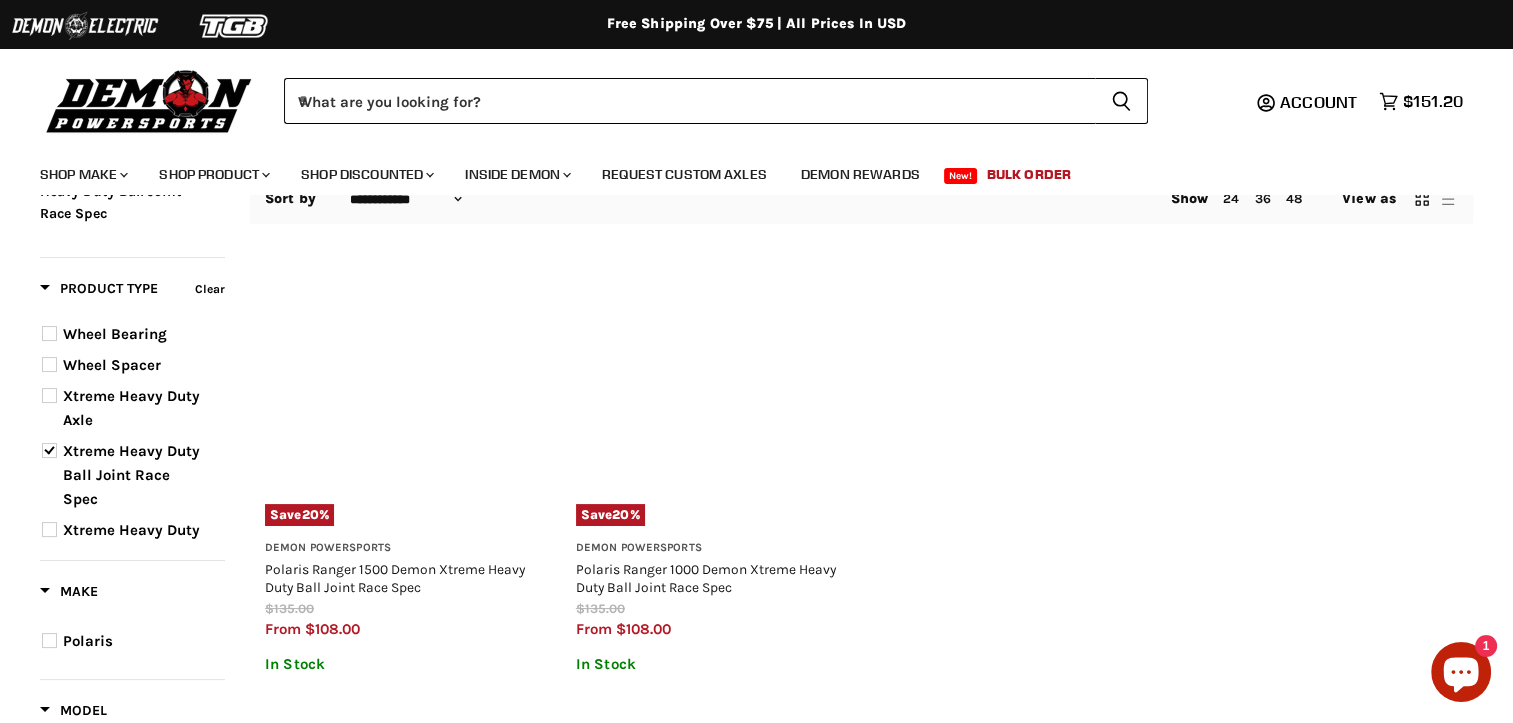 scroll, scrollTop: 309, scrollLeft: 0, axis: vertical 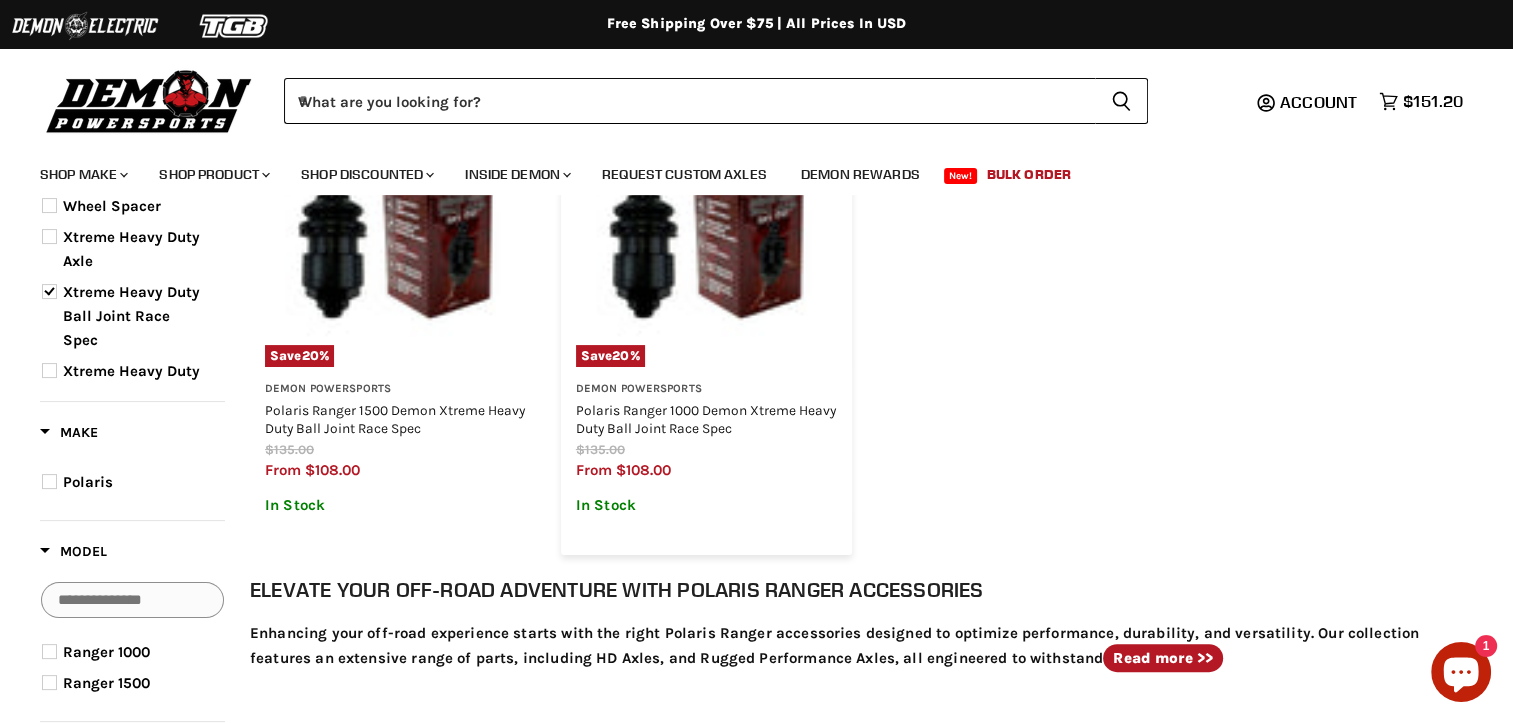 click on "Polaris Ranger 1000 Demon Xtreme Heavy Duty Ball Joint Race Spec" at bounding box center [706, 419] 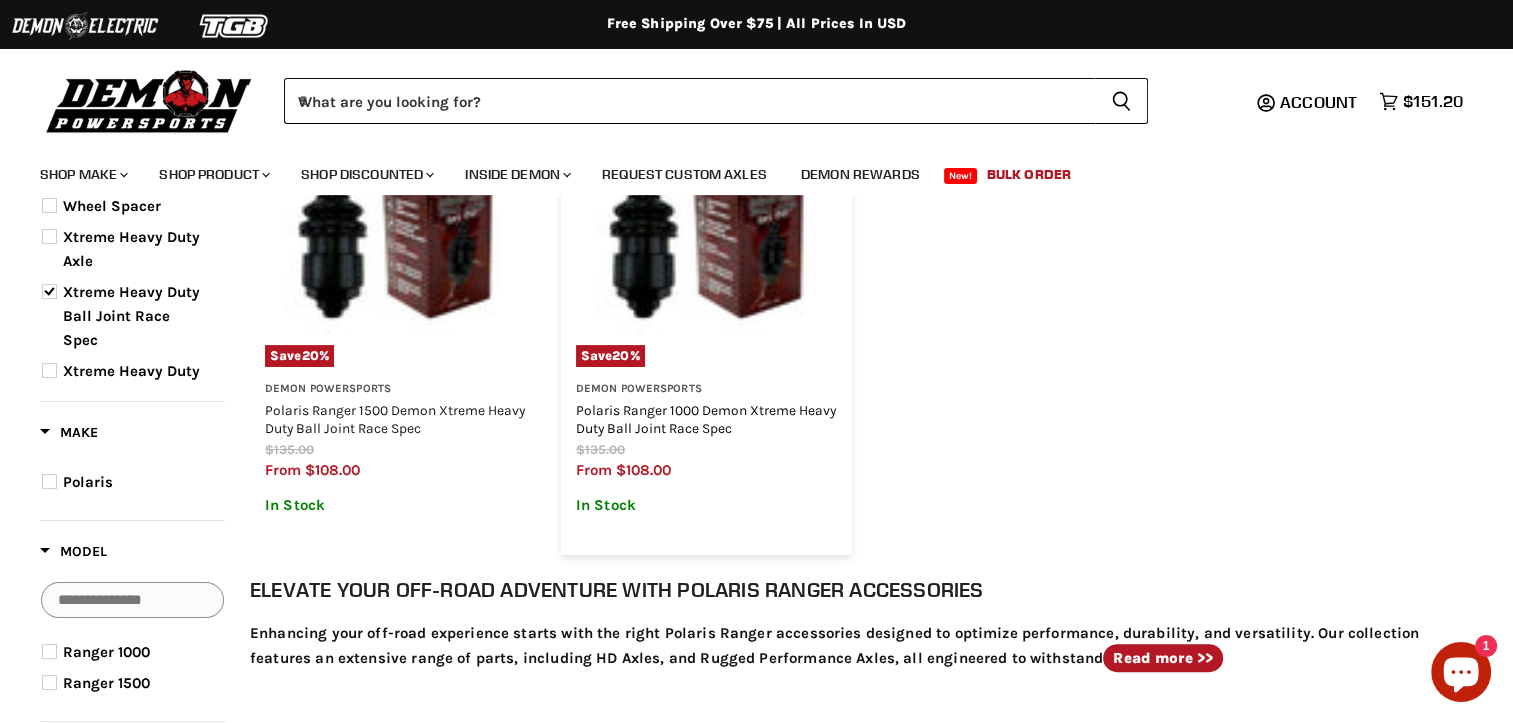 click on "Polaris Ranger 1000 Demon Xtreme Heavy Duty Ball Joint Race Spec" at bounding box center (706, 419) 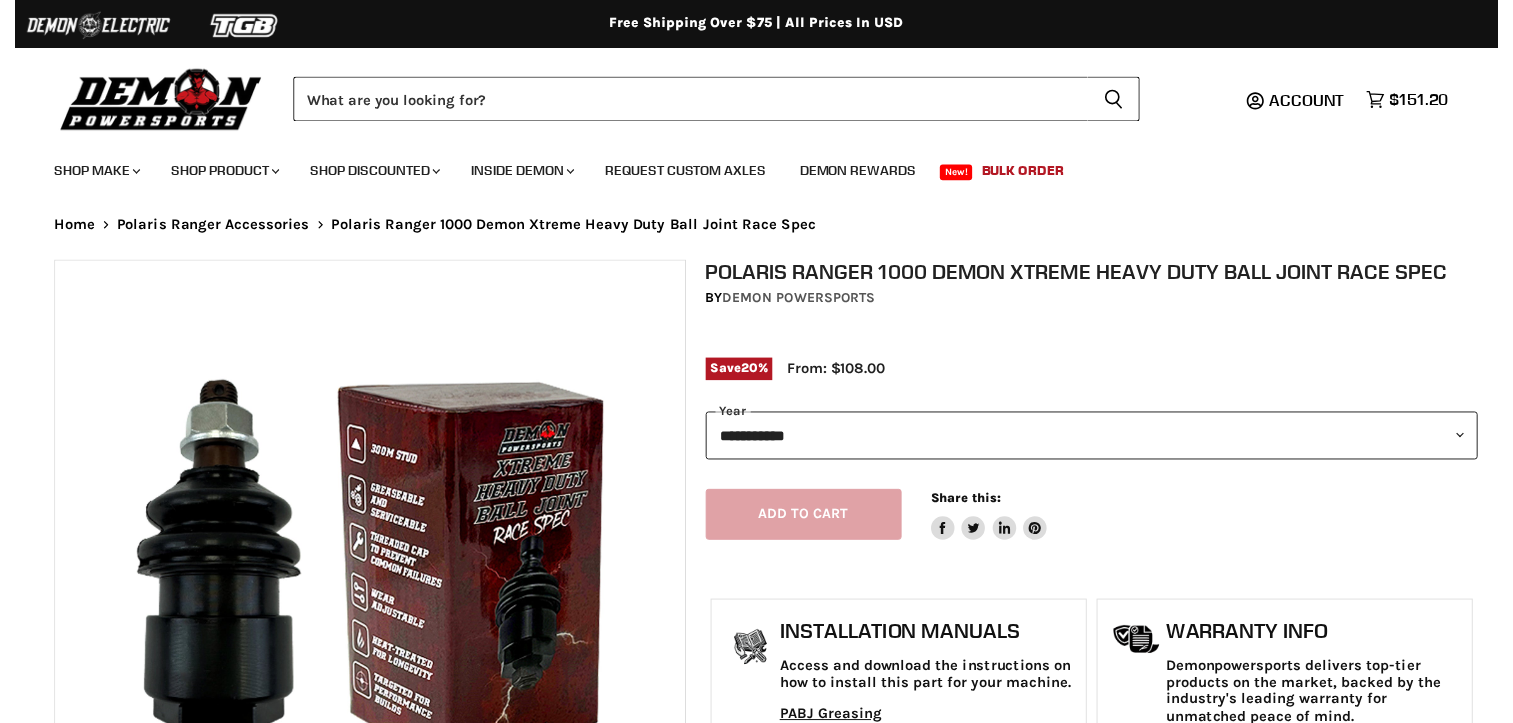 scroll, scrollTop: 0, scrollLeft: 0, axis: both 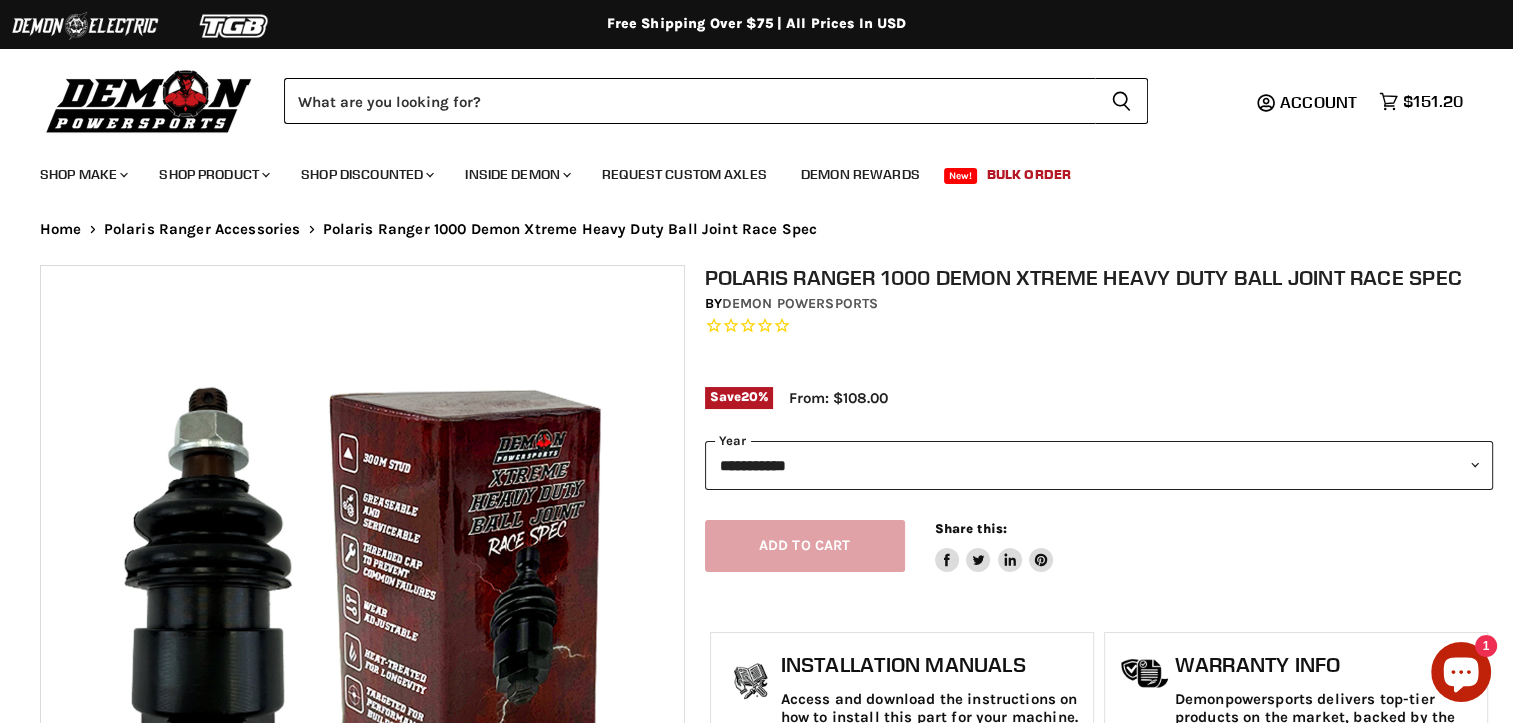 click on "**********" at bounding box center (1099, 465) 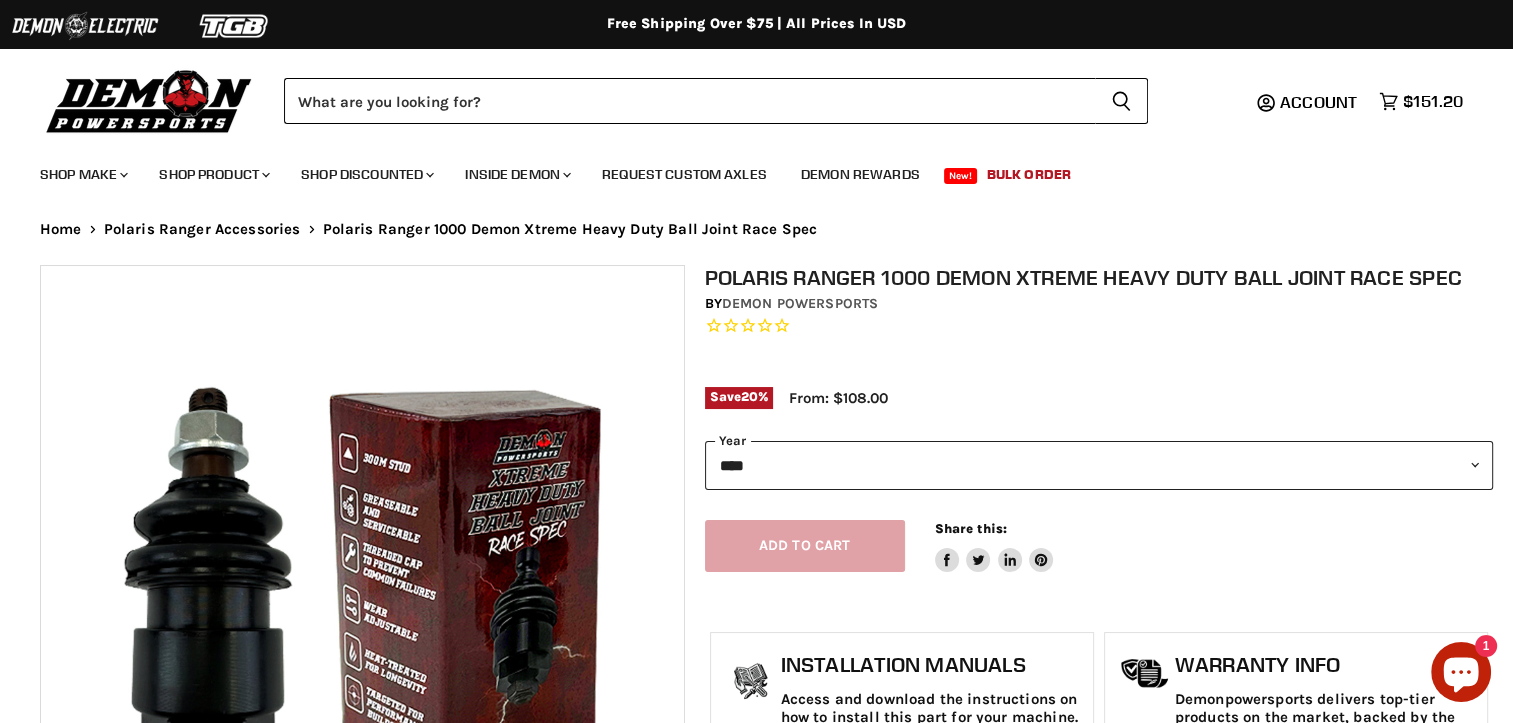 click on "**********" at bounding box center (1099, 465) 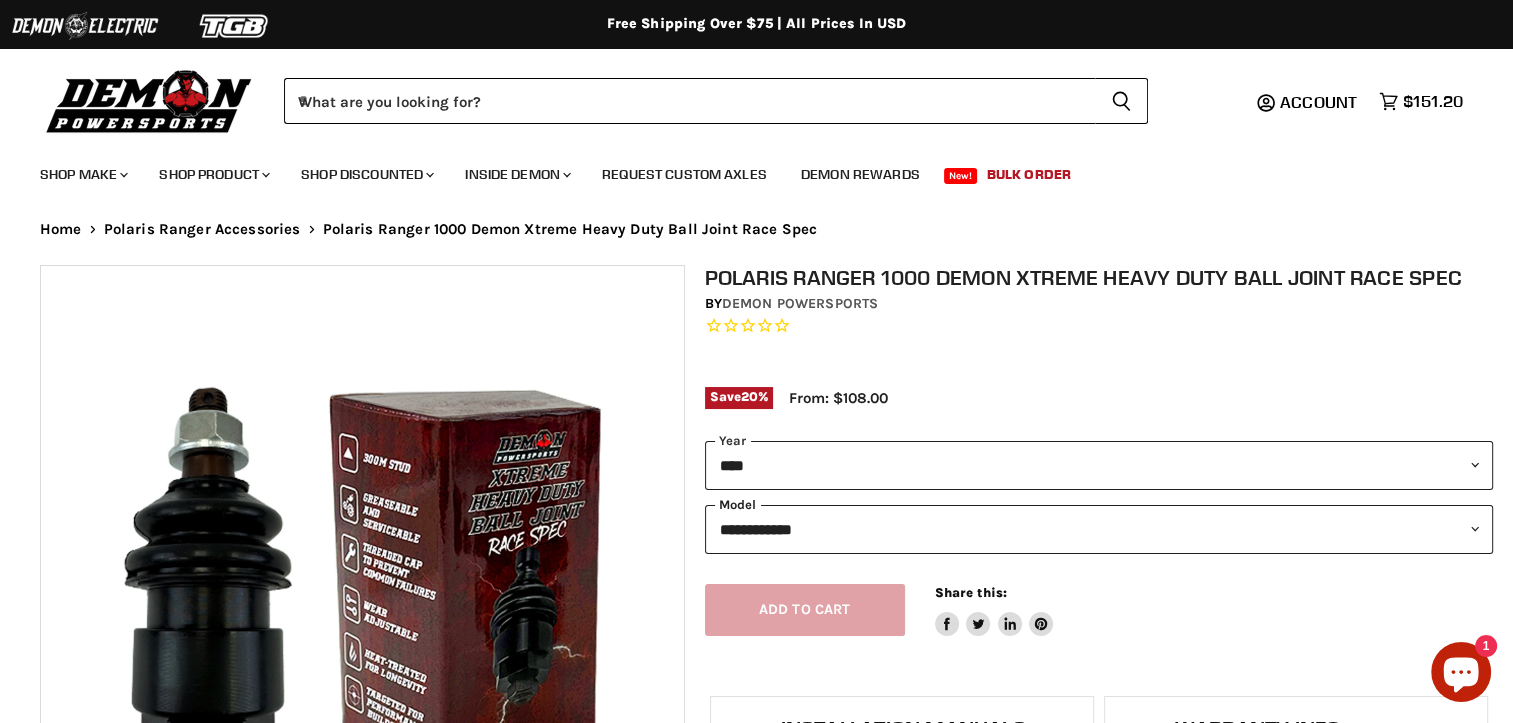 click on "**********" at bounding box center (1099, 529) 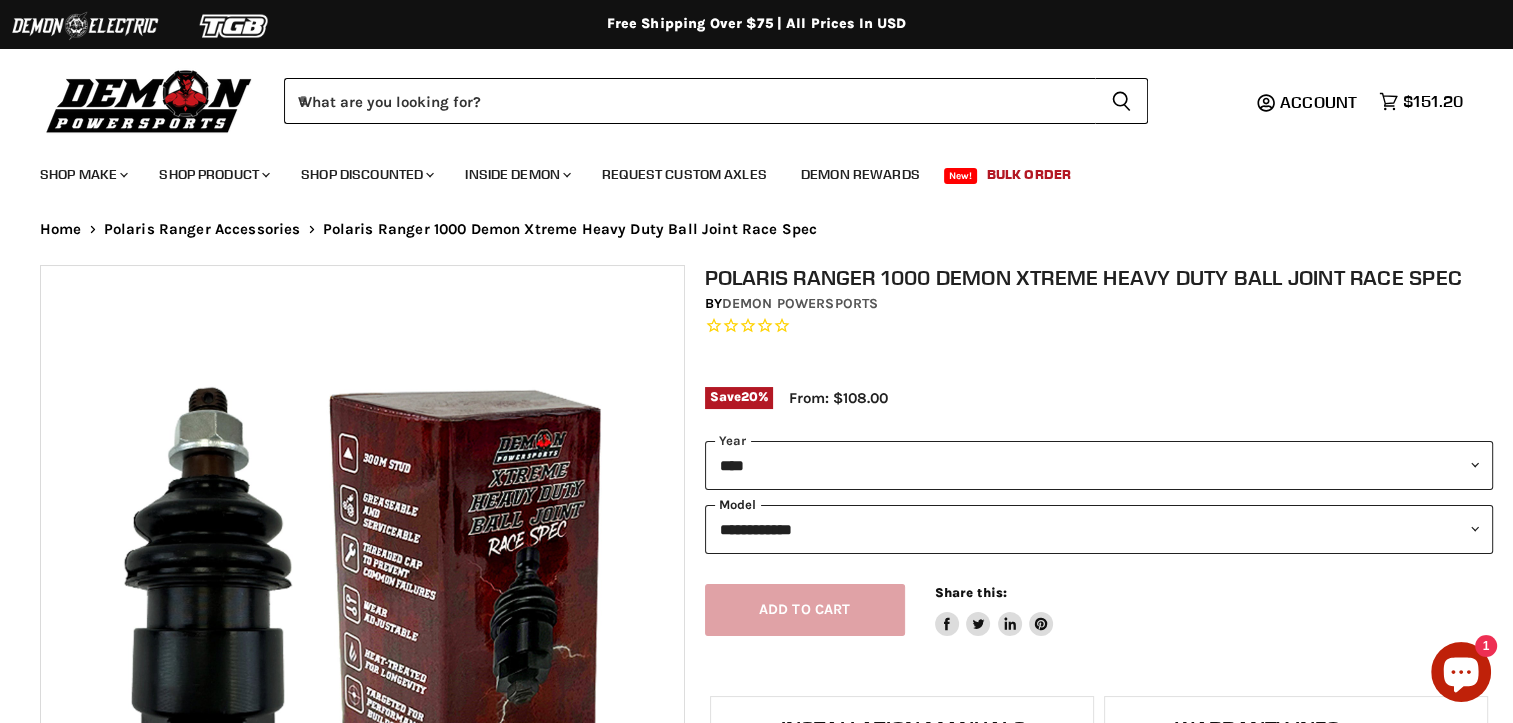 select on "**********" 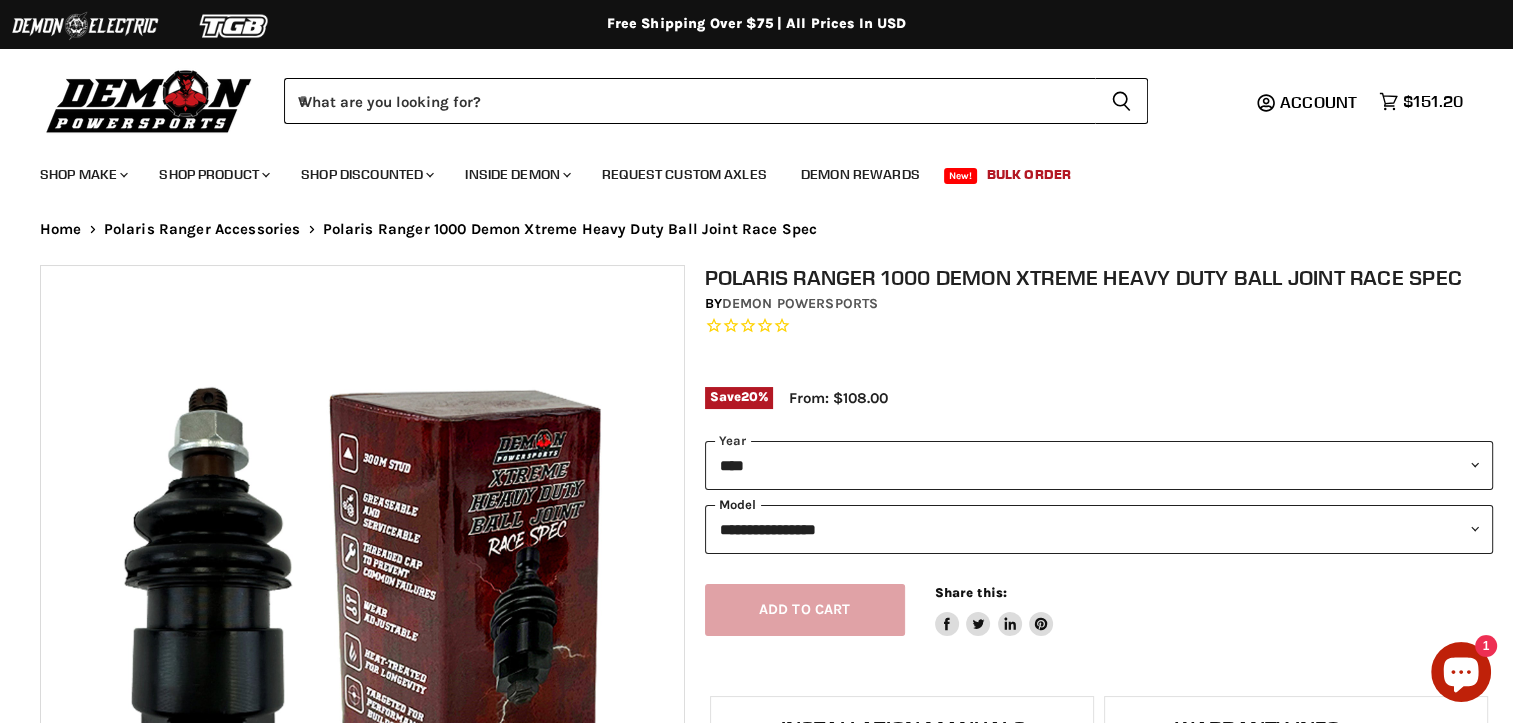 click on "**********" at bounding box center (1099, 529) 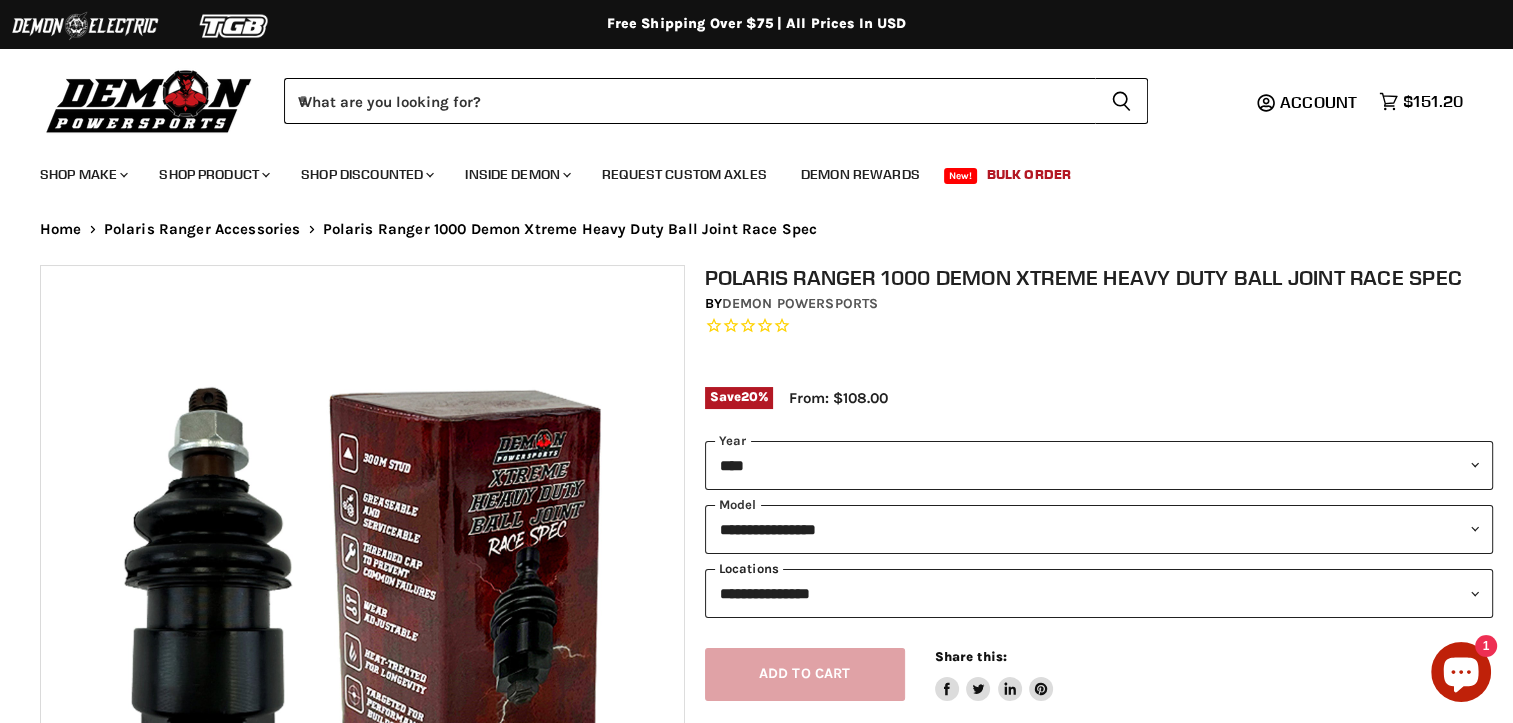 click on "**********" at bounding box center [1099, 593] 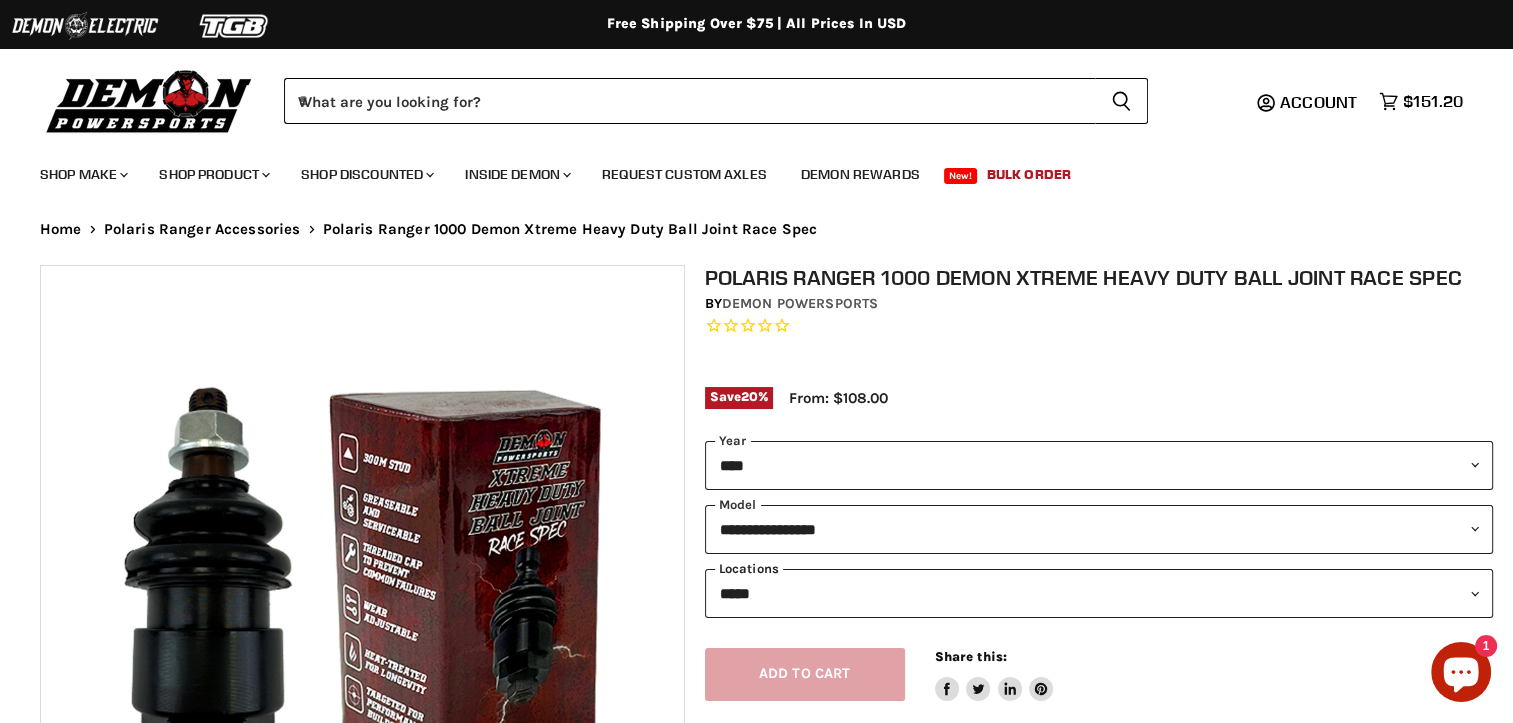 click on "**********" at bounding box center (1099, 593) 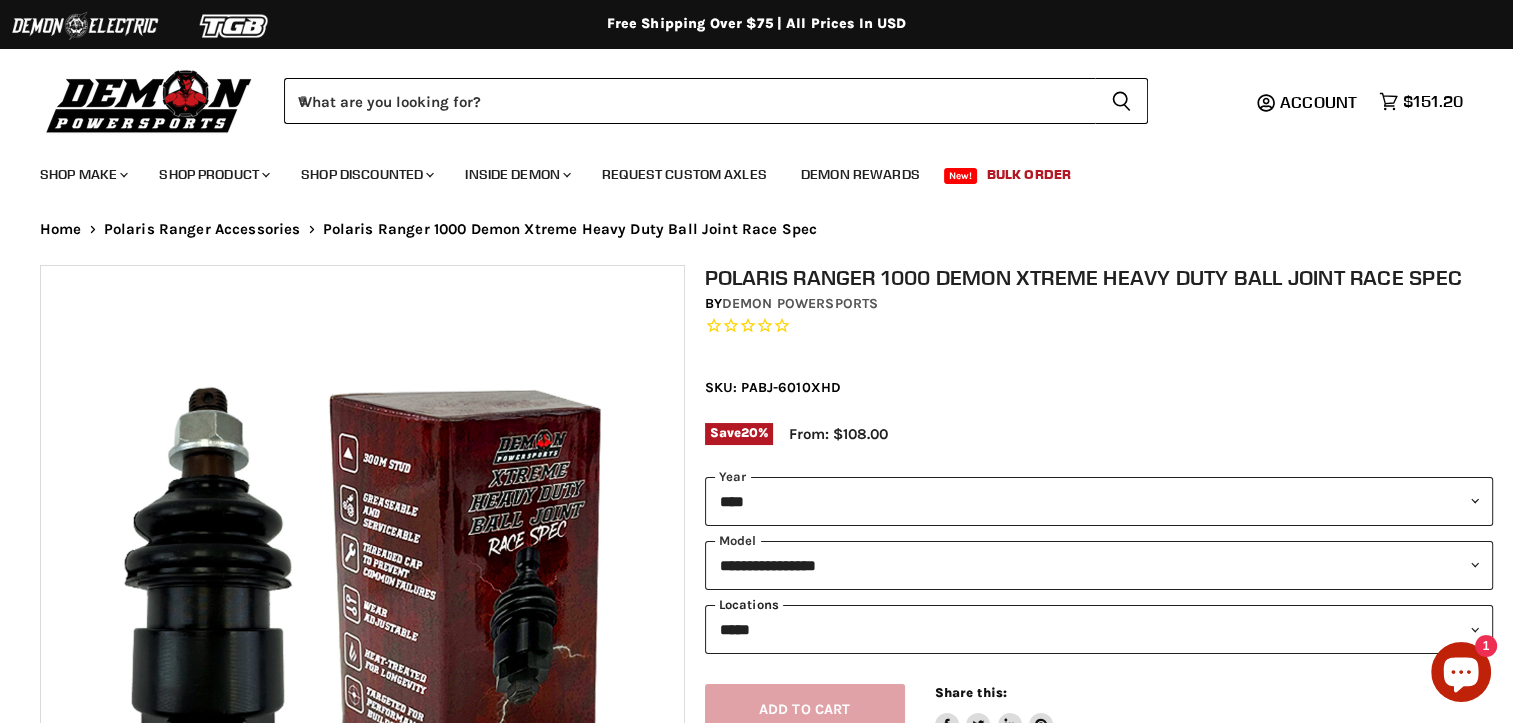 scroll, scrollTop: 100, scrollLeft: 0, axis: vertical 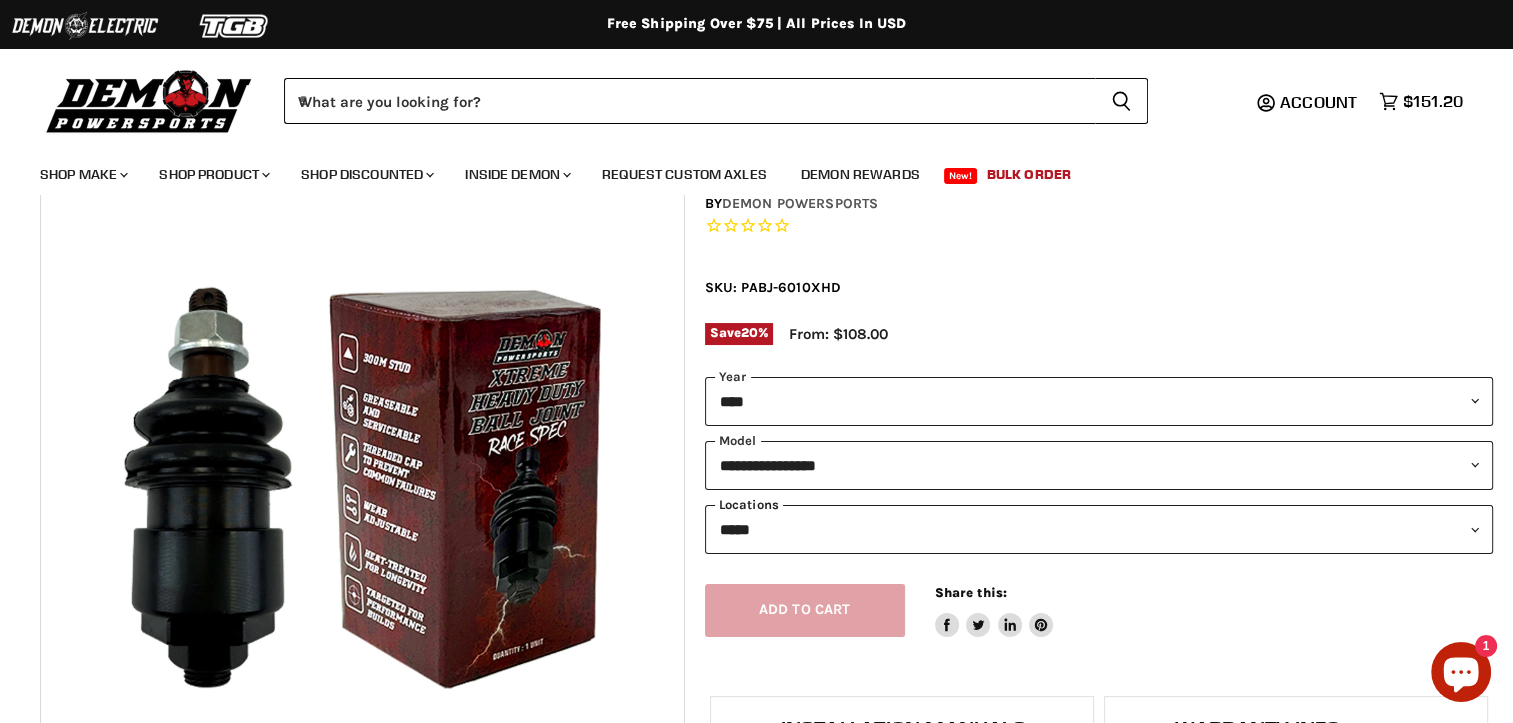 click on "**********" at bounding box center [1099, 529] 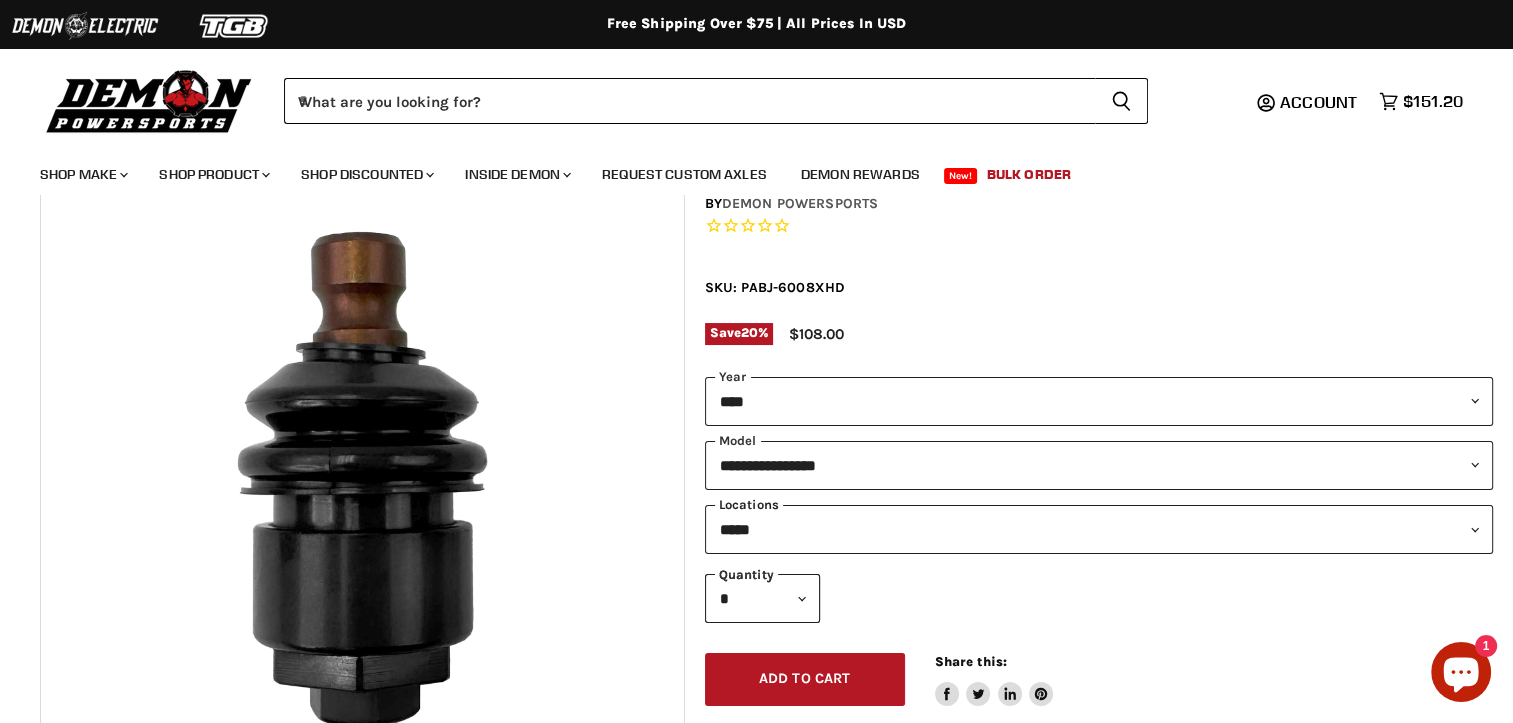 click on "**********" at bounding box center (1099, 529) 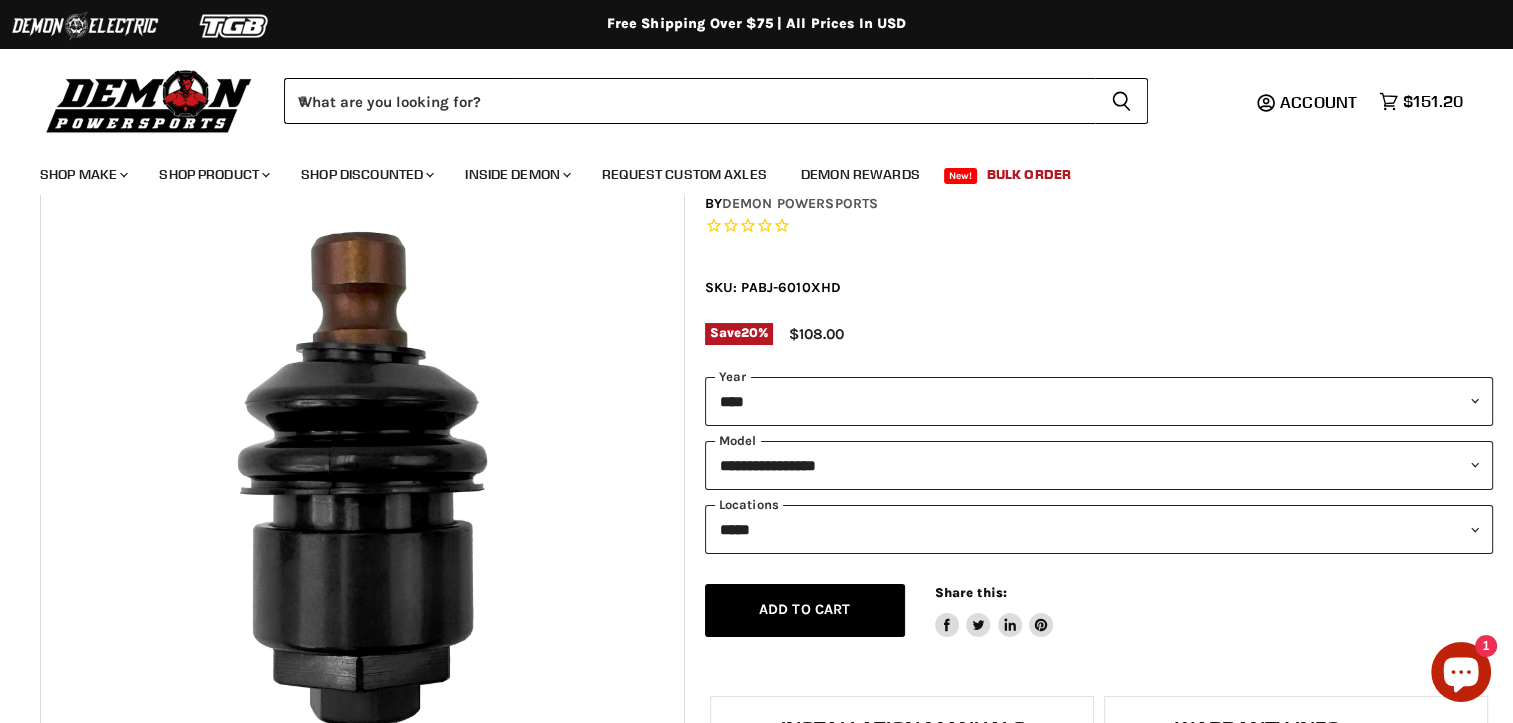 click on "Add to cart" at bounding box center [805, 609] 